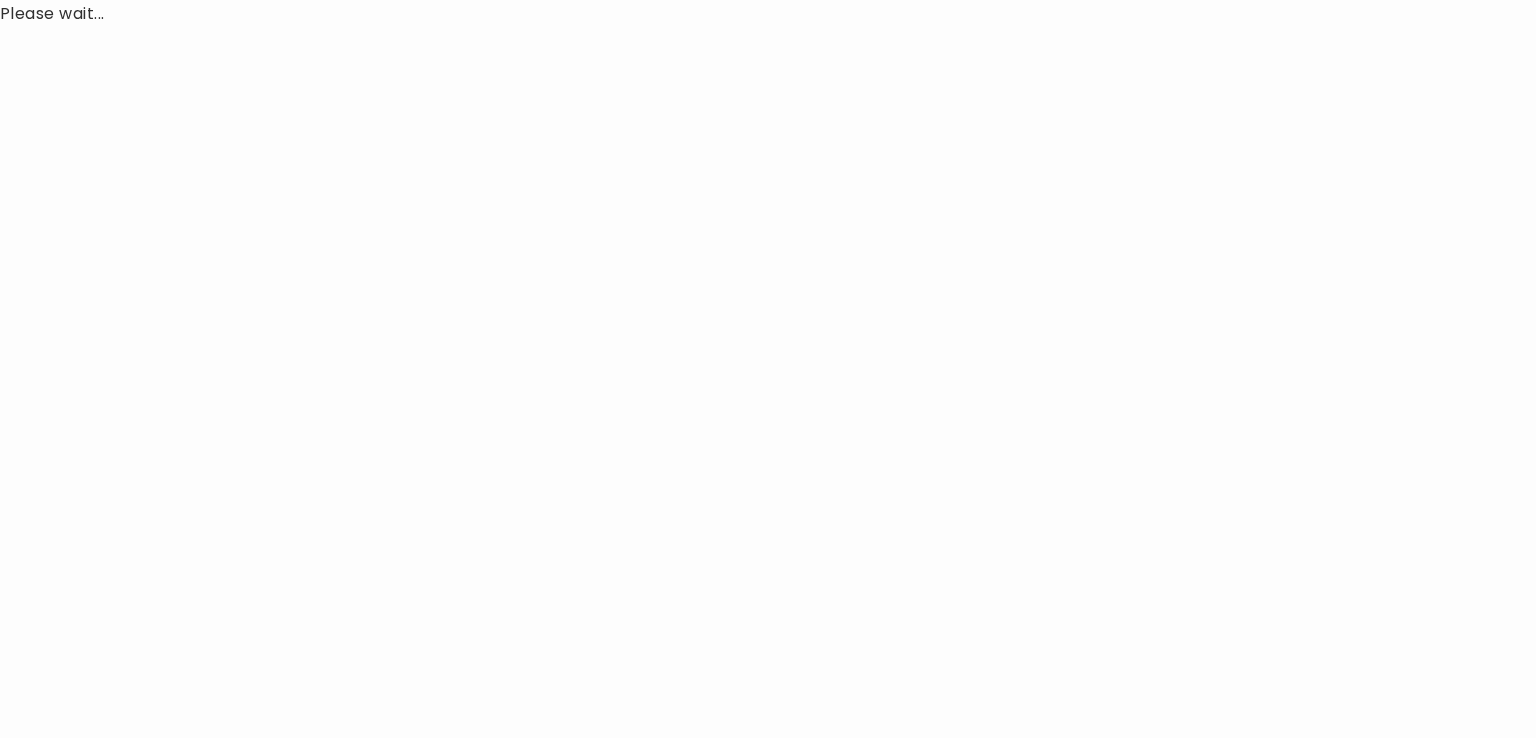 scroll, scrollTop: 0, scrollLeft: 0, axis: both 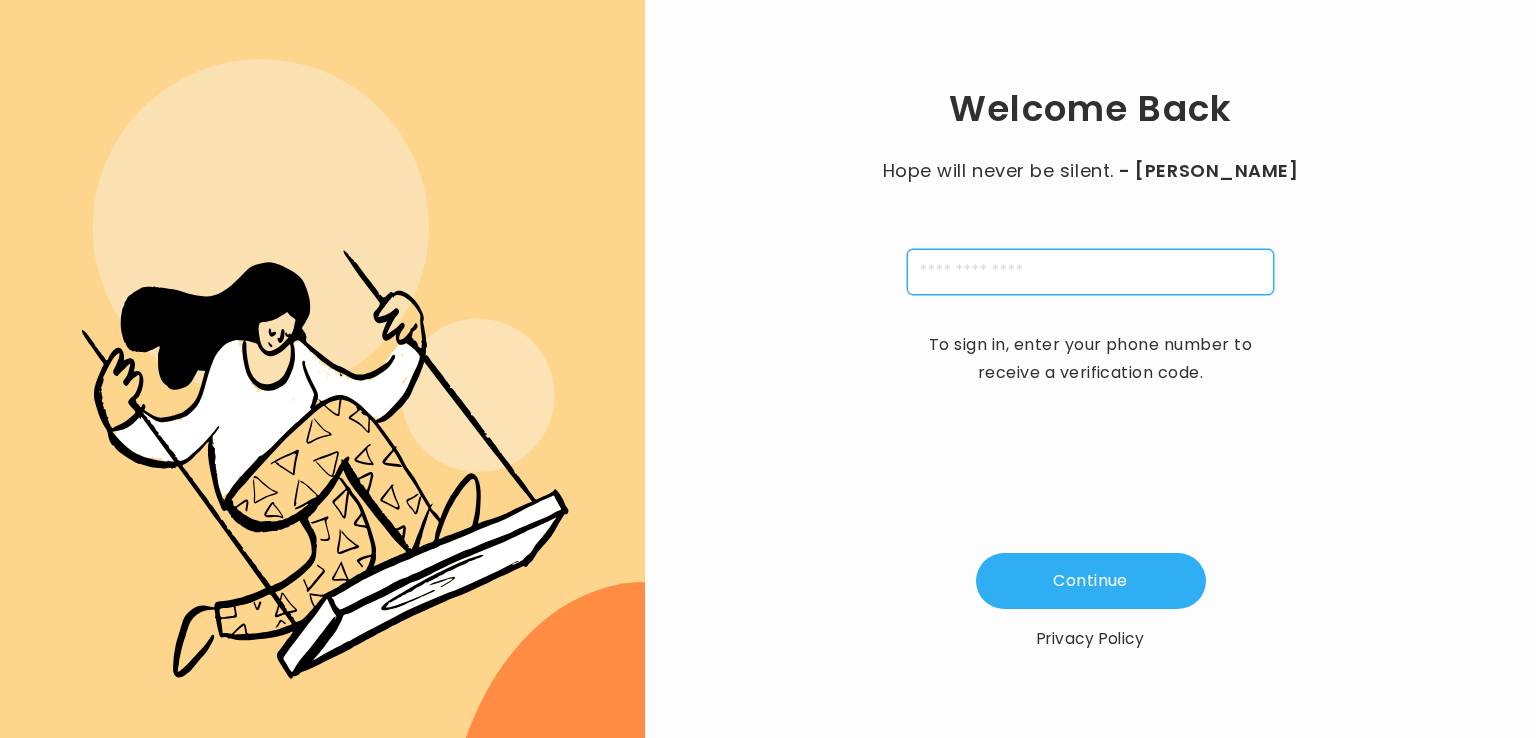 click at bounding box center [1090, 272] 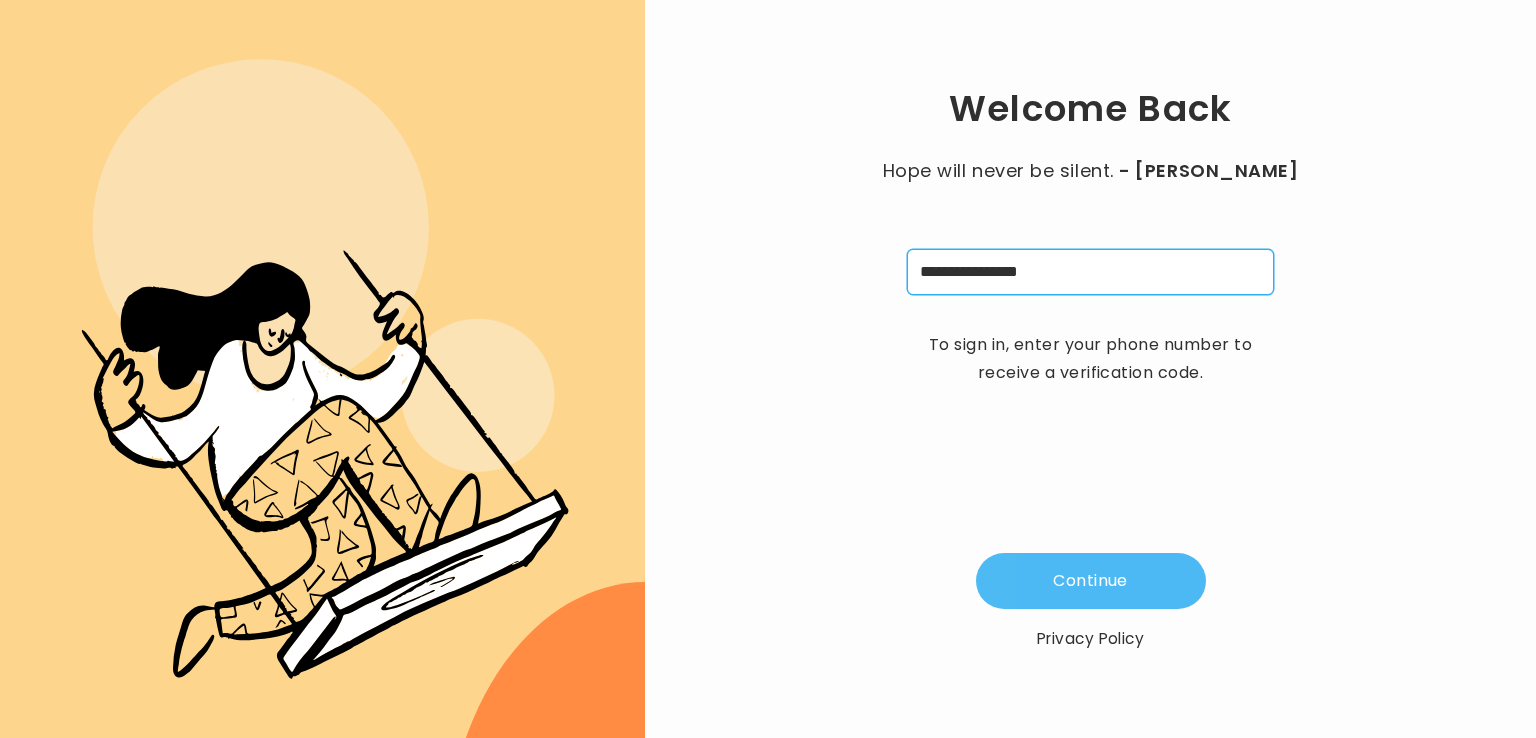 type on "**********" 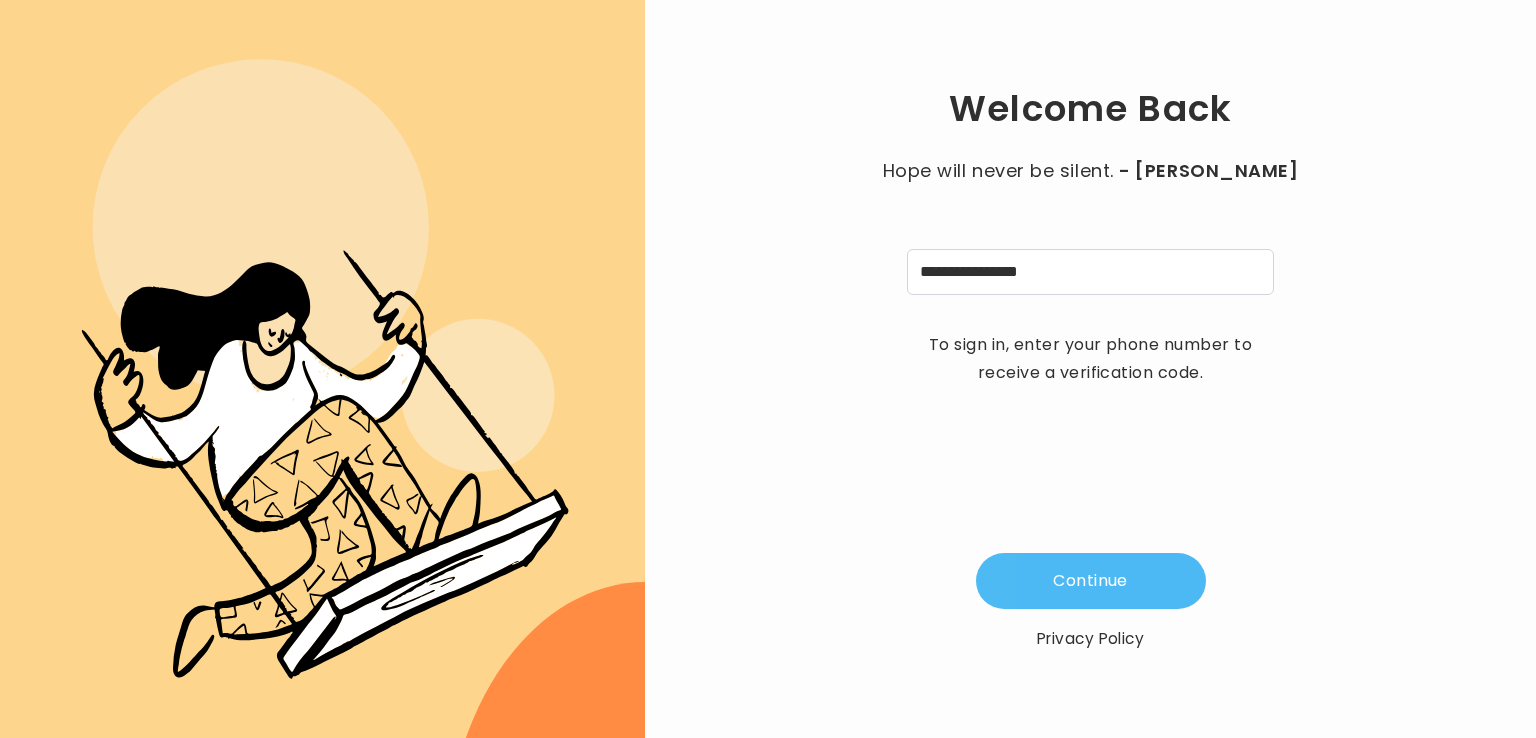 click on "Continue" at bounding box center [1091, 581] 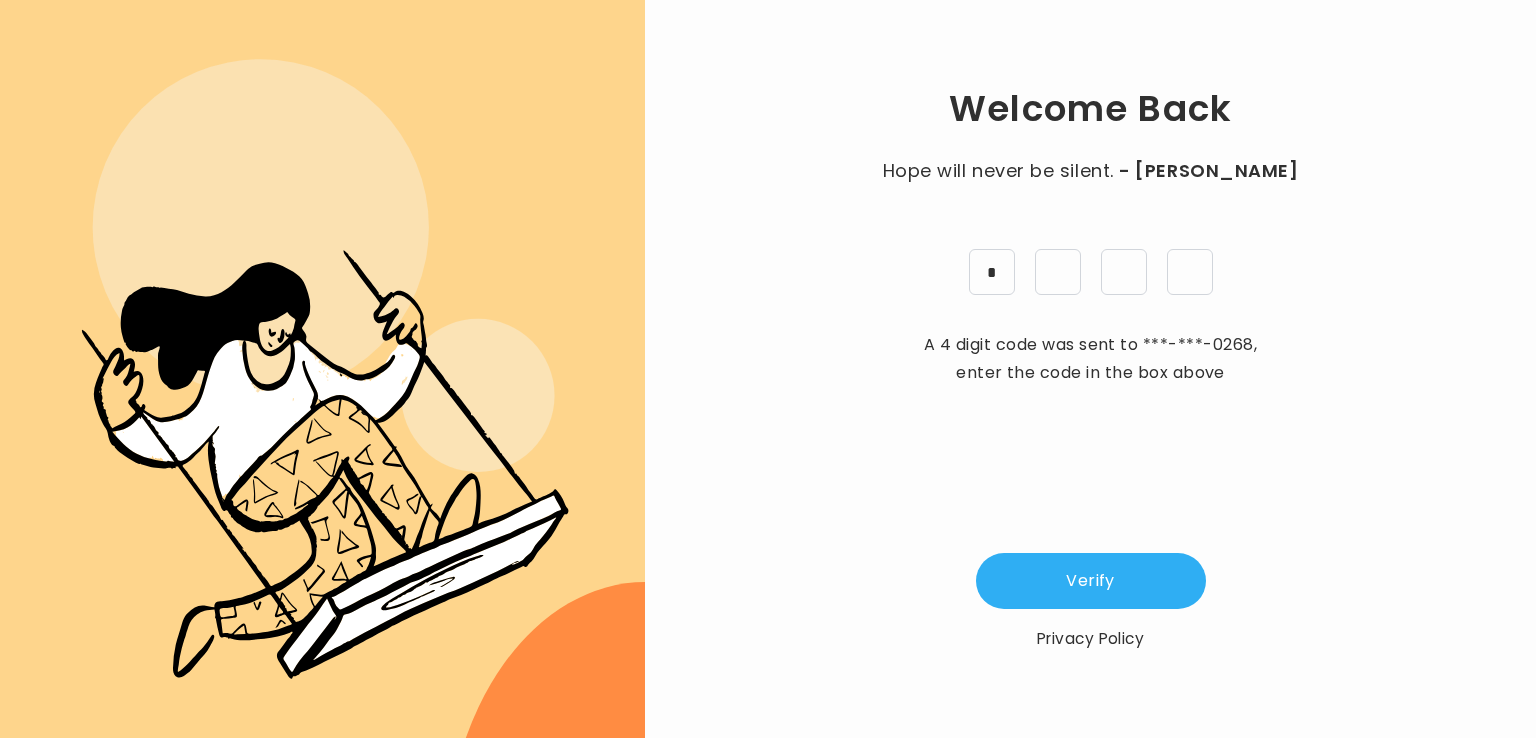 type on "*" 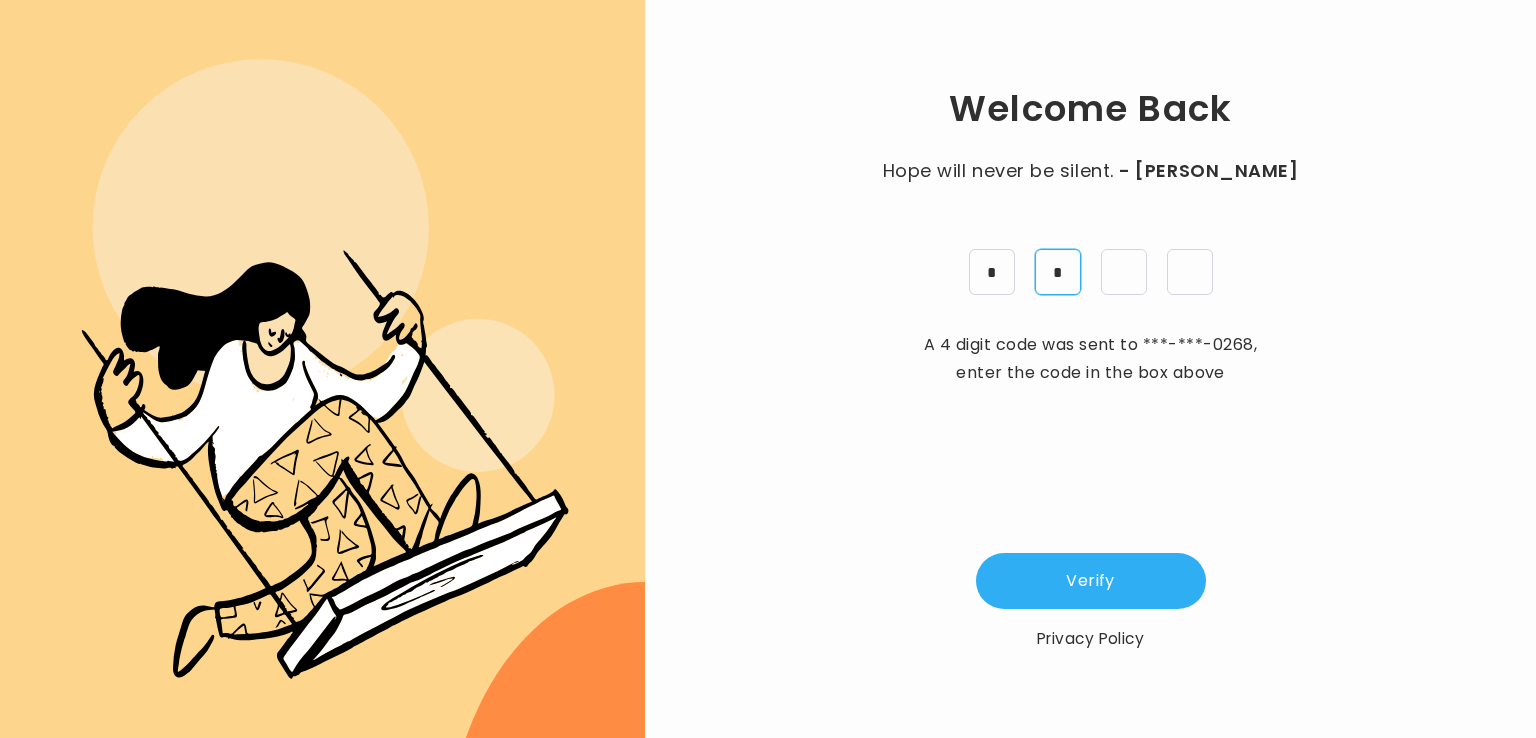 type on "*" 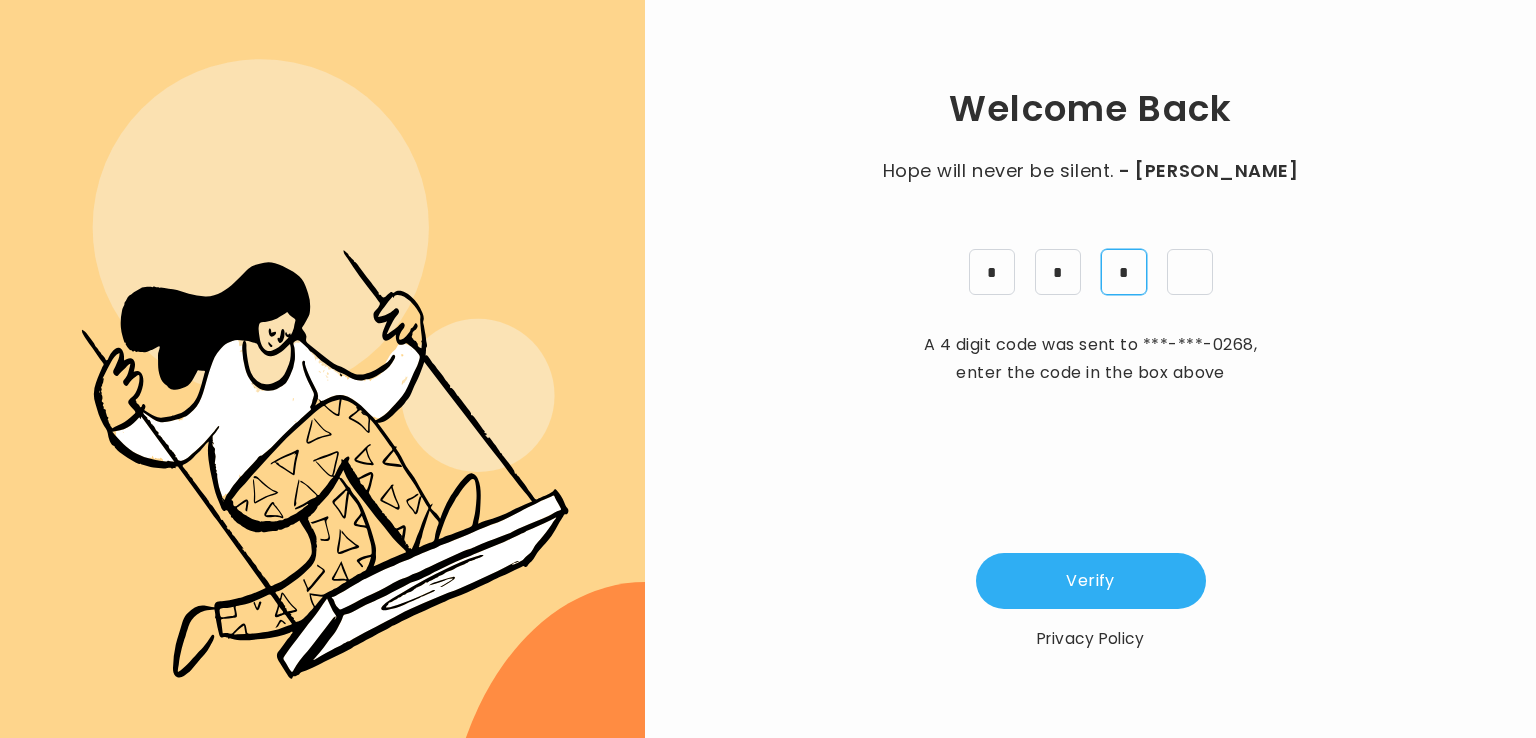 type on "*" 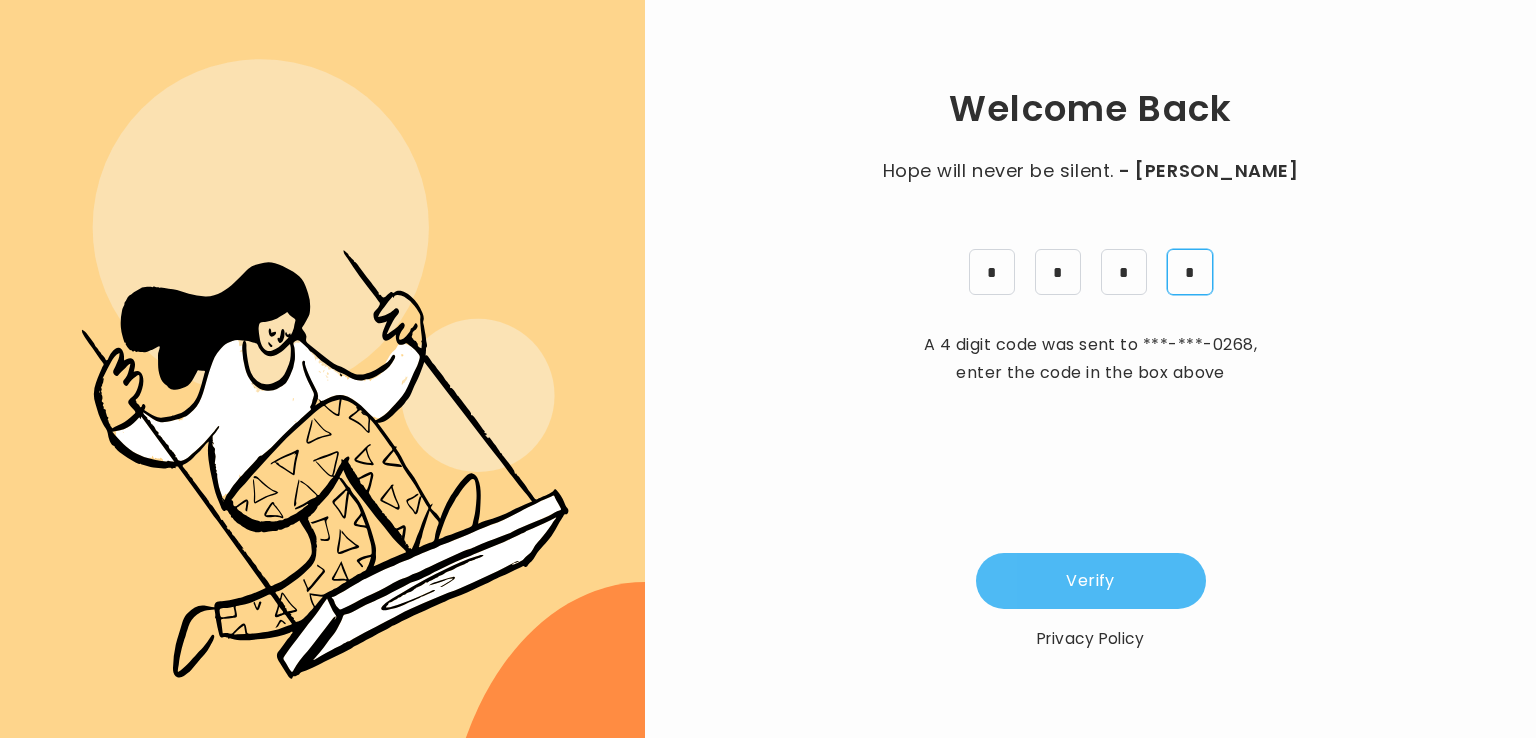type on "*" 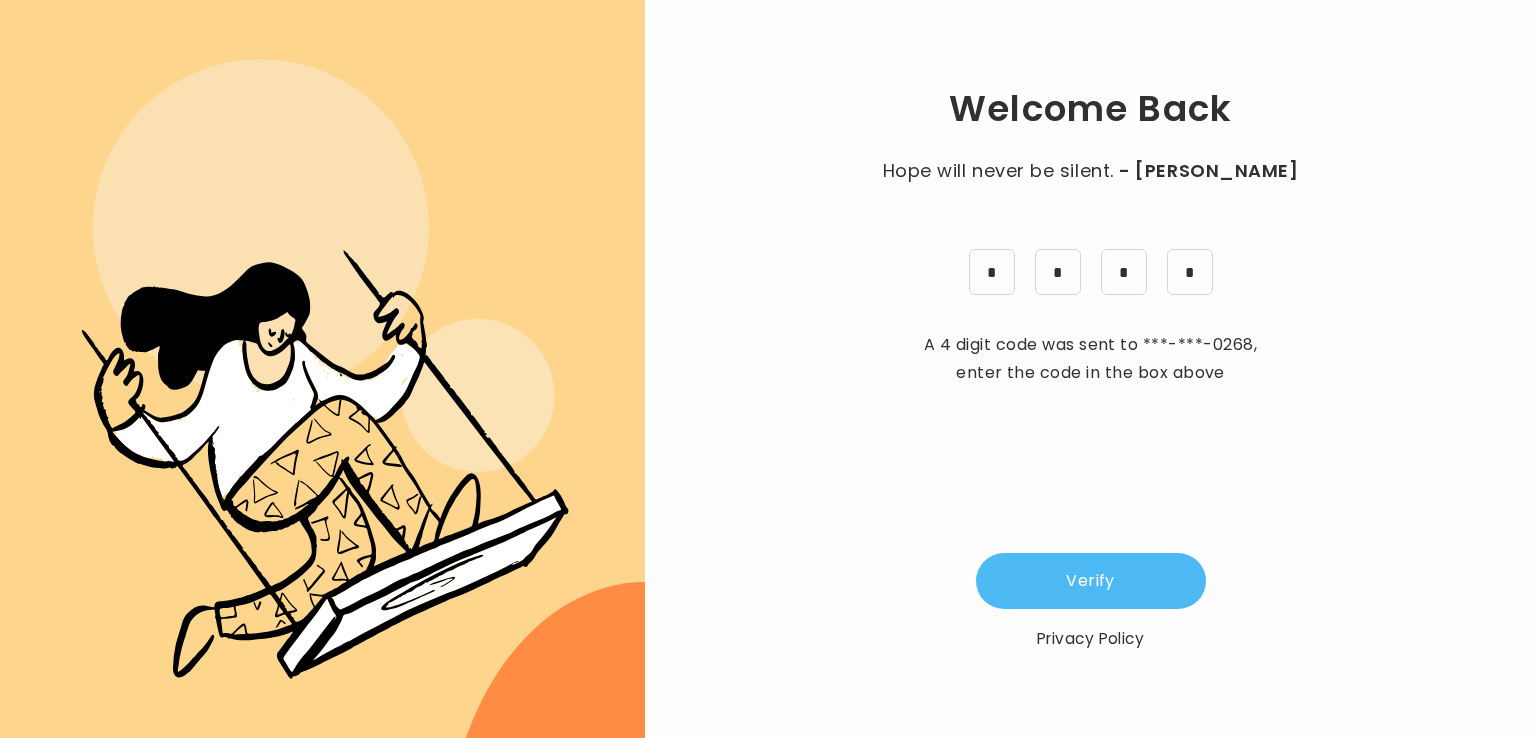 click on "Verify" at bounding box center (1091, 581) 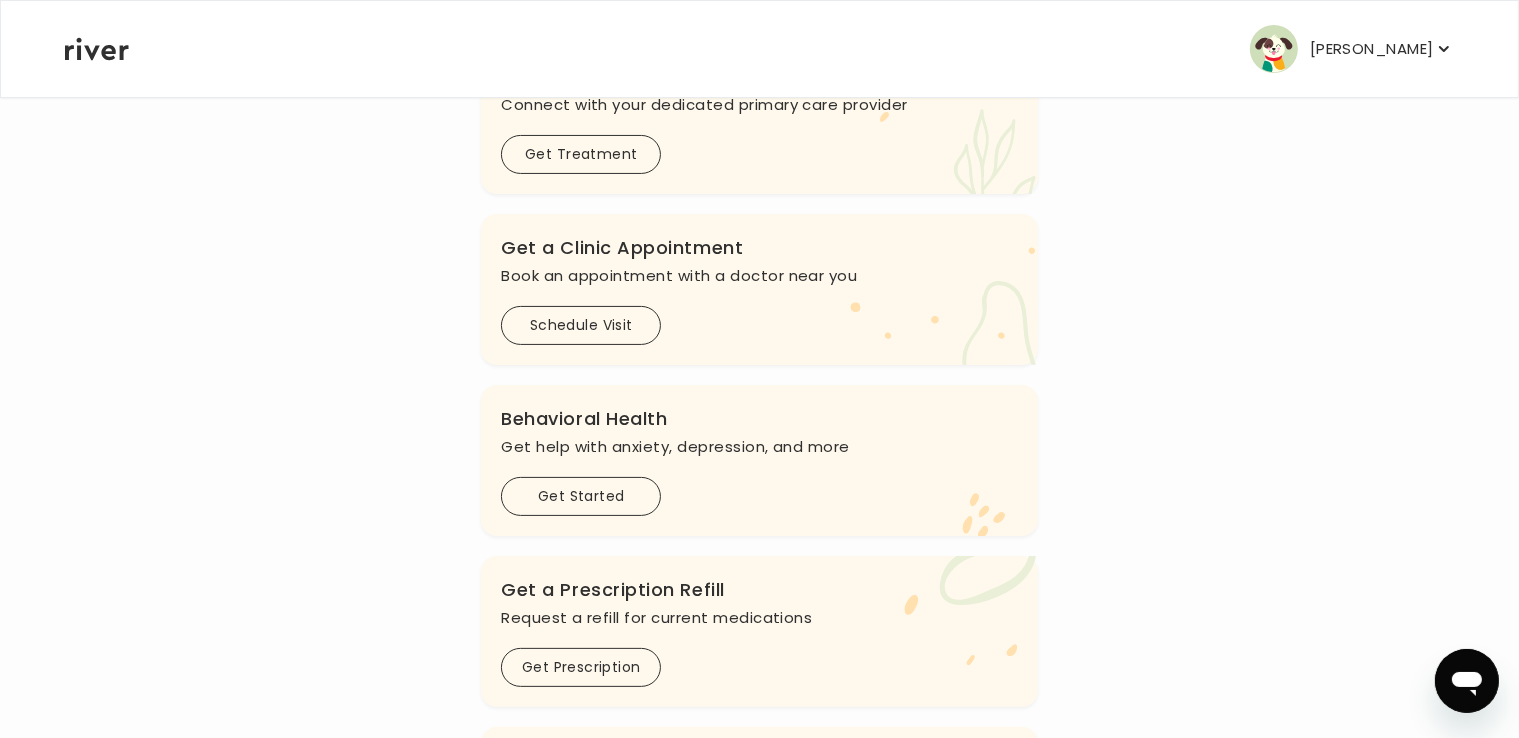 scroll, scrollTop: 296, scrollLeft: 0, axis: vertical 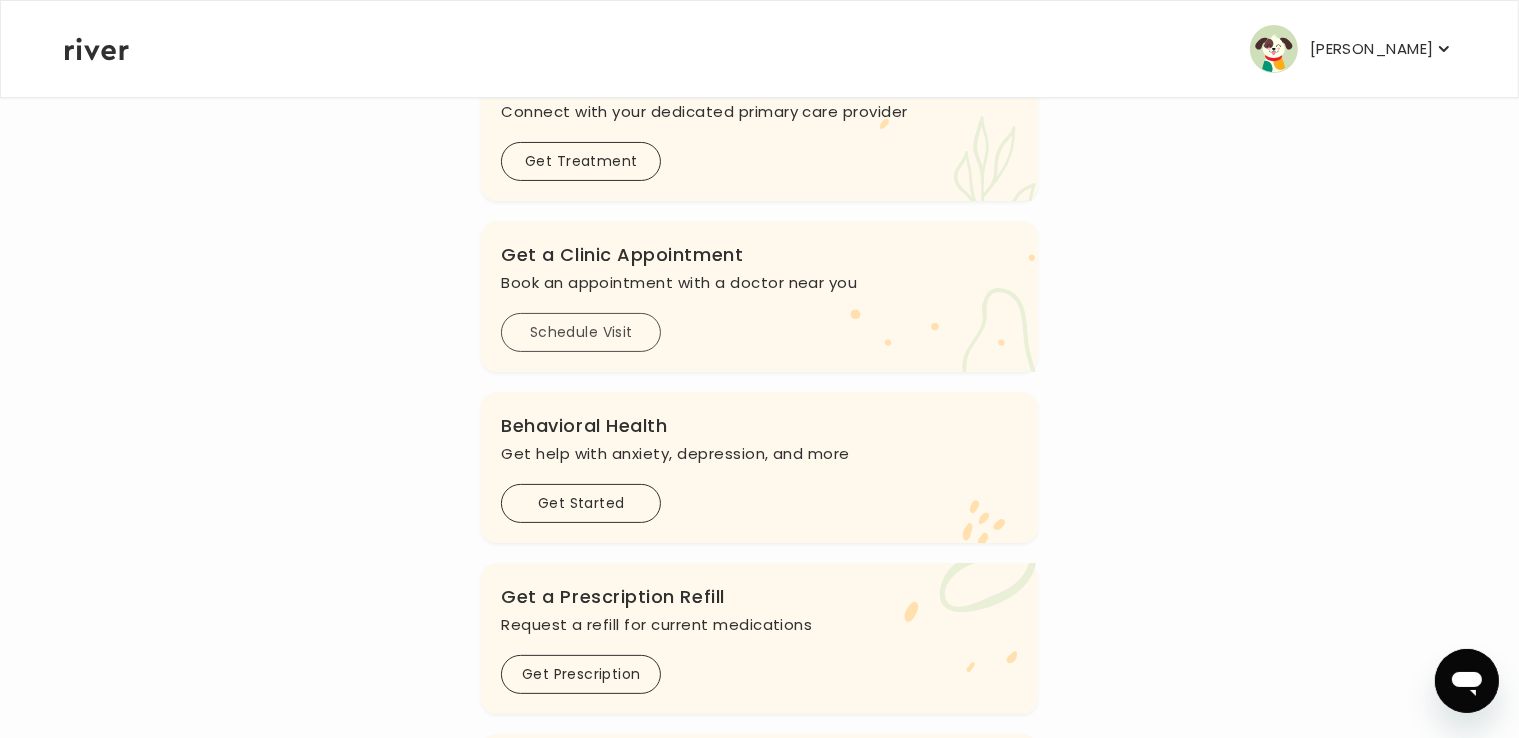 click on "Schedule Visit" at bounding box center [581, 332] 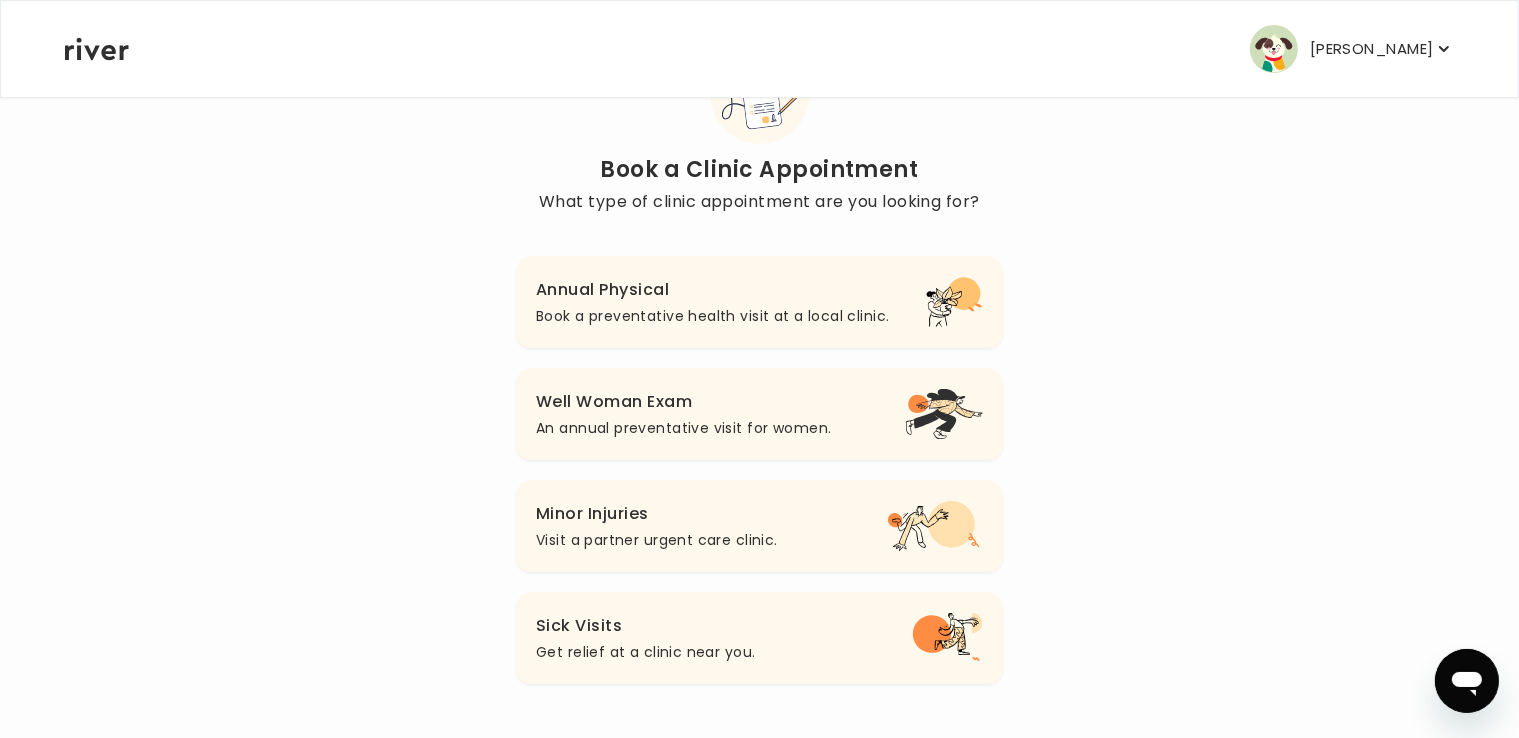 scroll, scrollTop: 110, scrollLeft: 0, axis: vertical 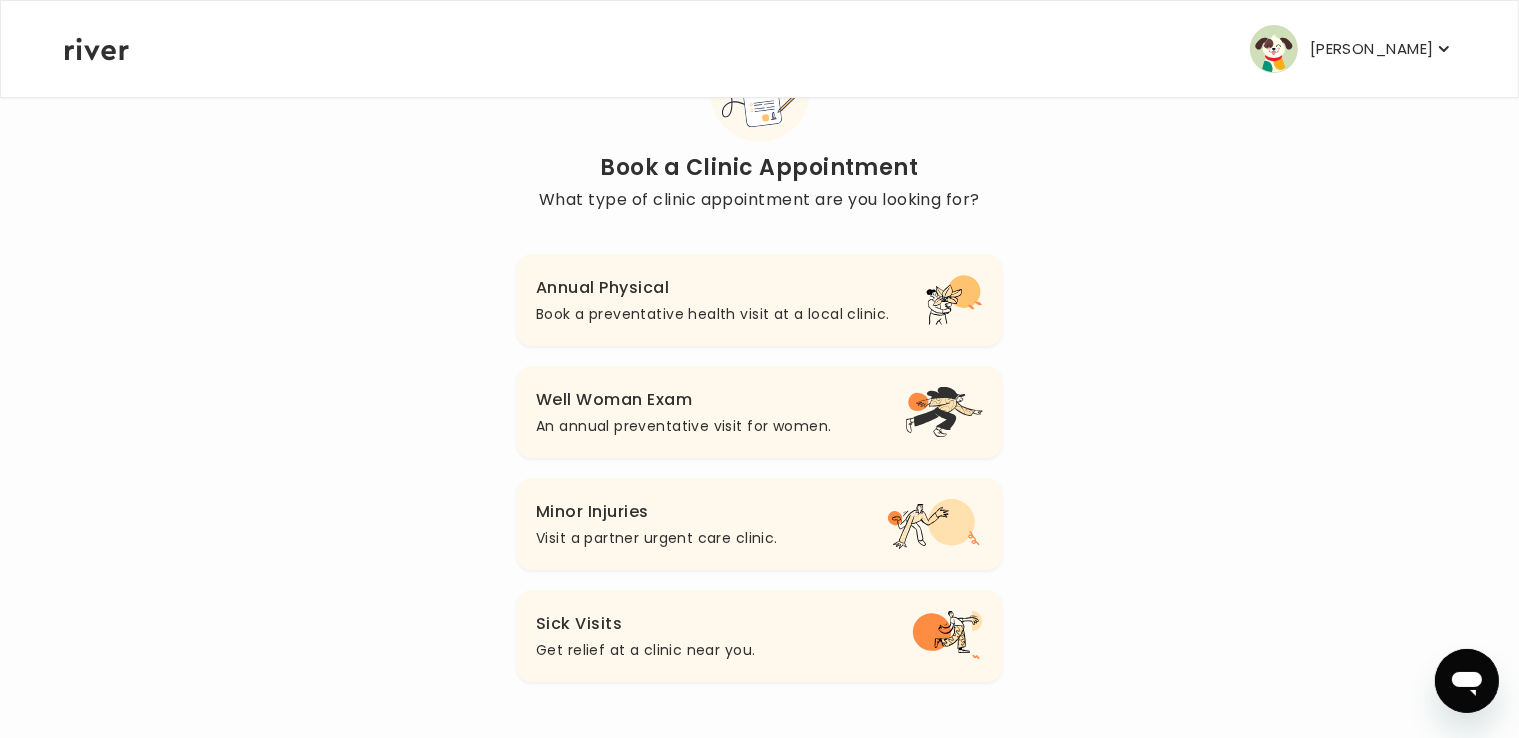click on "Sick Visits" at bounding box center [645, 624] 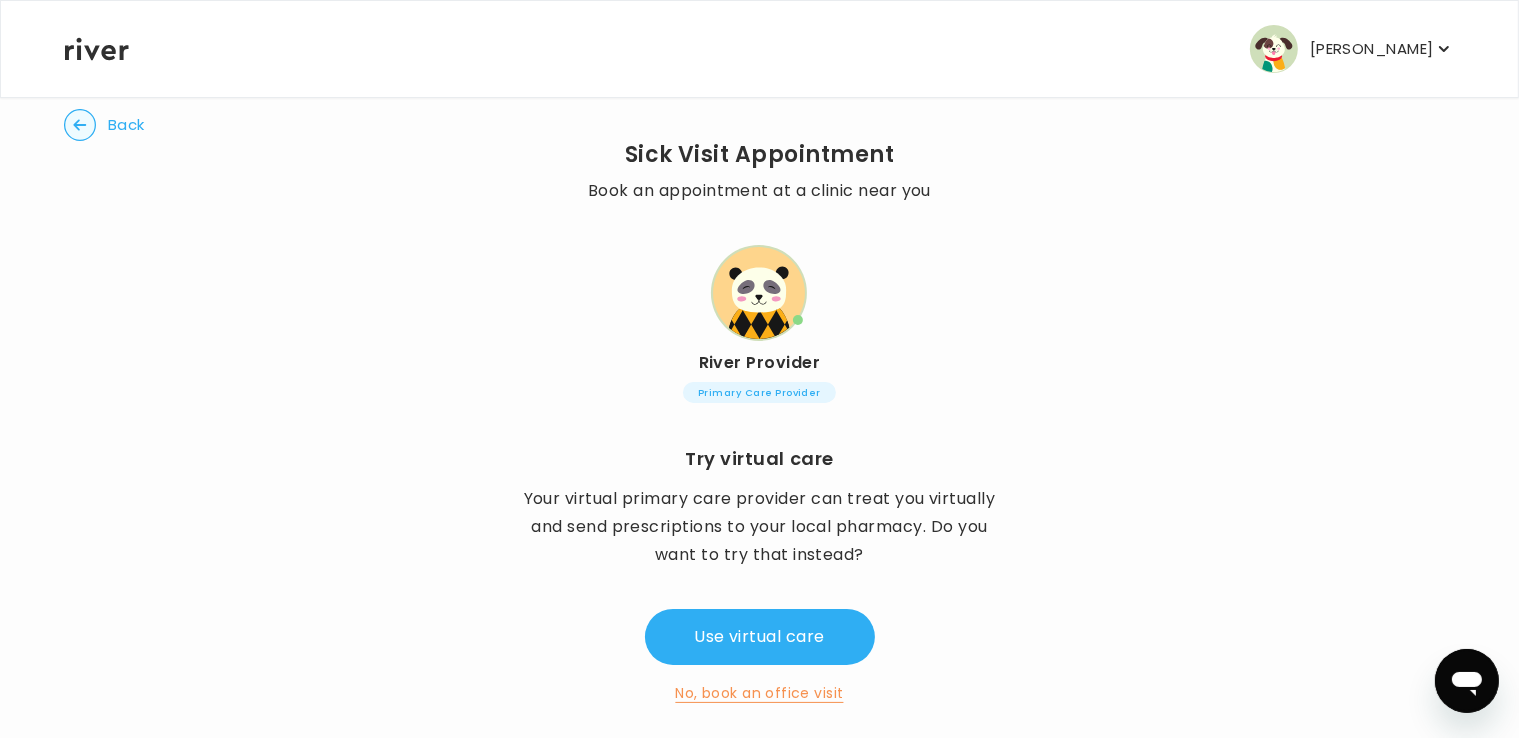 scroll, scrollTop: 66, scrollLeft: 0, axis: vertical 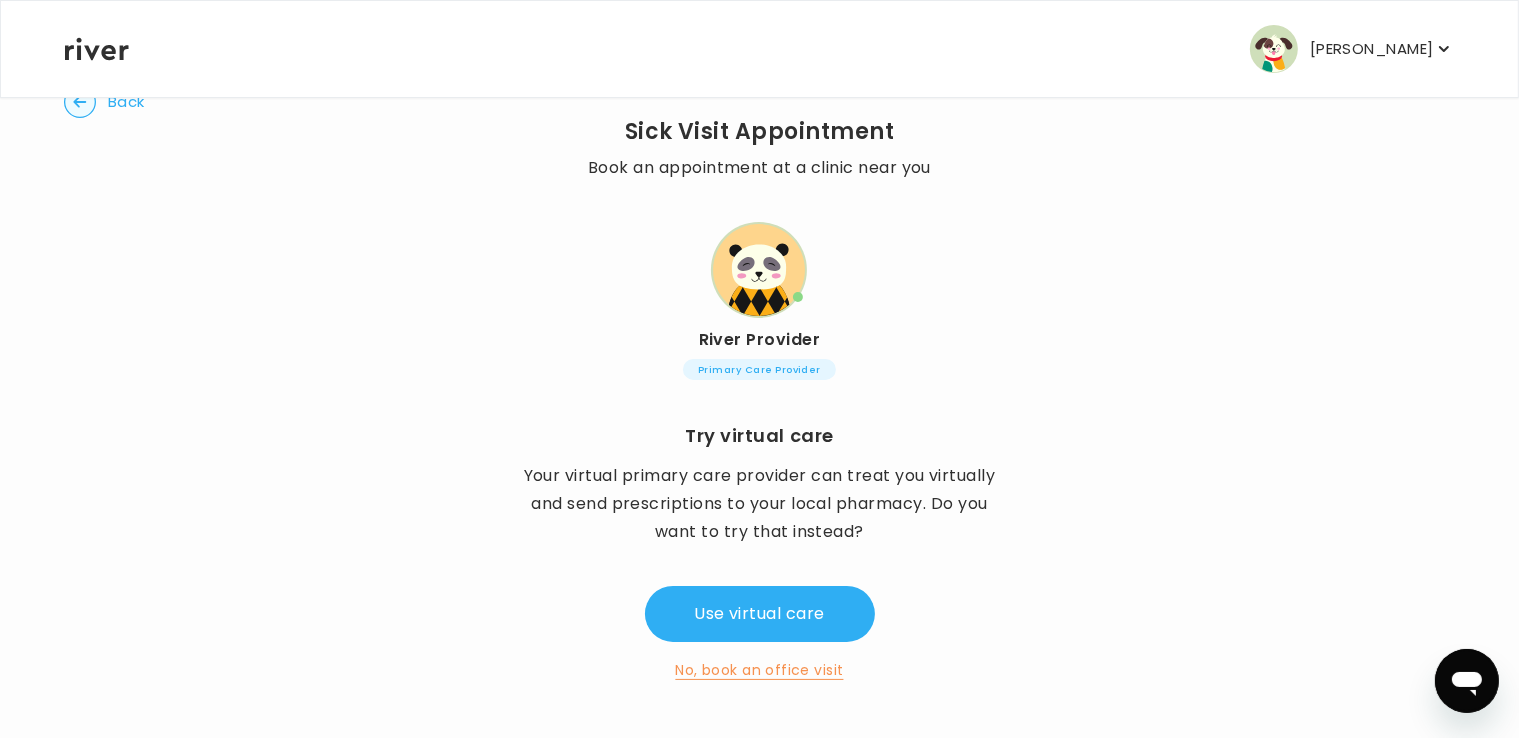 click on "No, book an office visit" at bounding box center (759, 670) 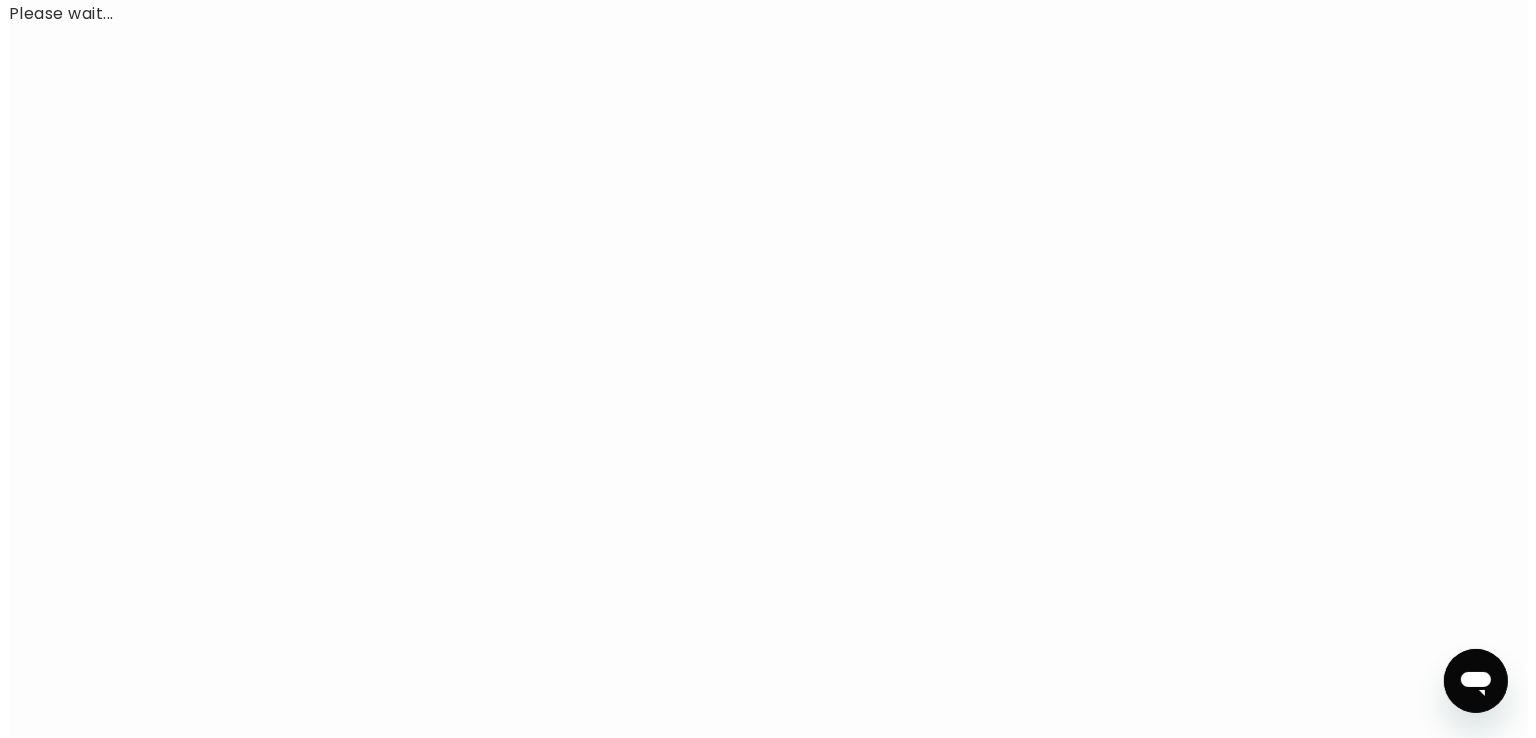 scroll, scrollTop: 0, scrollLeft: 0, axis: both 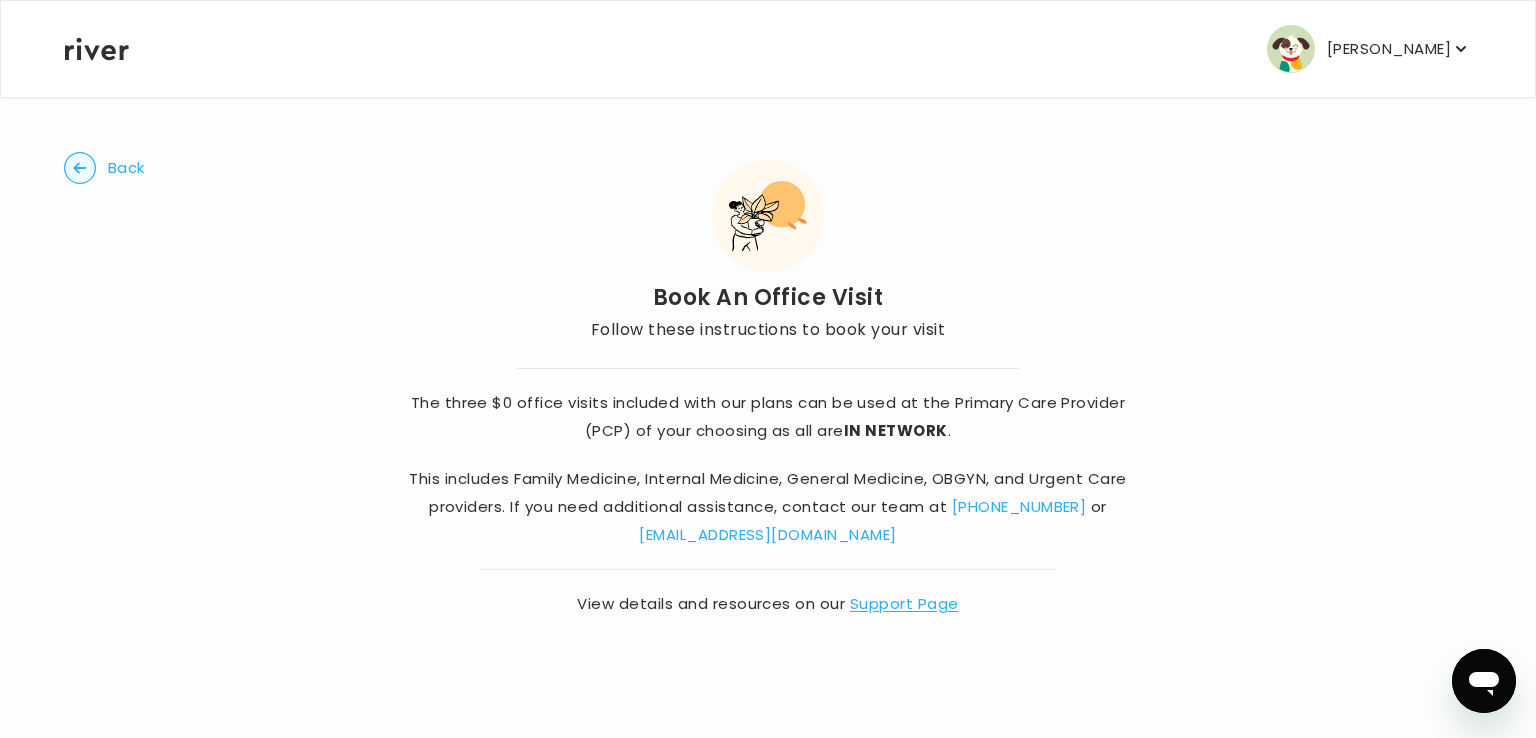 click 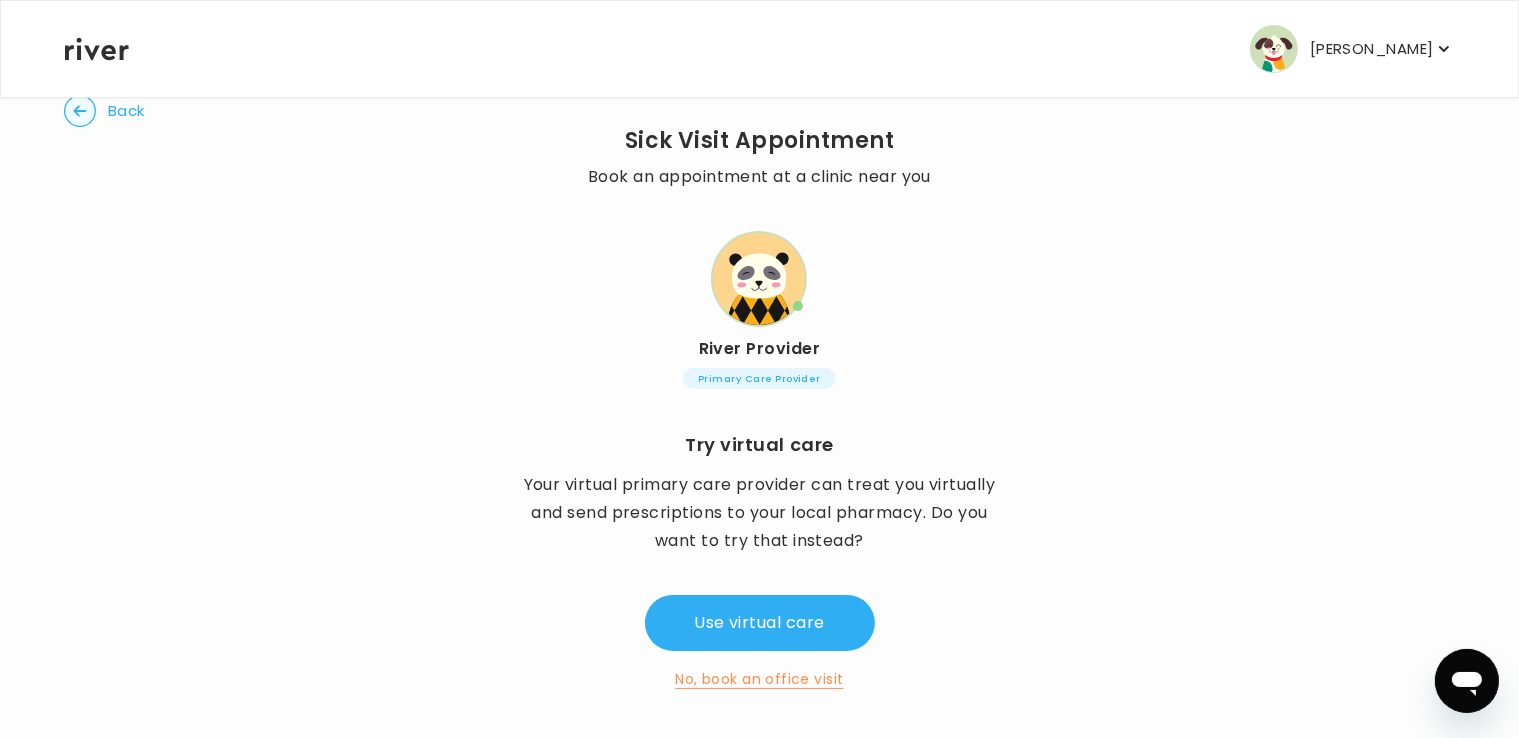 scroll, scrollTop: 0, scrollLeft: 0, axis: both 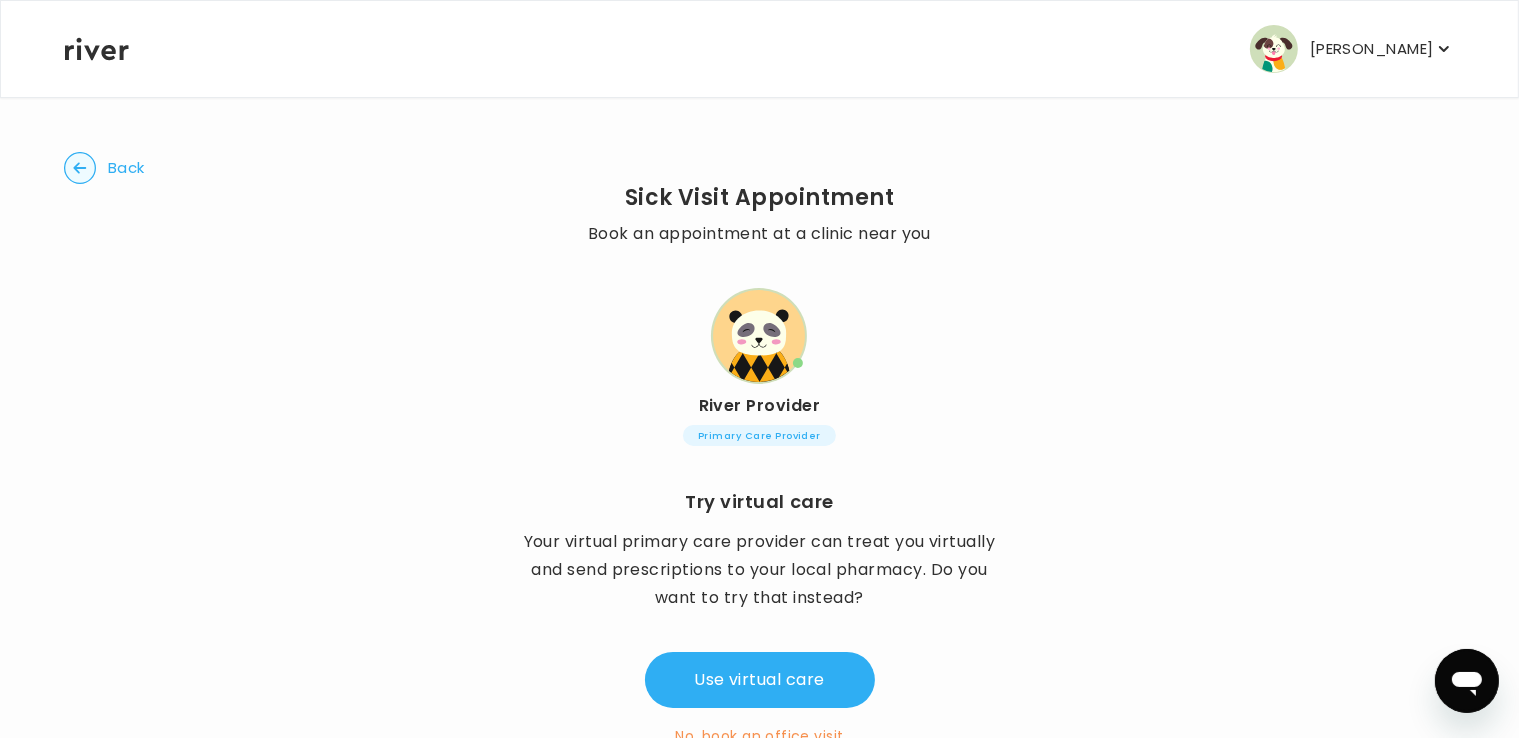 click 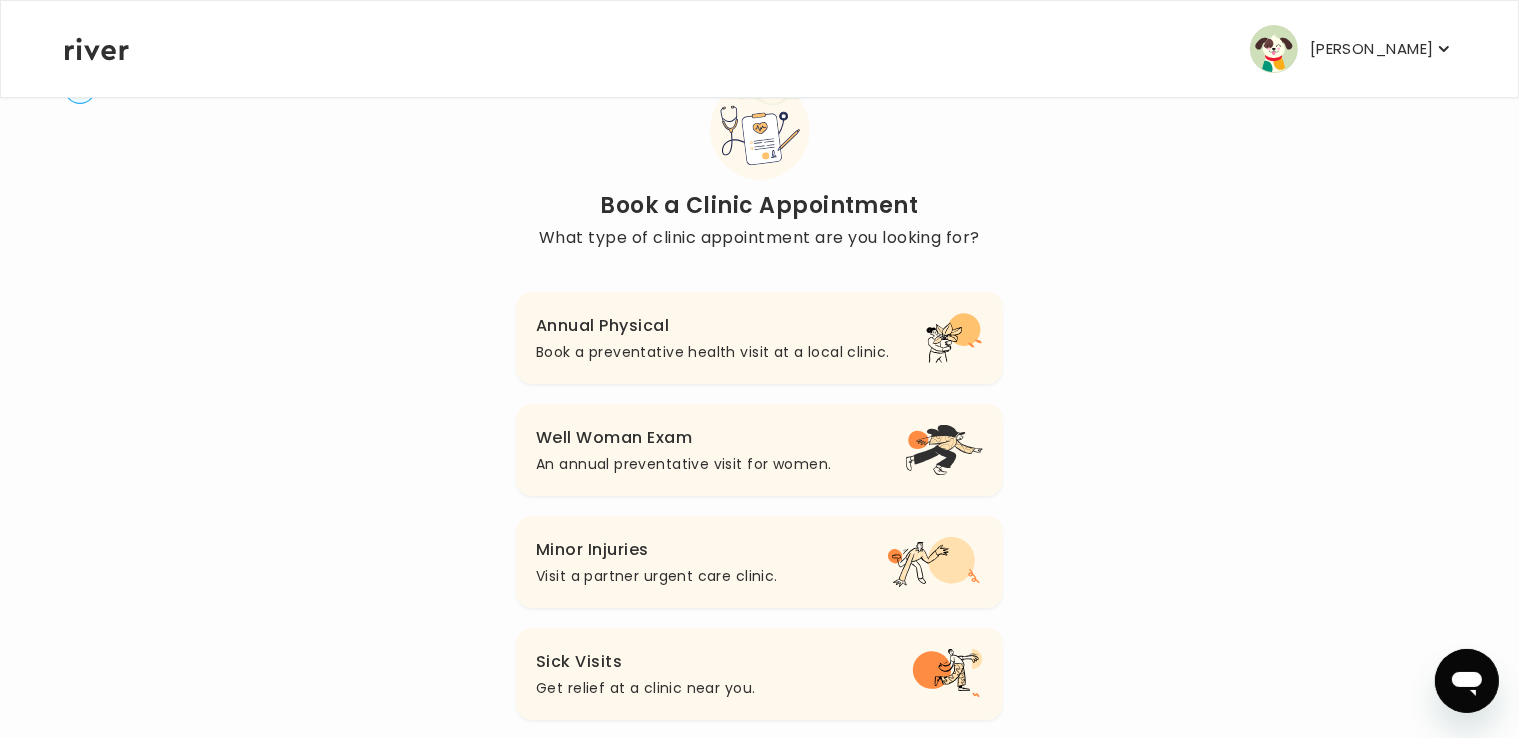 scroll, scrollTop: 110, scrollLeft: 0, axis: vertical 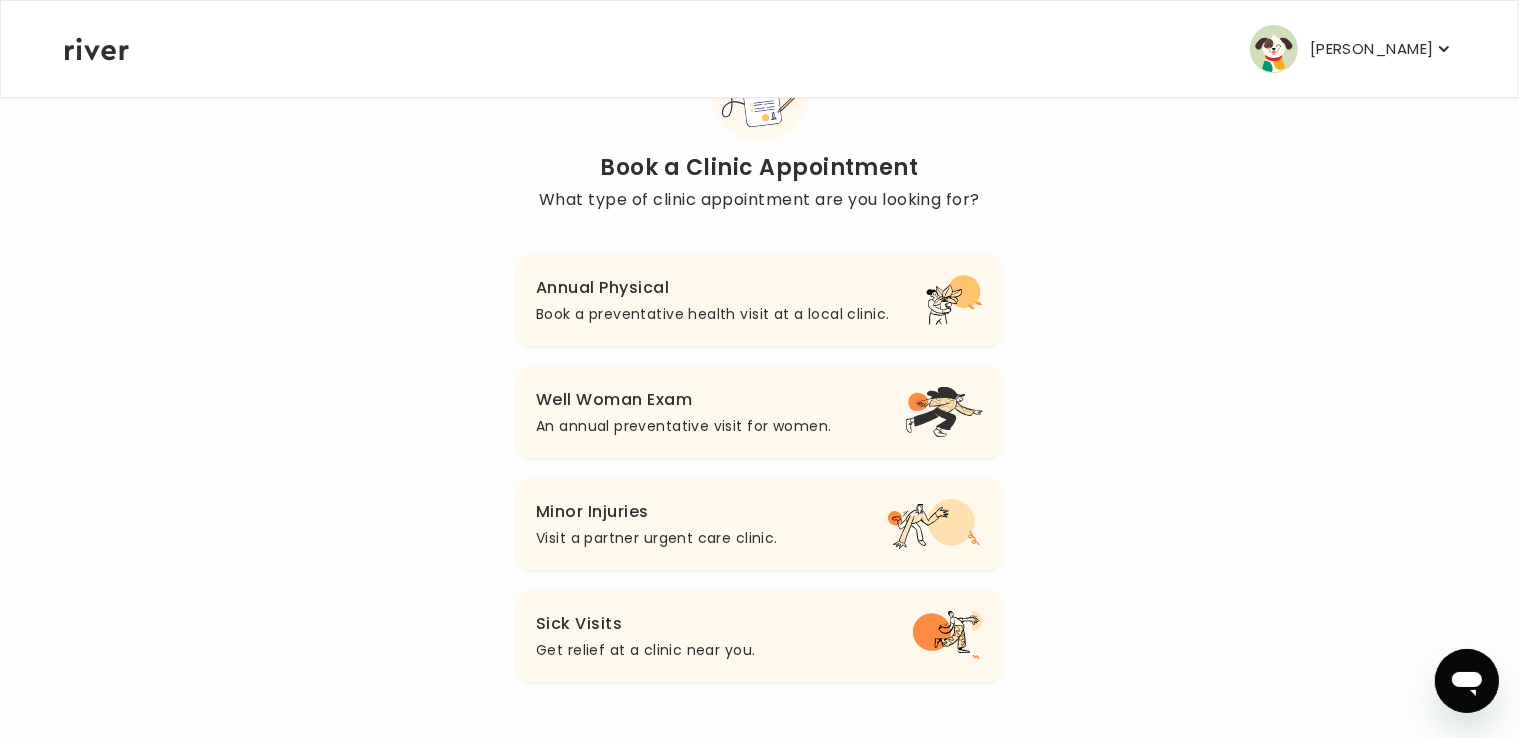 click on "[PERSON_NAME]" at bounding box center [1372, 49] 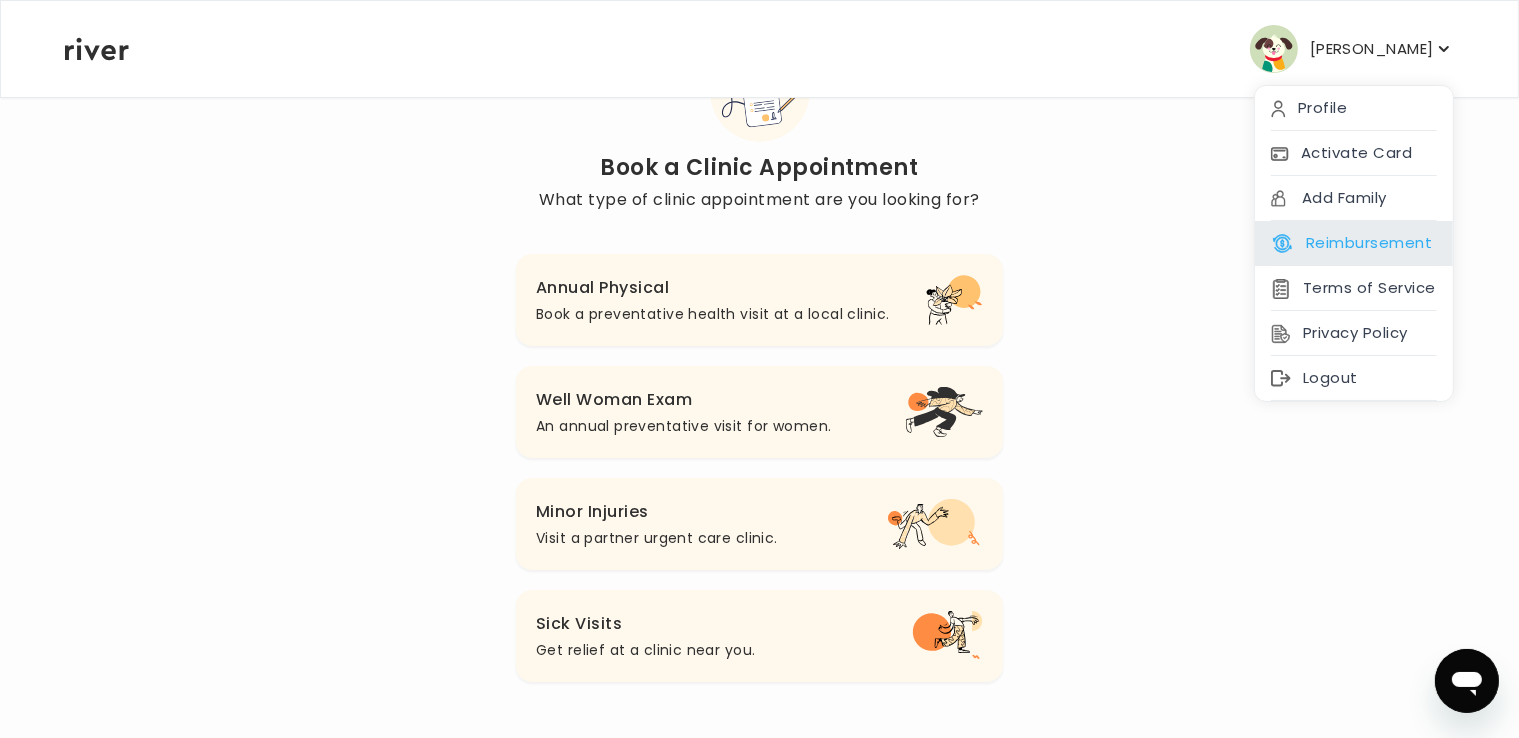 click on "Reimbursement" at bounding box center [1351, 243] 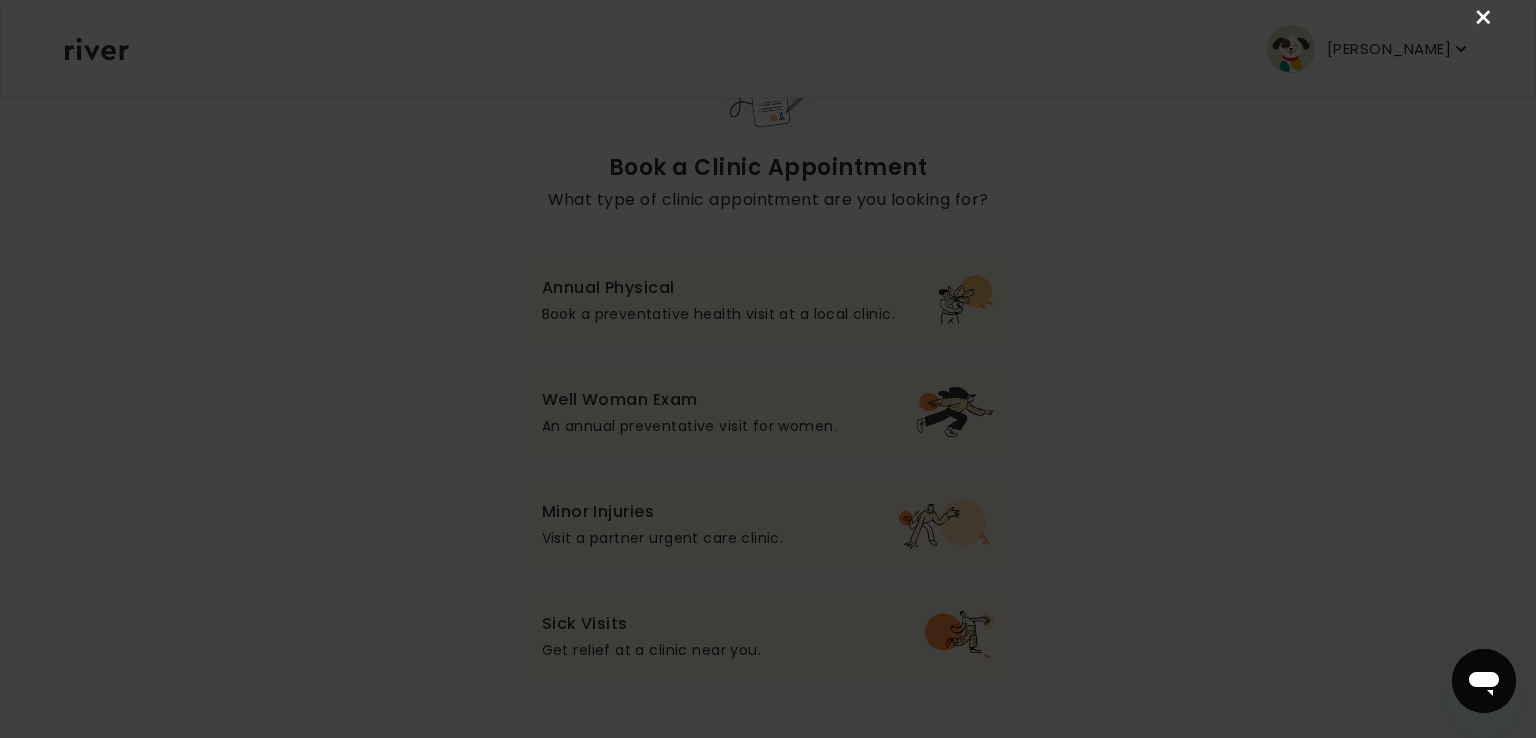 click on "×" at bounding box center (1484, 18) 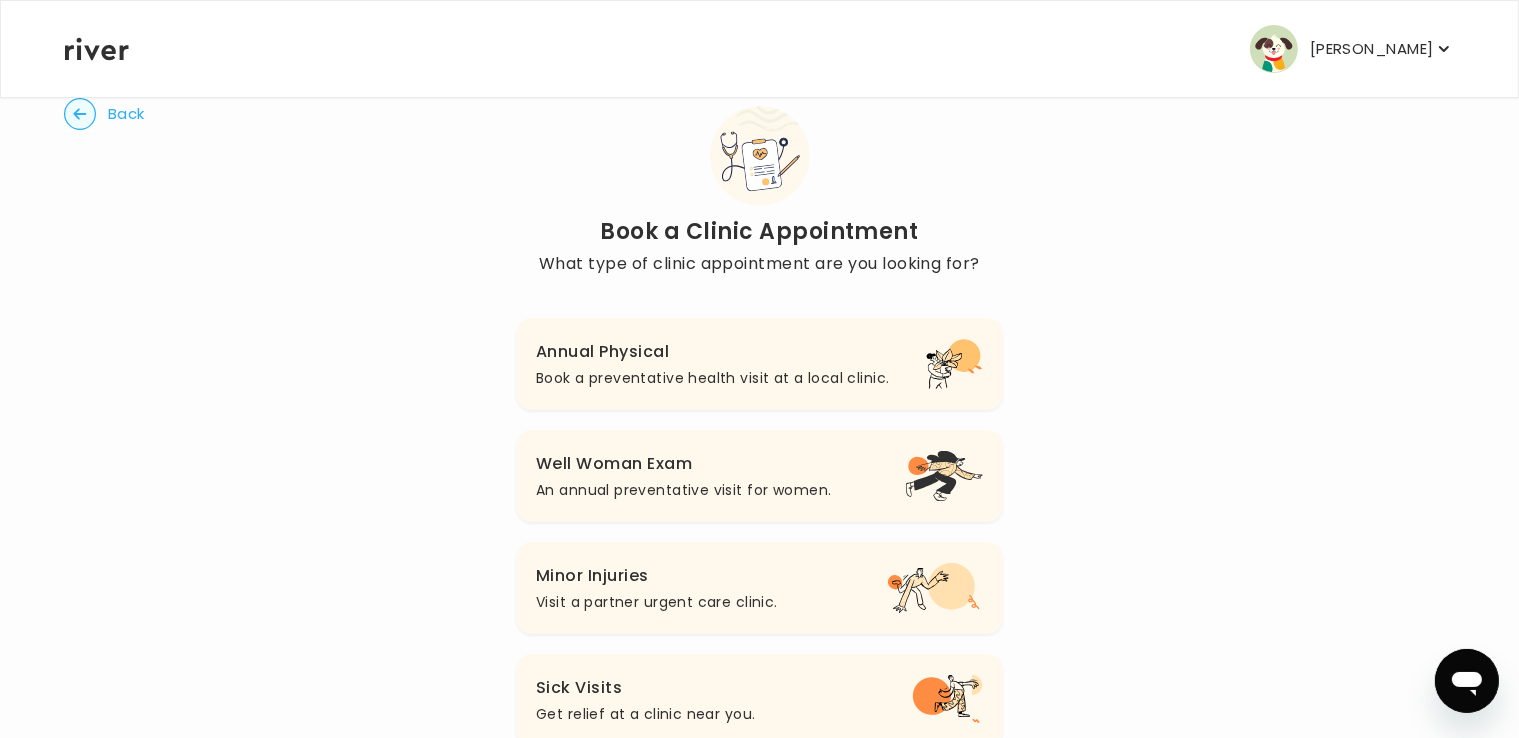 scroll, scrollTop: 0, scrollLeft: 0, axis: both 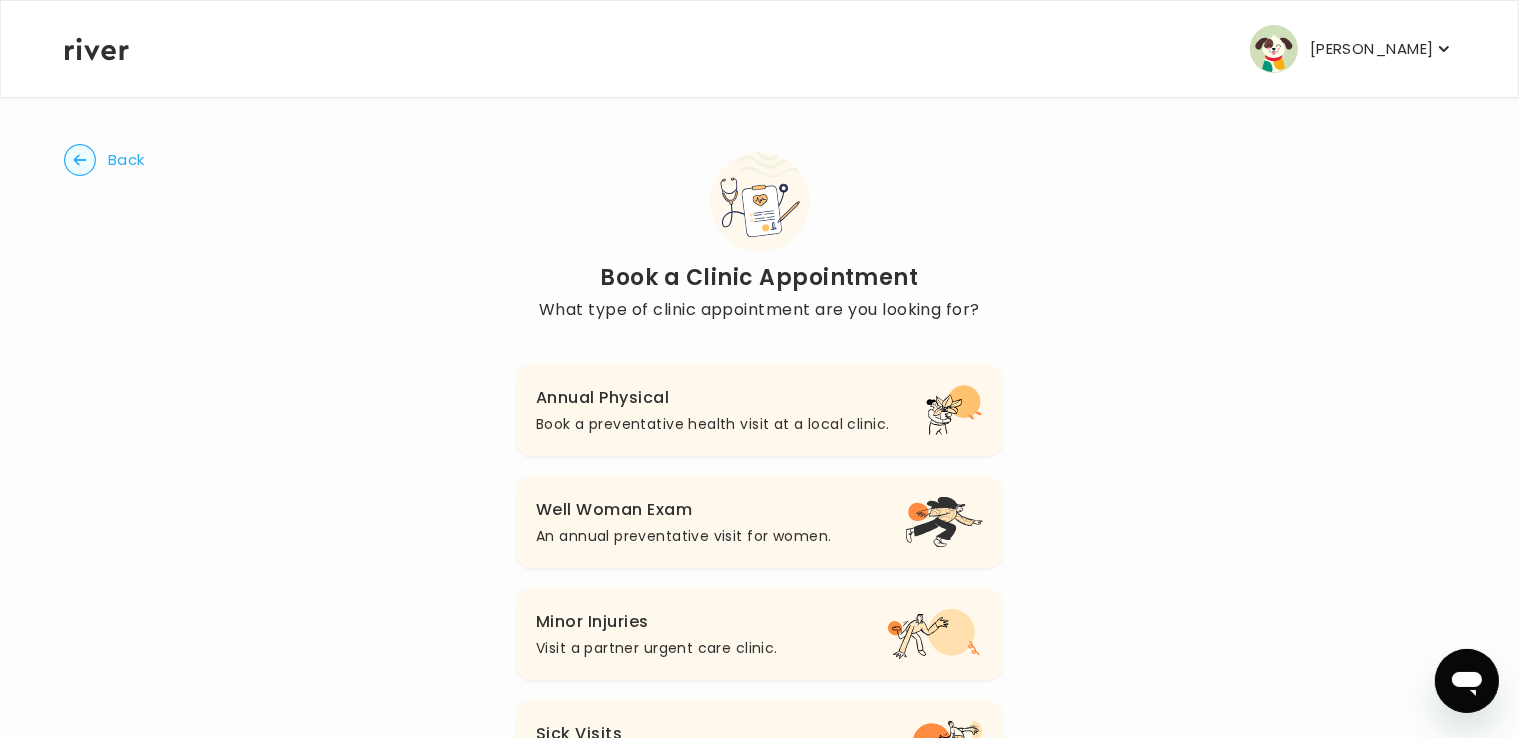 click 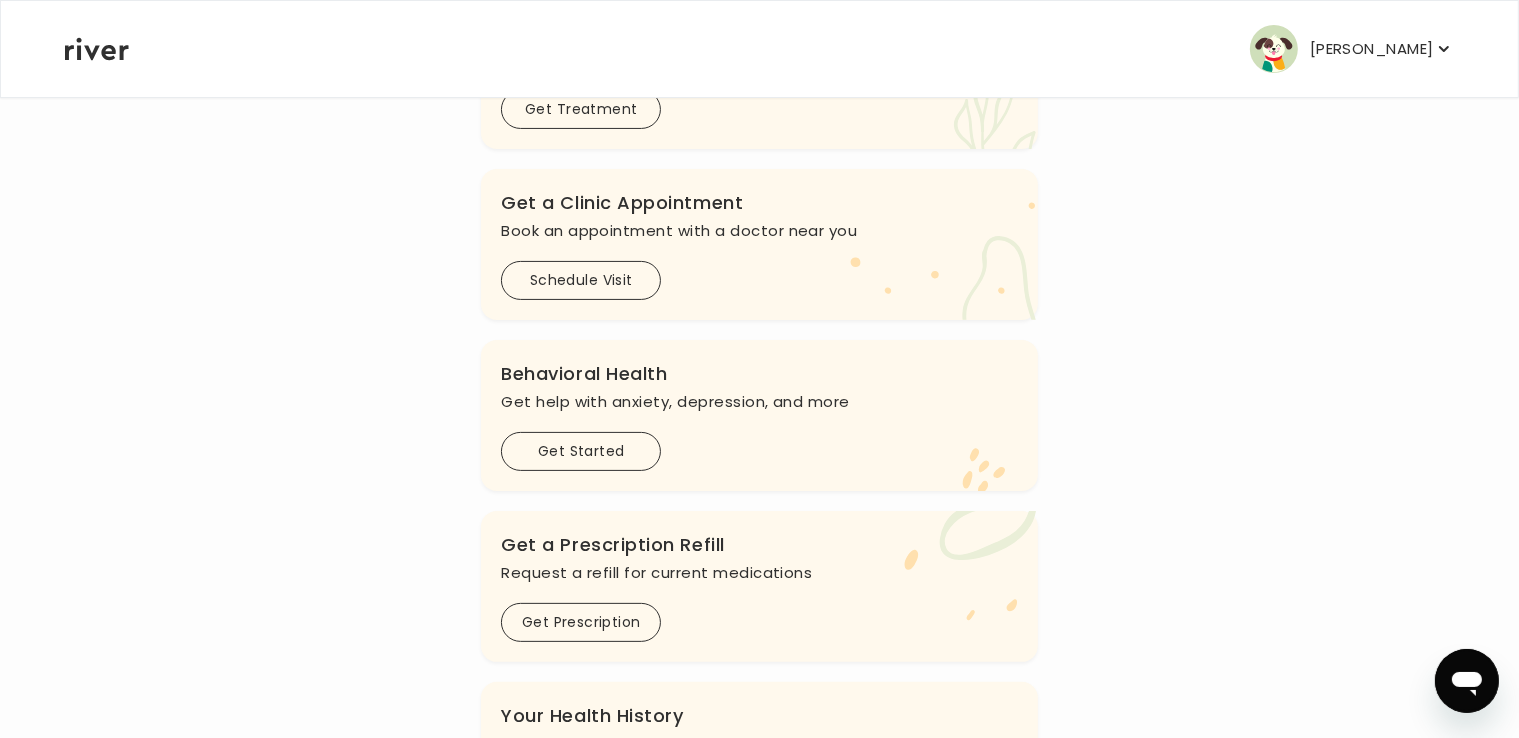 scroll, scrollTop: 496, scrollLeft: 0, axis: vertical 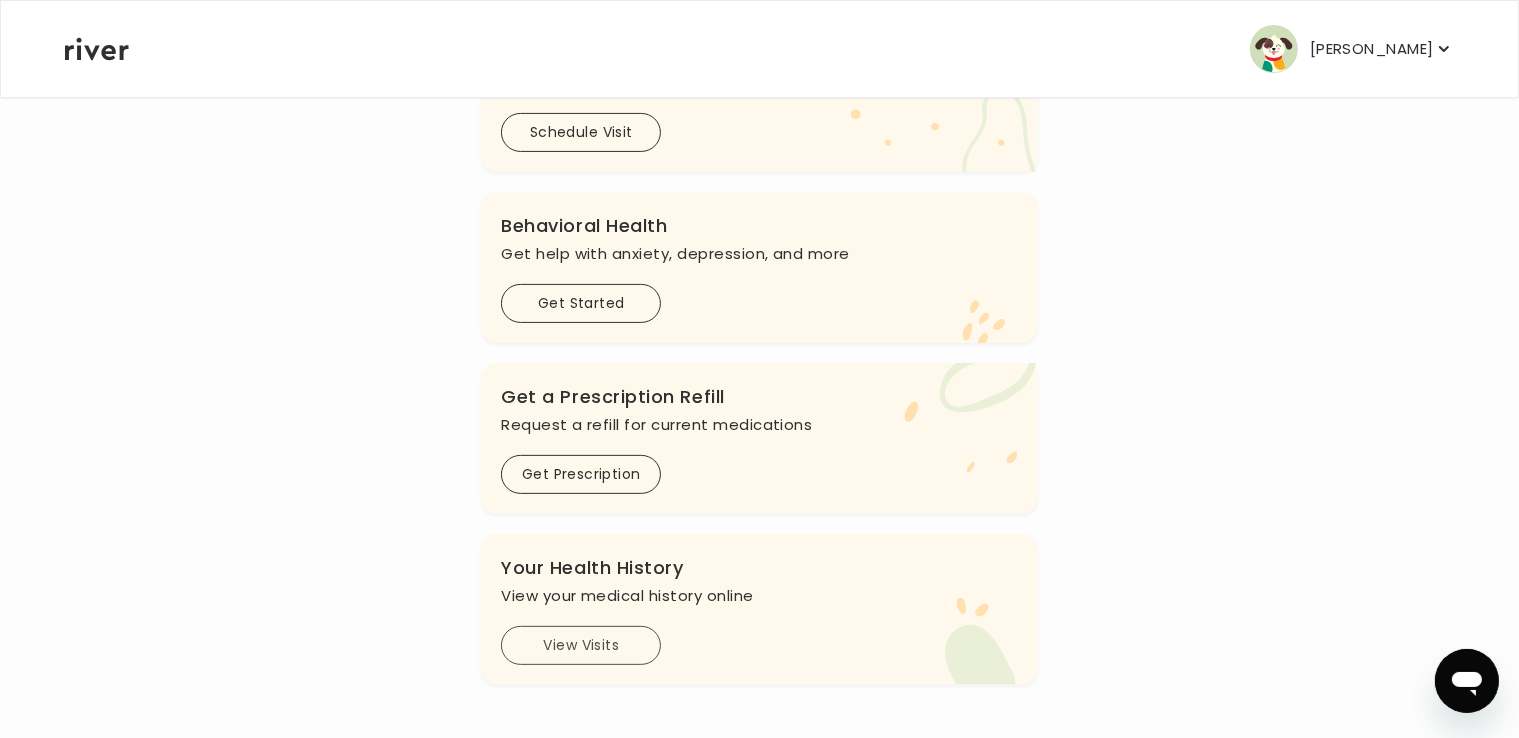 click on "View Visits" at bounding box center (581, 645) 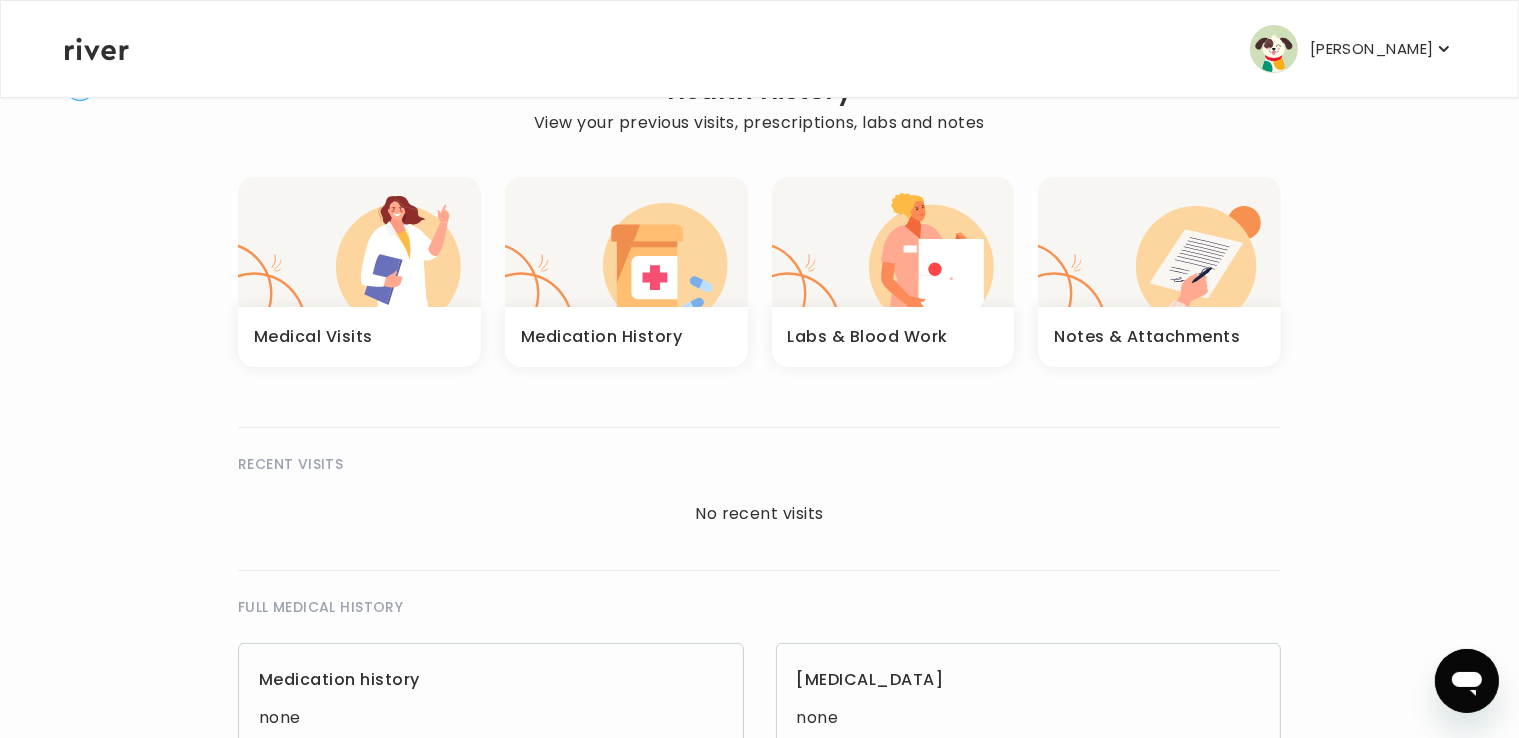 scroll, scrollTop: 0, scrollLeft: 0, axis: both 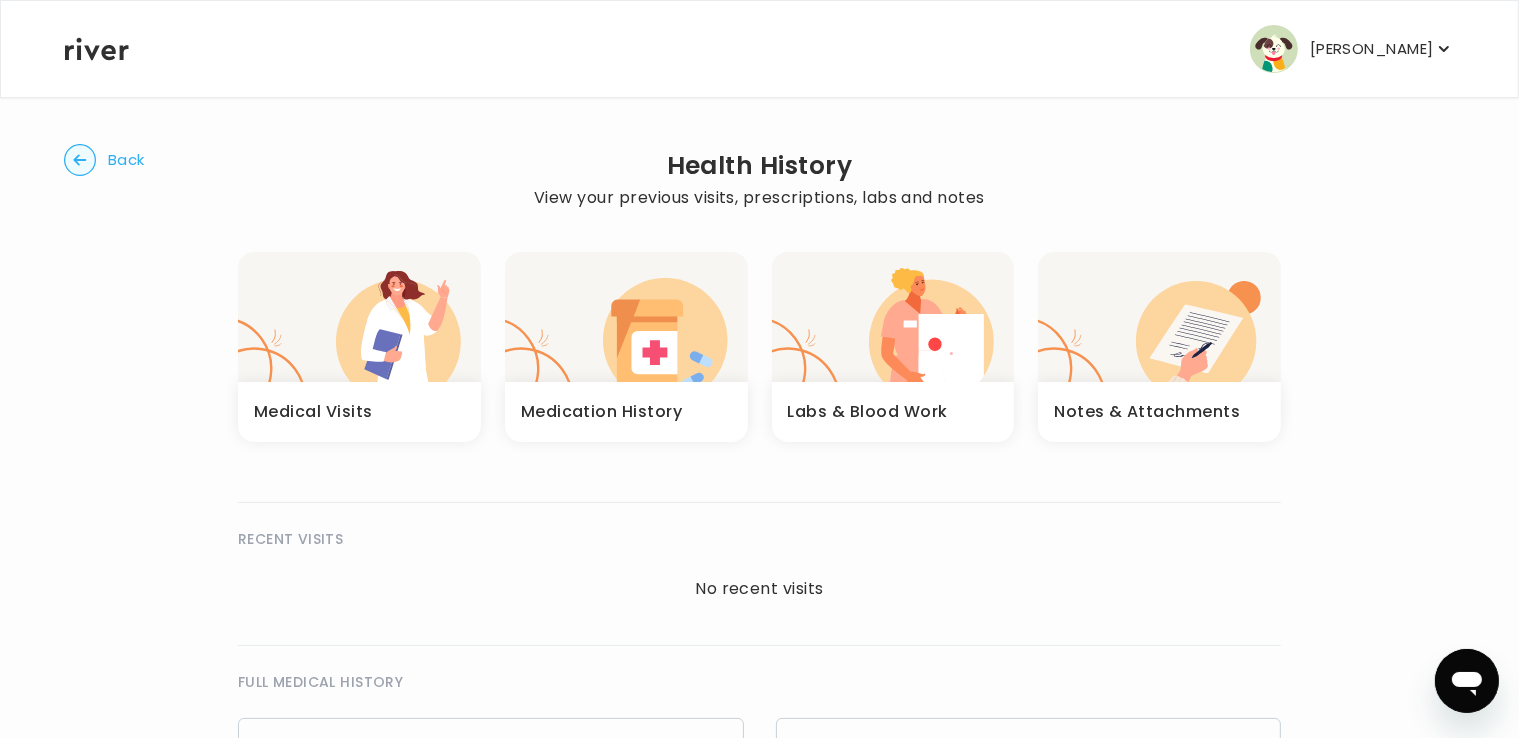 click on "Medical Visits" at bounding box center (359, 412) 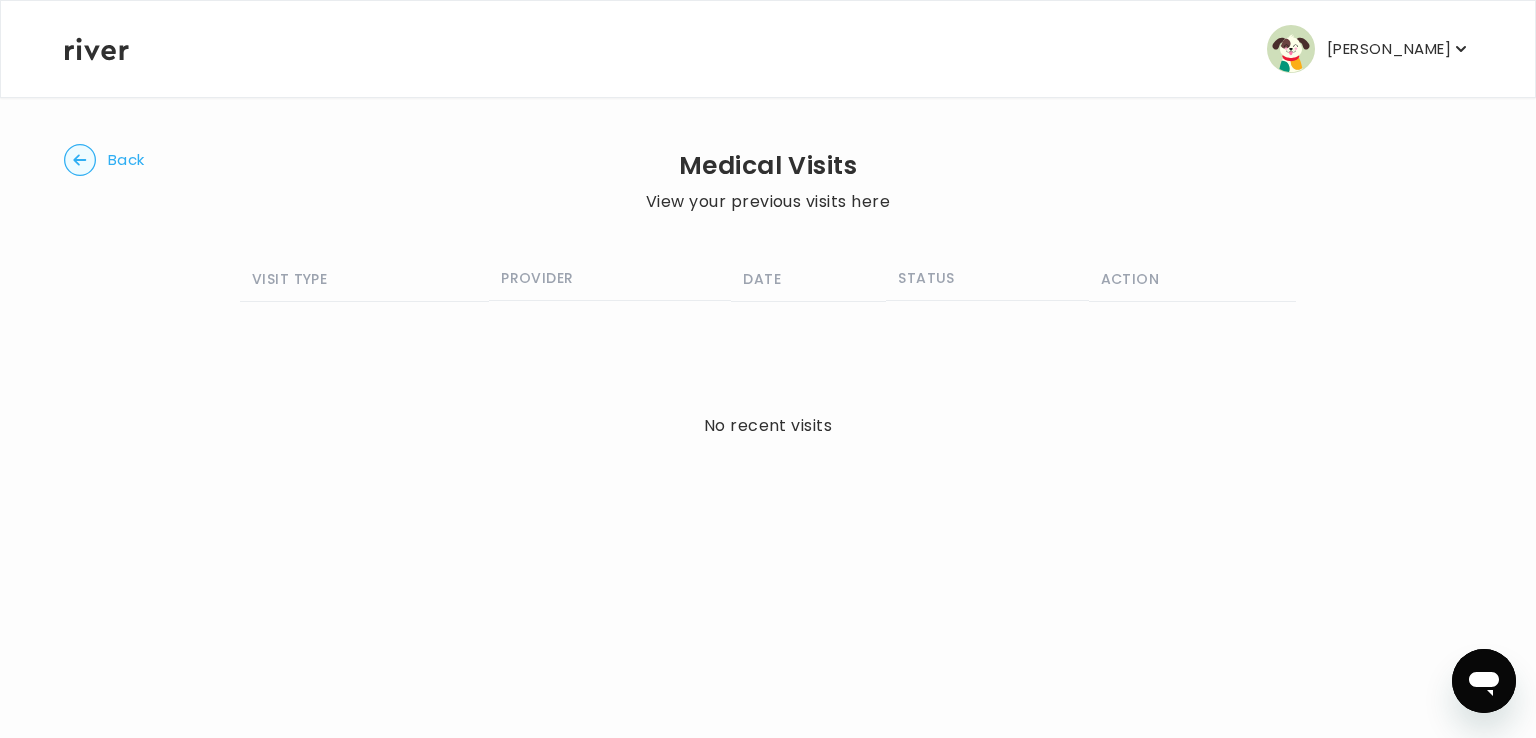 click 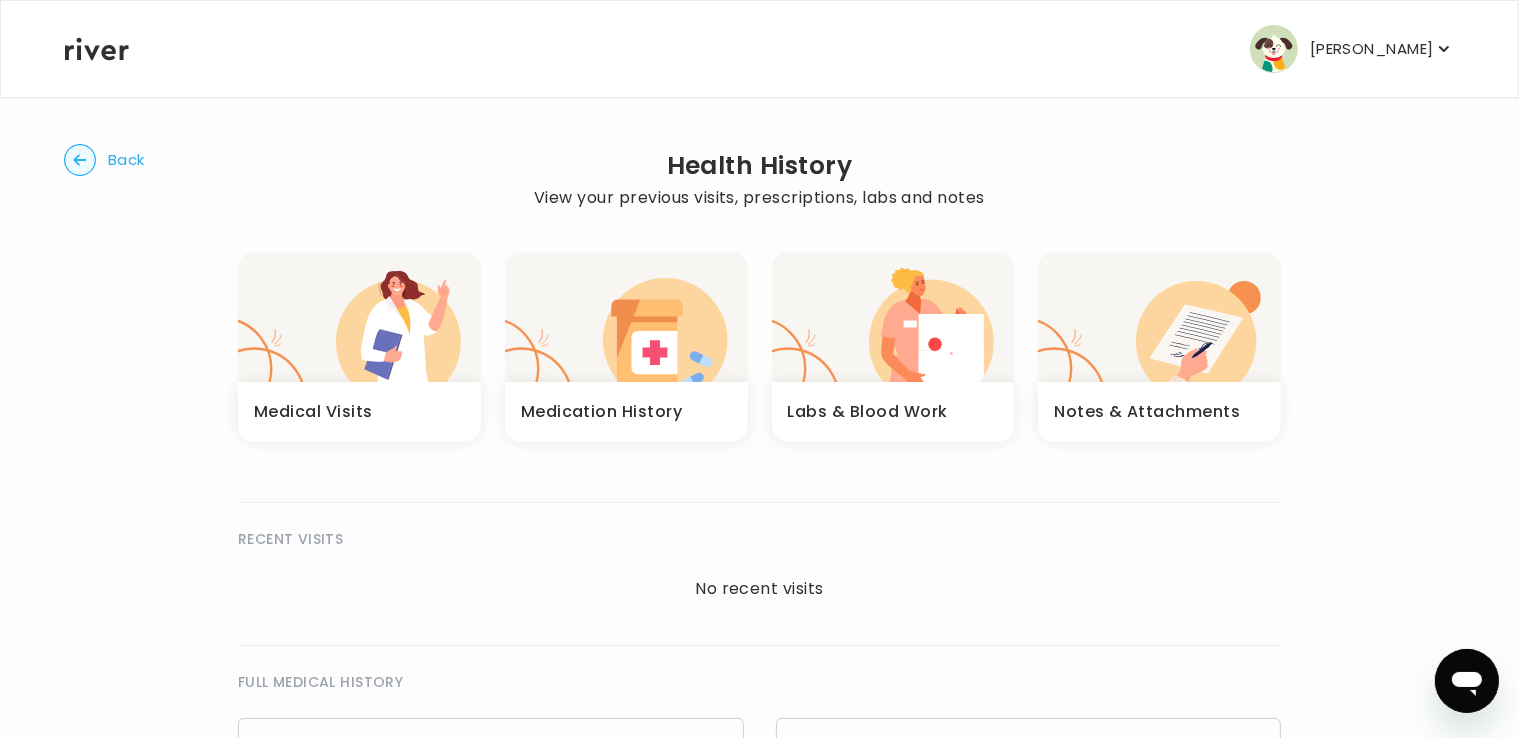 click 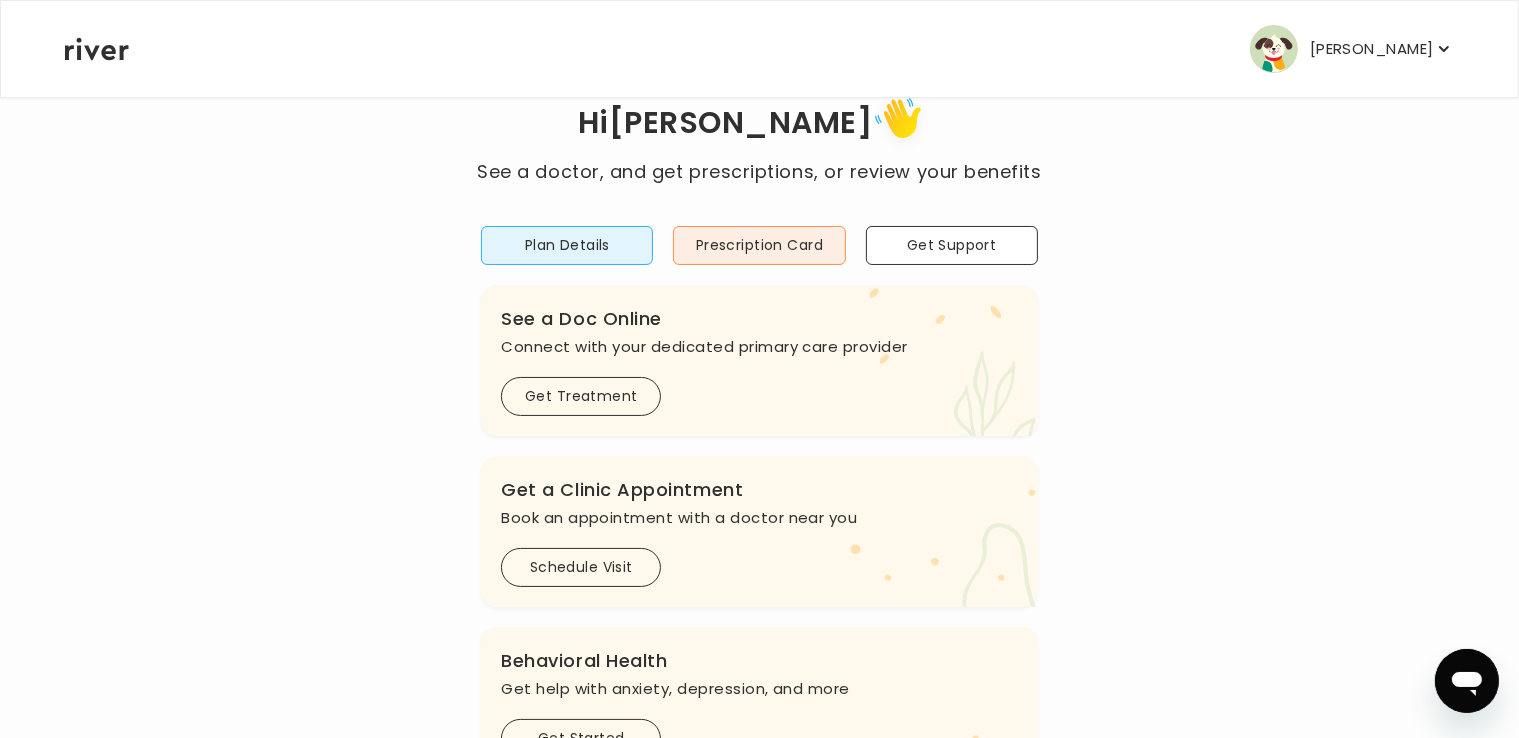scroll, scrollTop: 0, scrollLeft: 0, axis: both 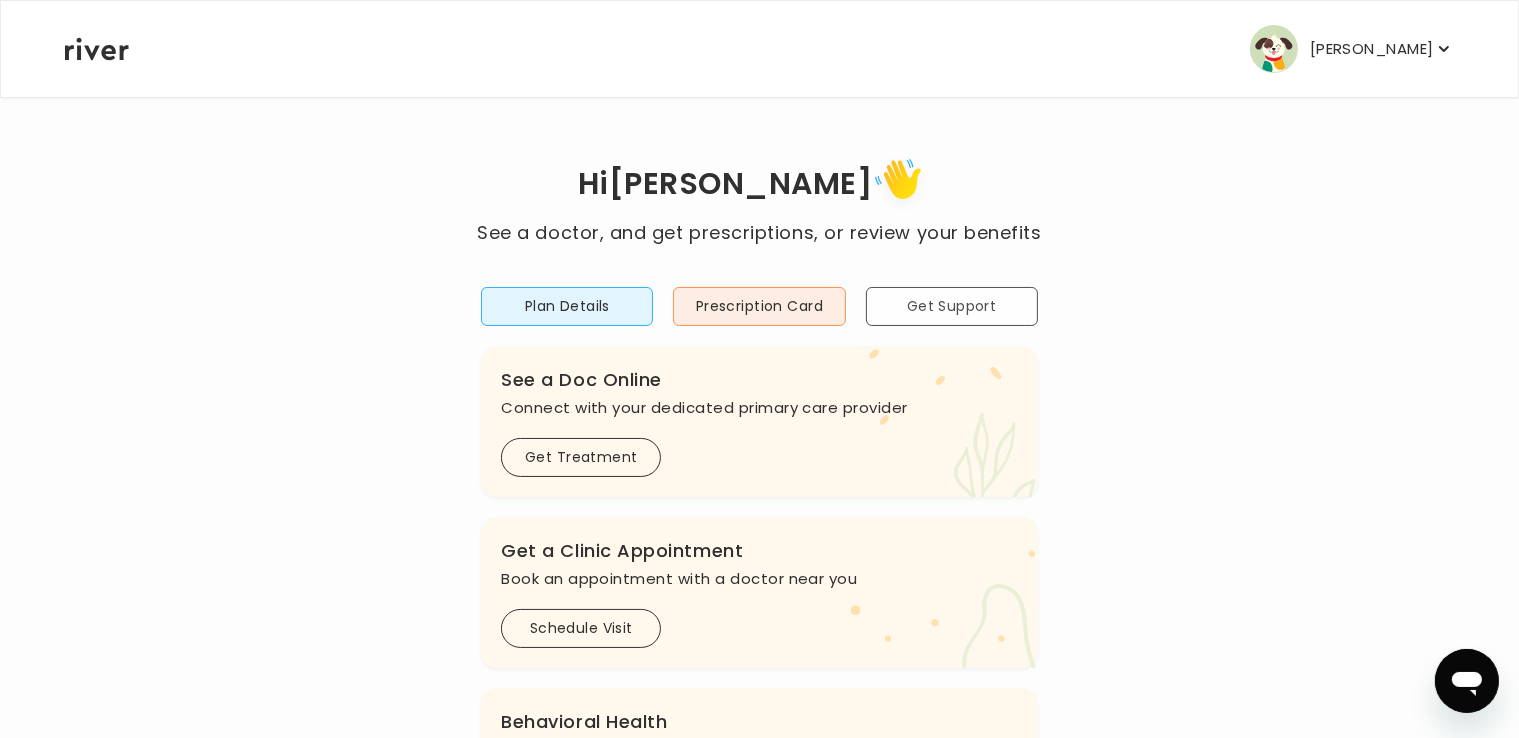 click on "Get Support" at bounding box center [952, 306] 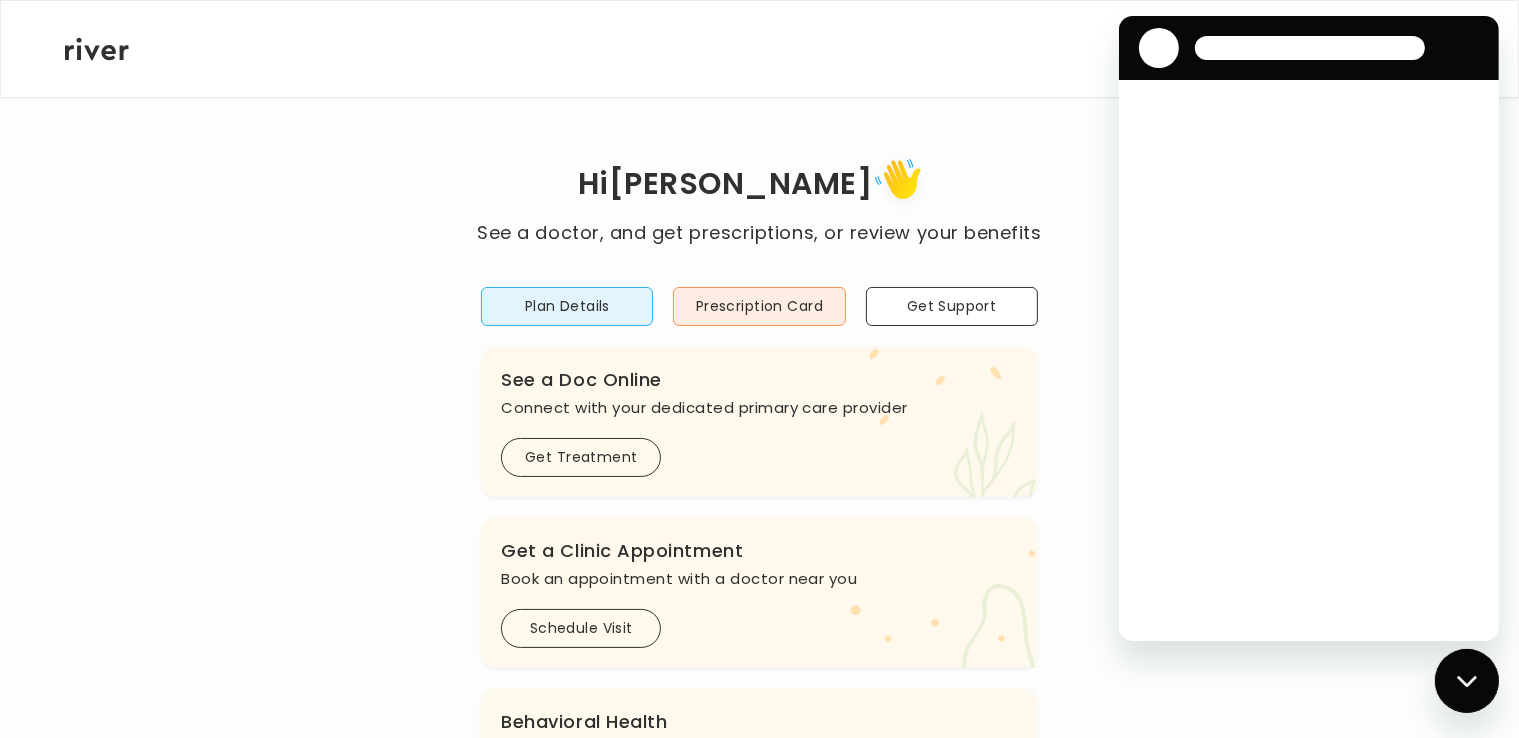 scroll, scrollTop: 0, scrollLeft: 0, axis: both 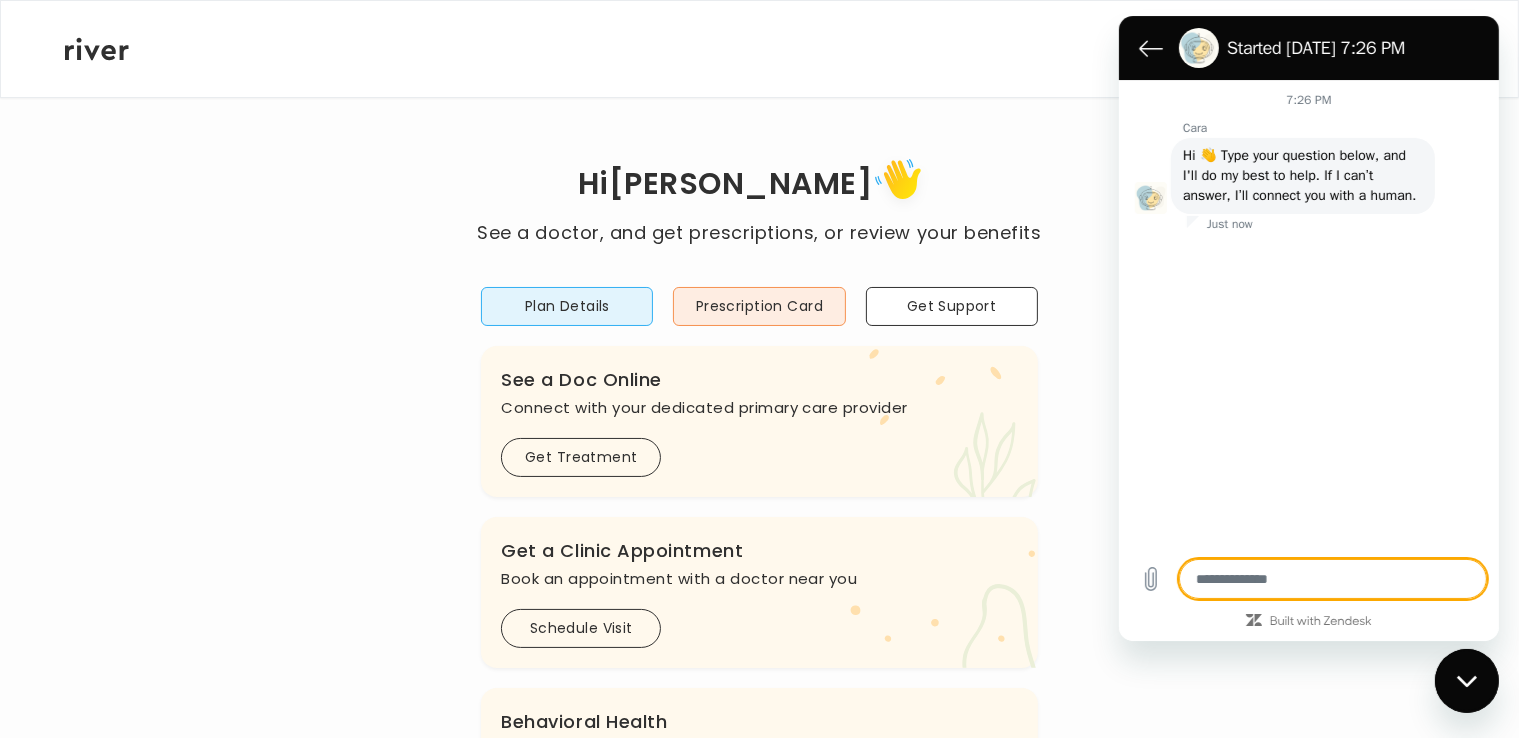 type on "*" 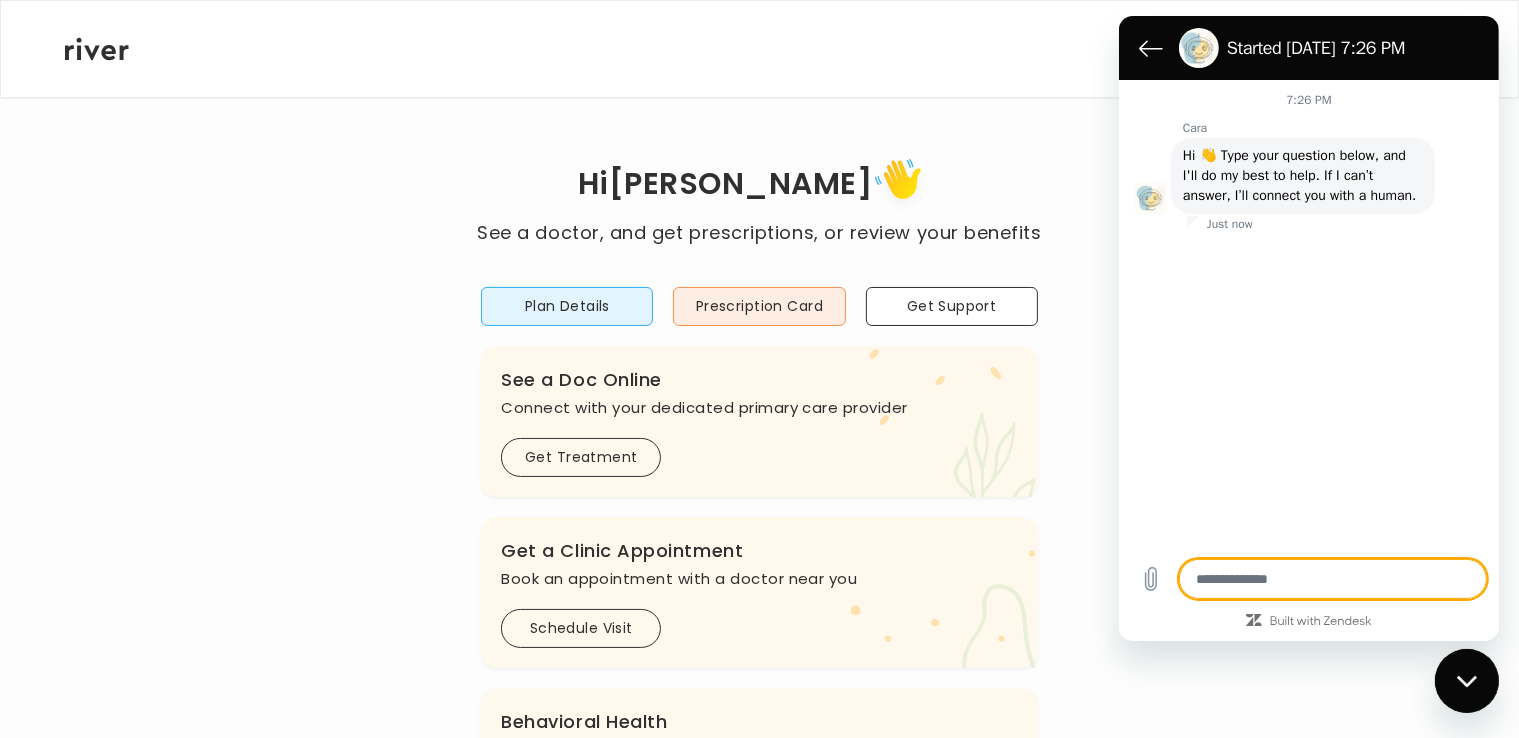 type on "*" 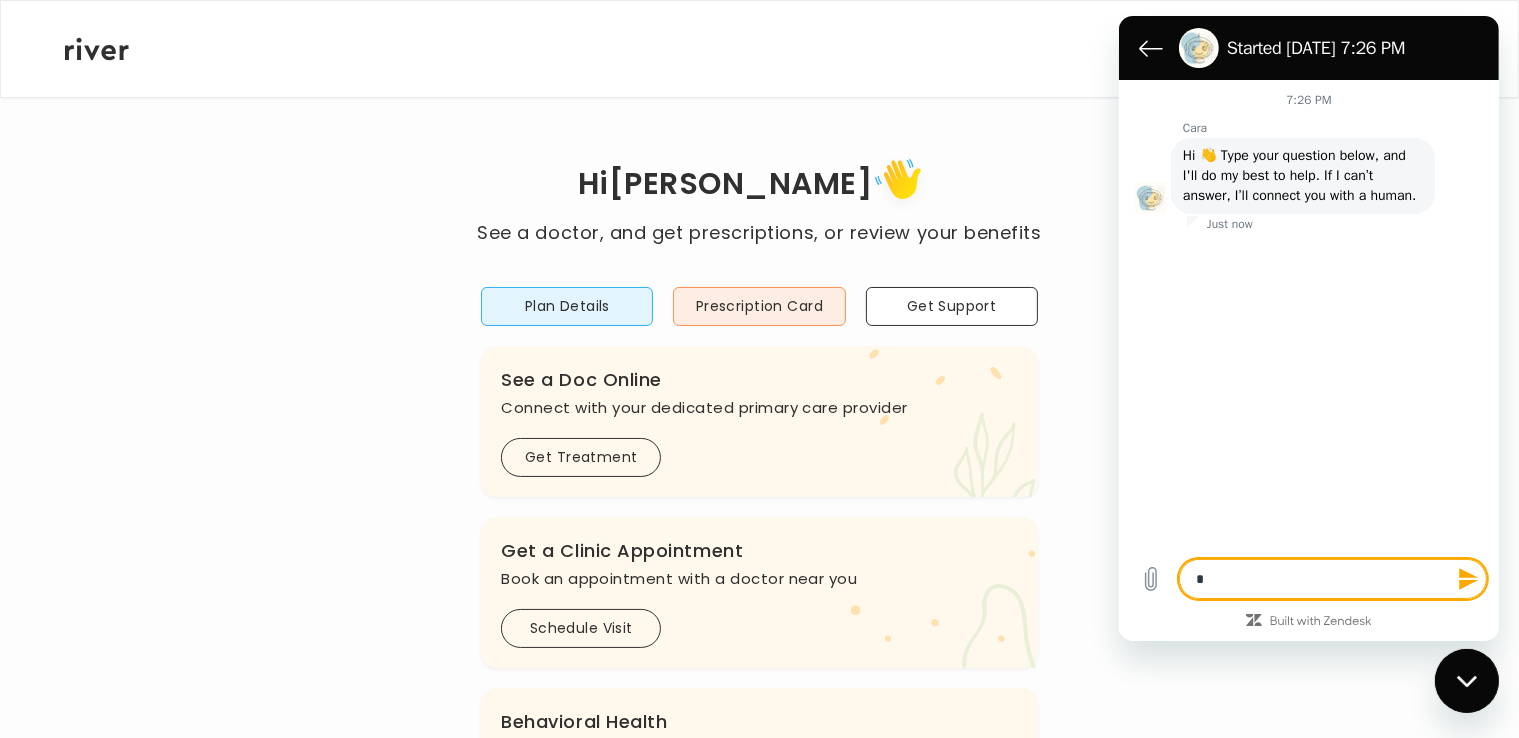 type on "**" 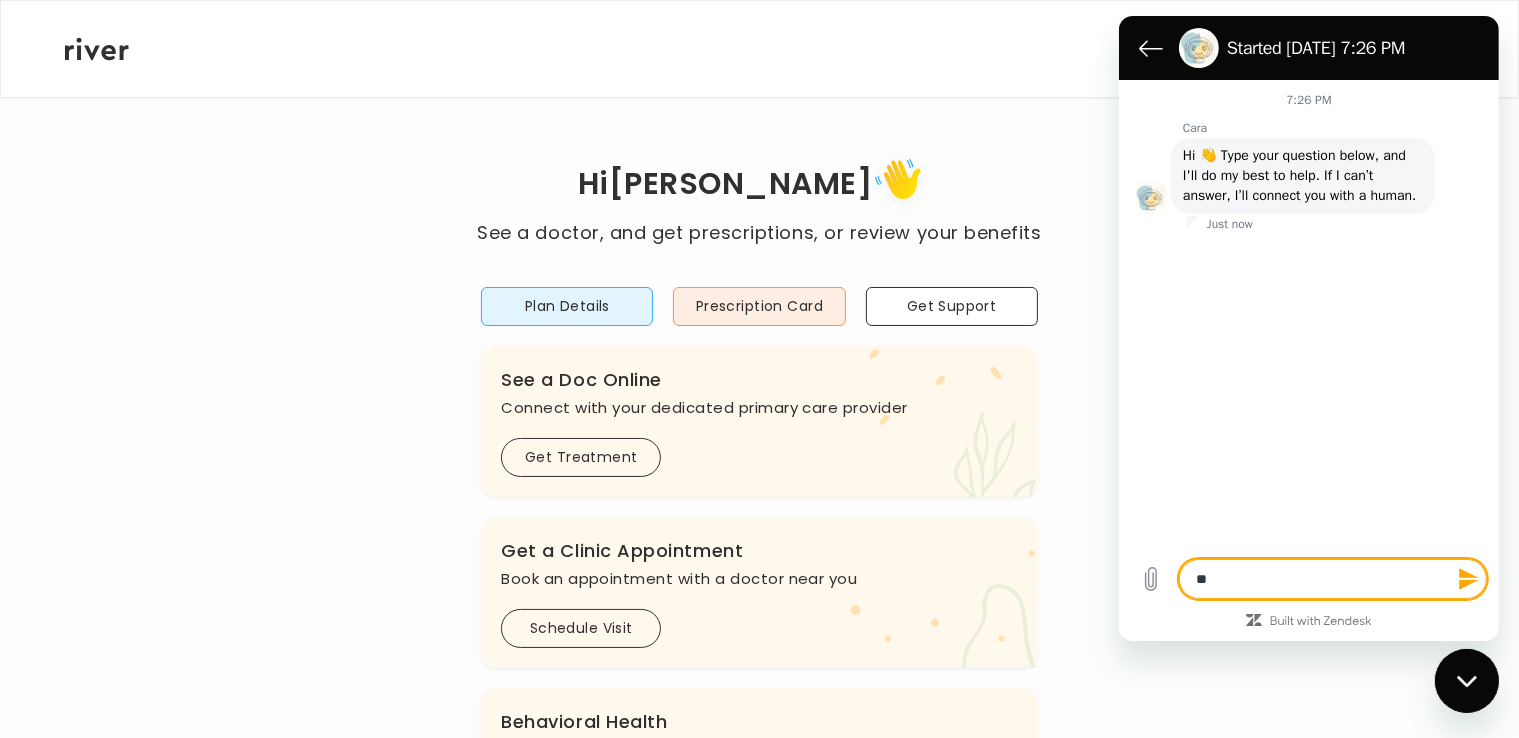 type on "***" 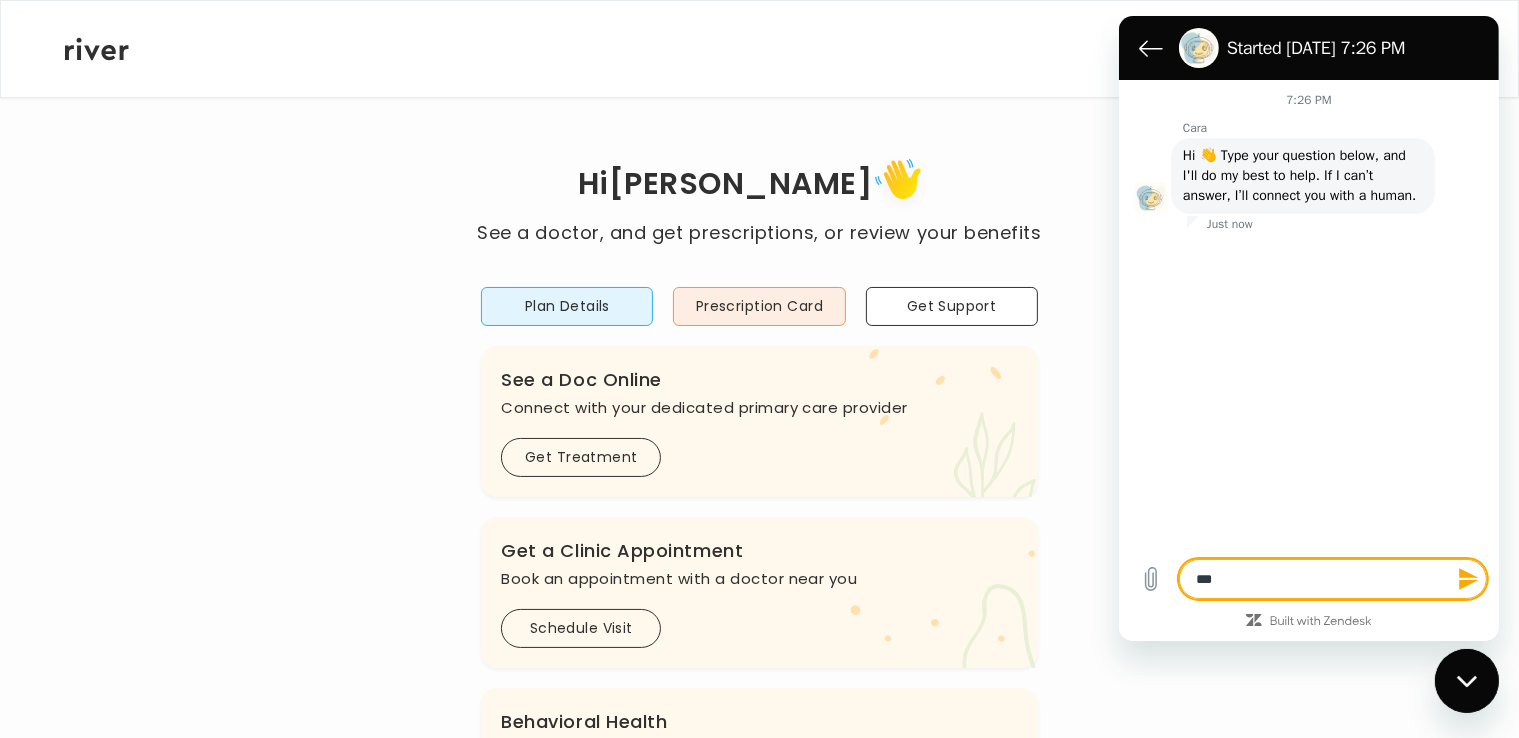 type on "*" 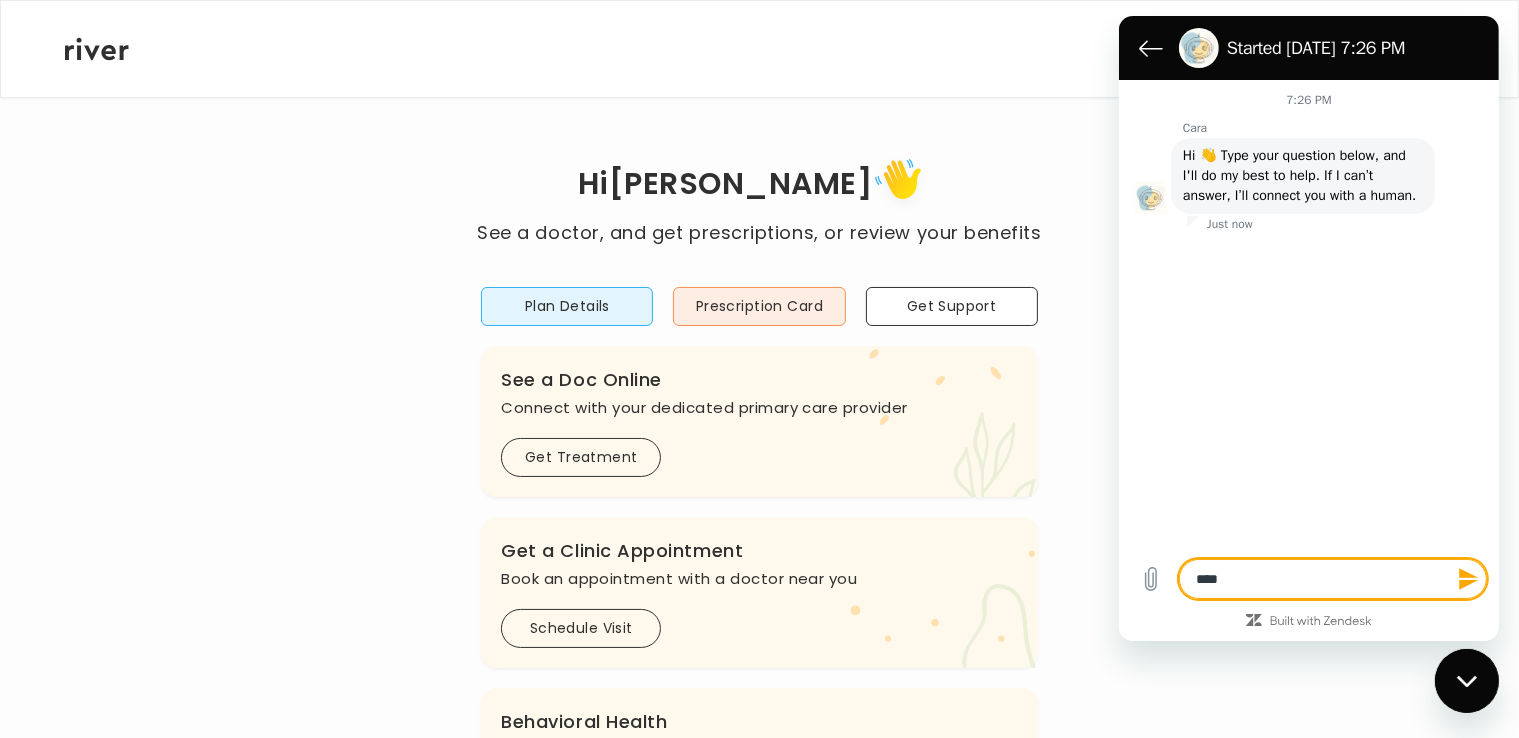 type on "*" 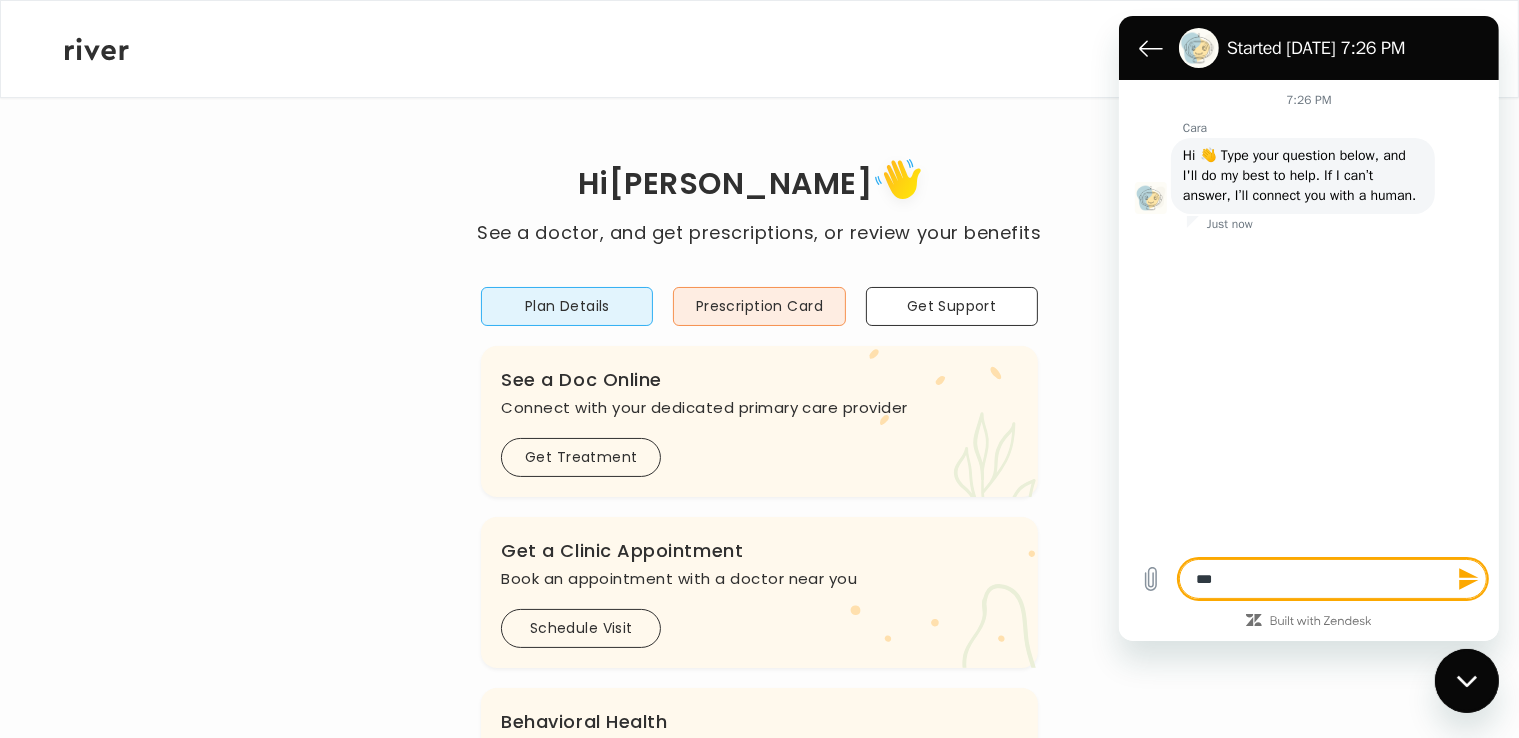 type on "****" 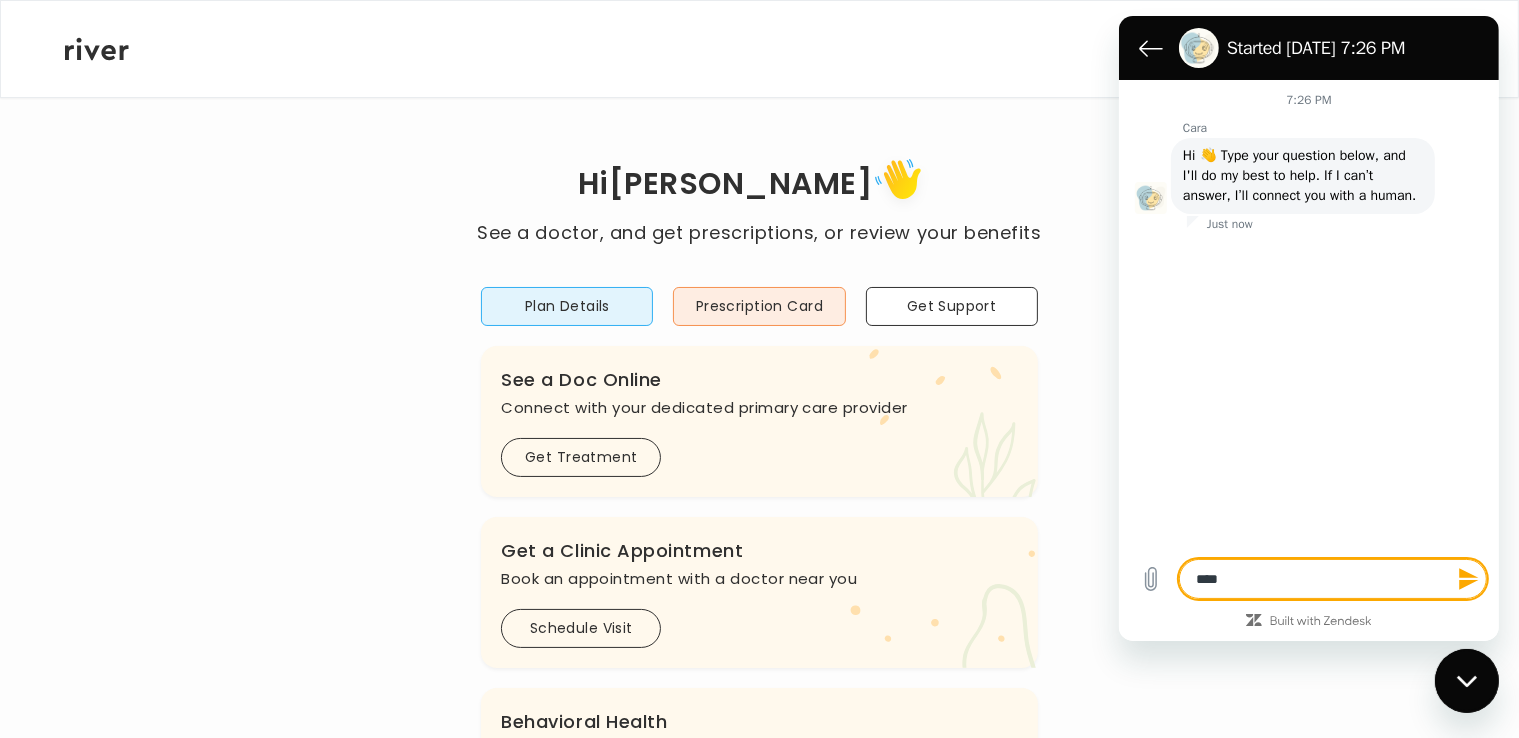type on "*****" 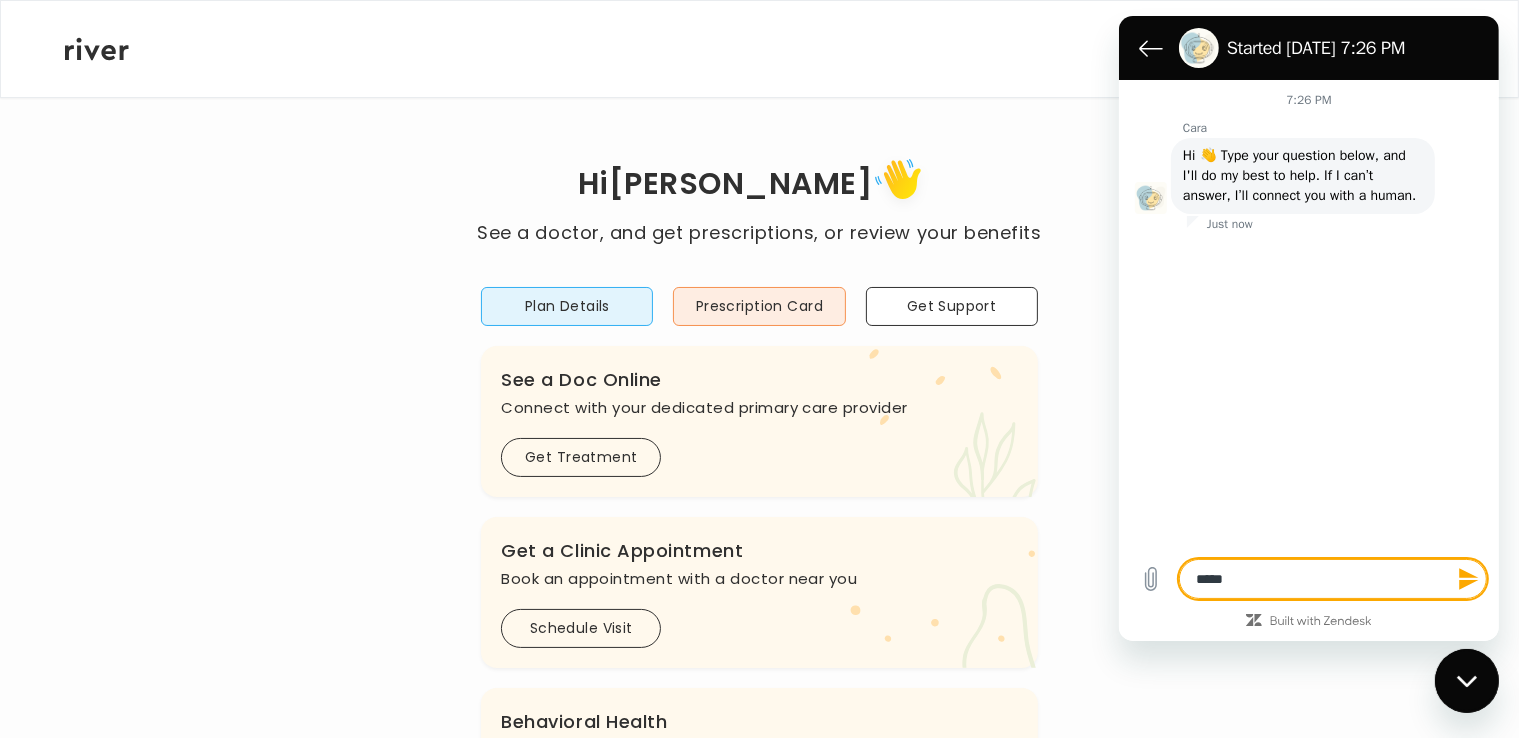 type on "******" 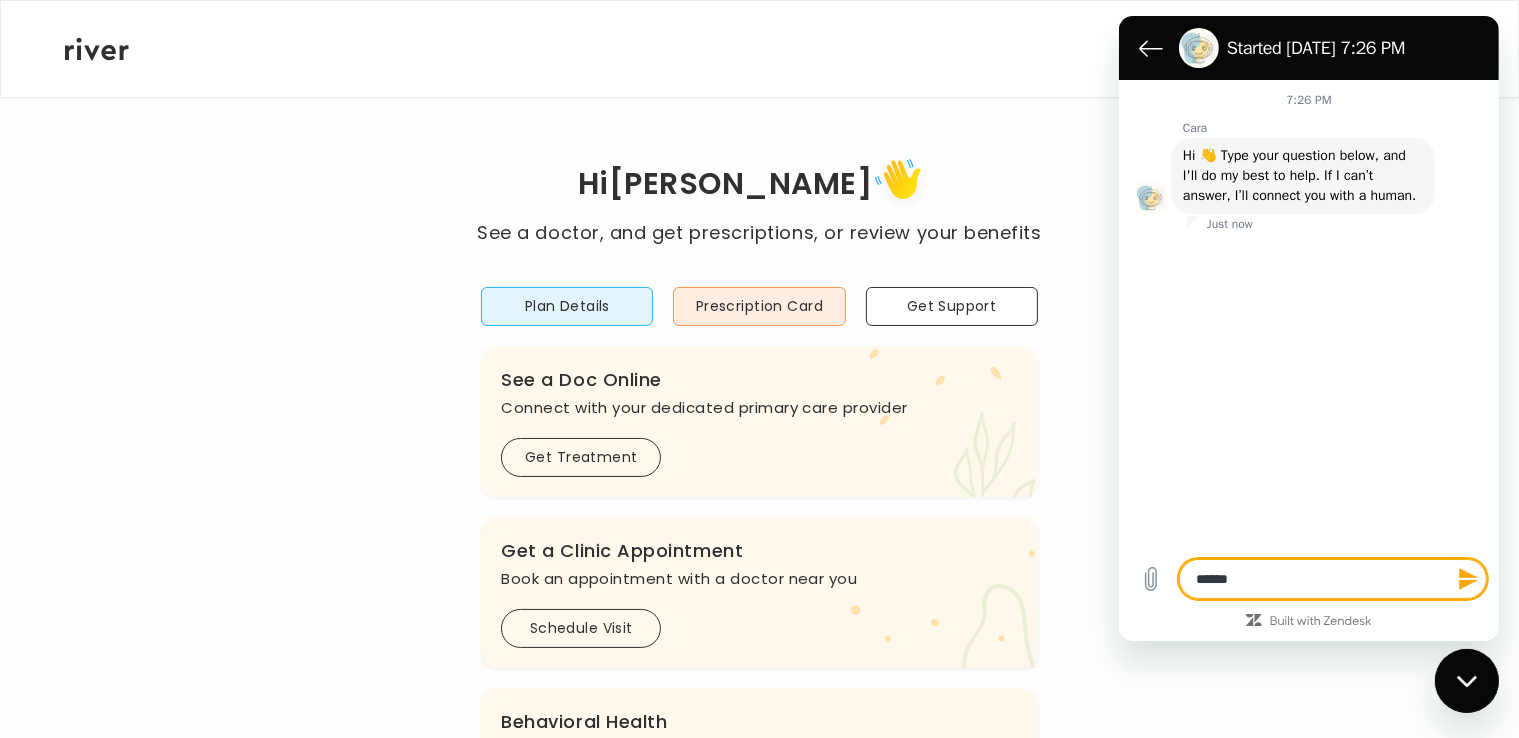 type on "******" 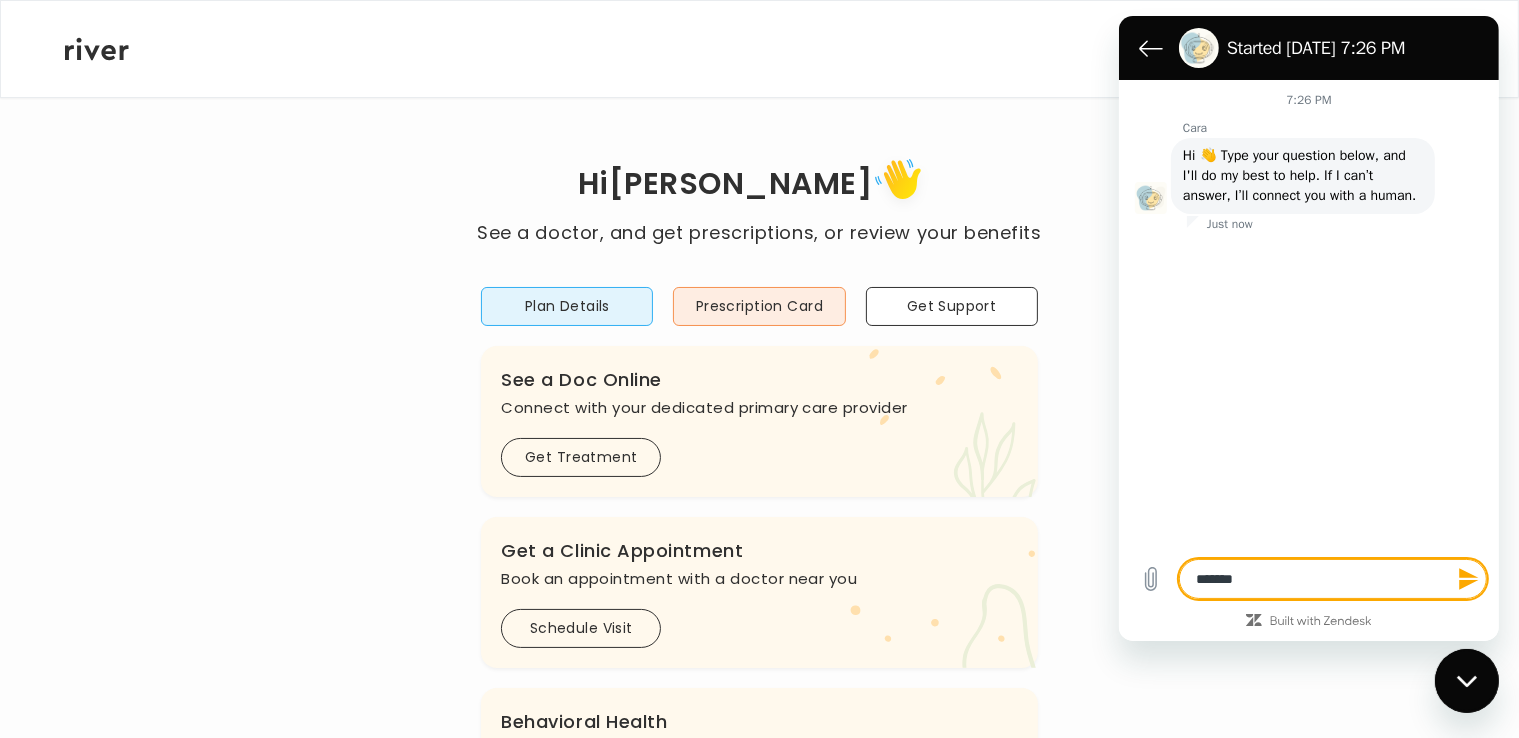 type on "********" 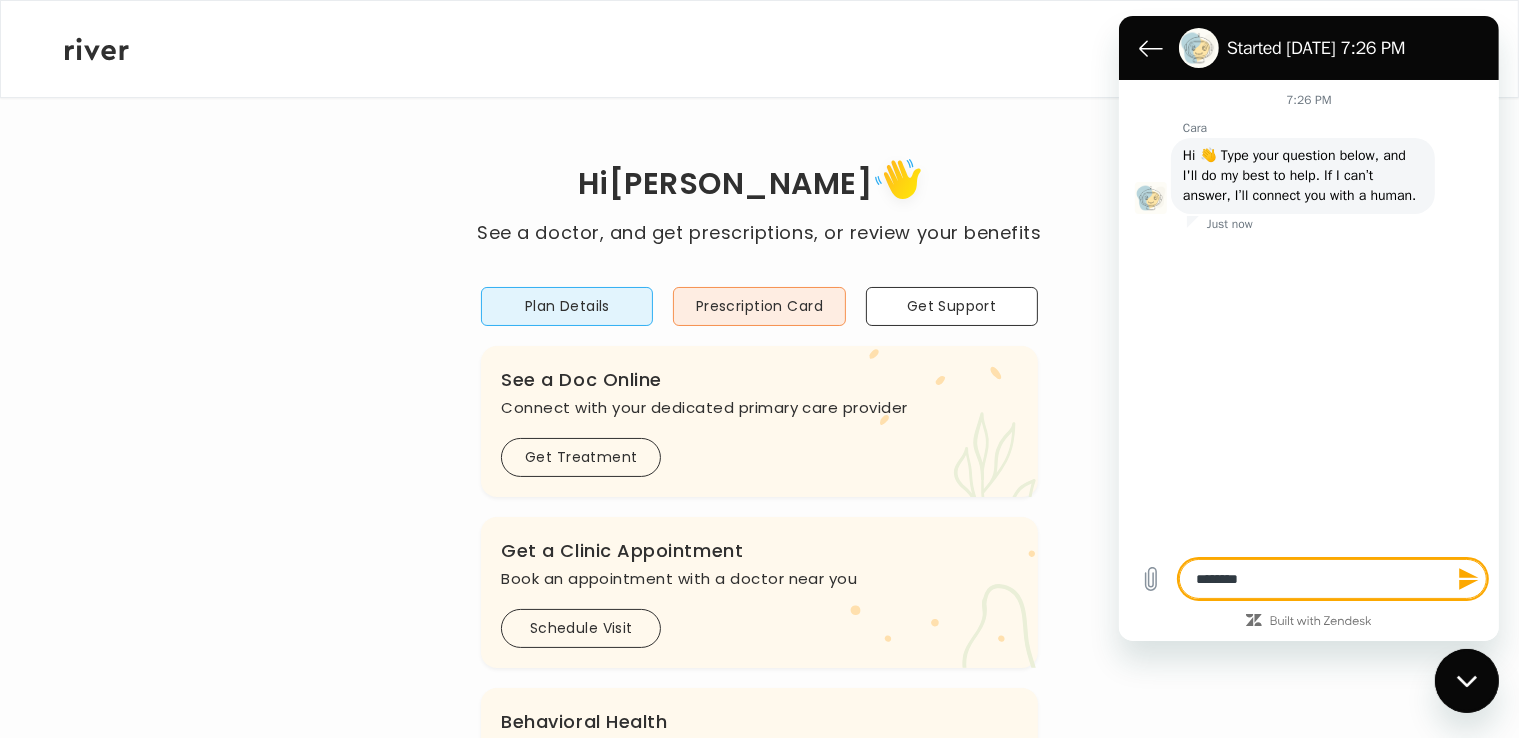type on "********" 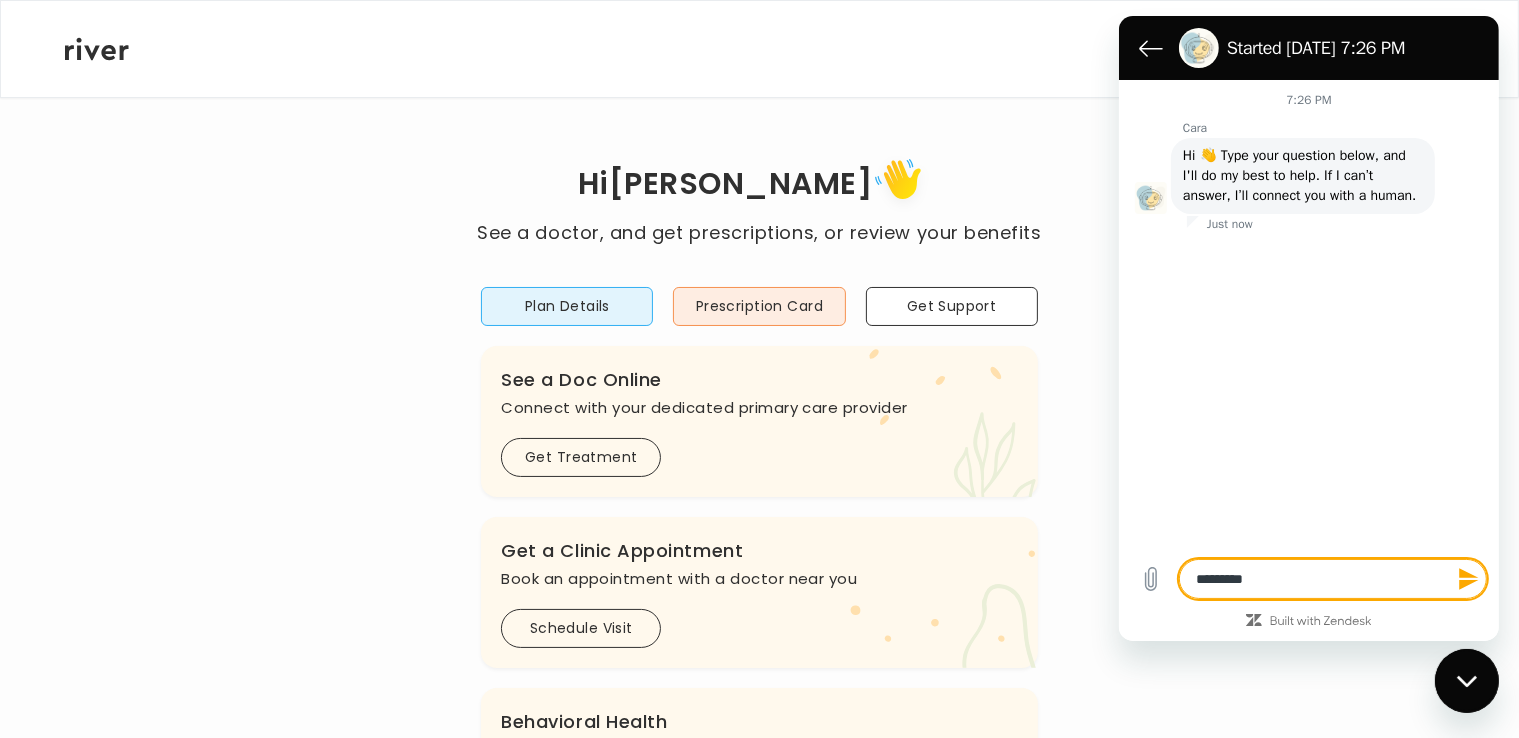 type on "**********" 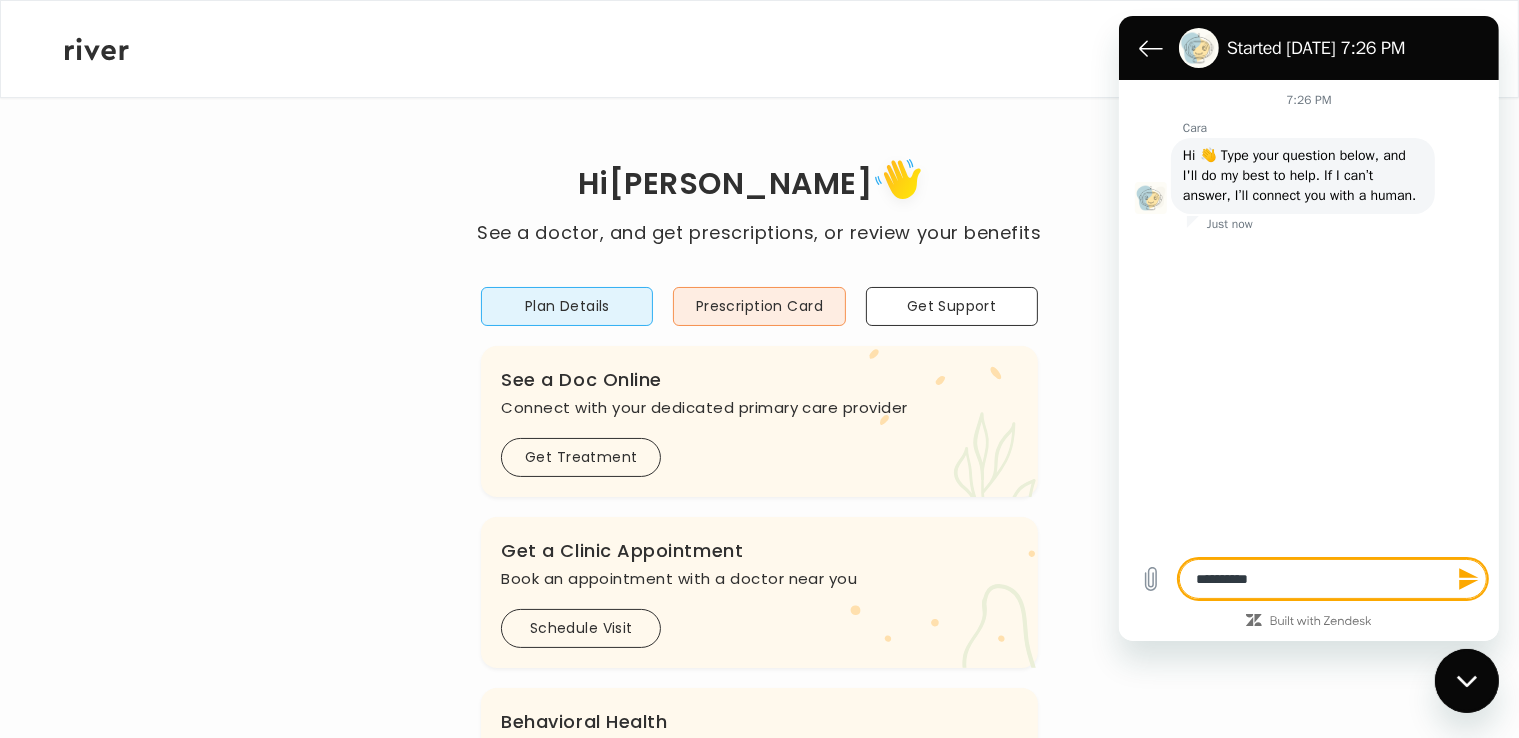 type on "**********" 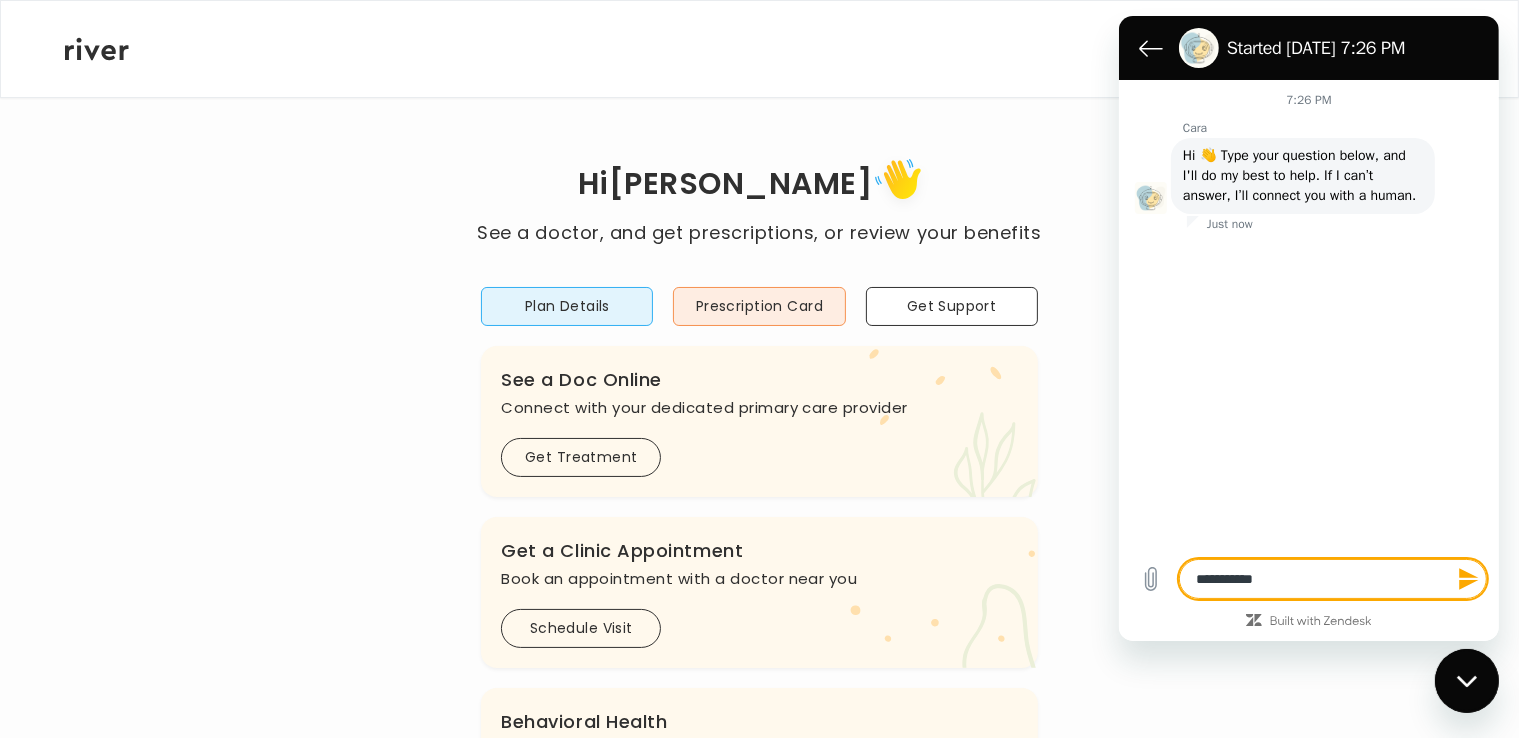 type on "*" 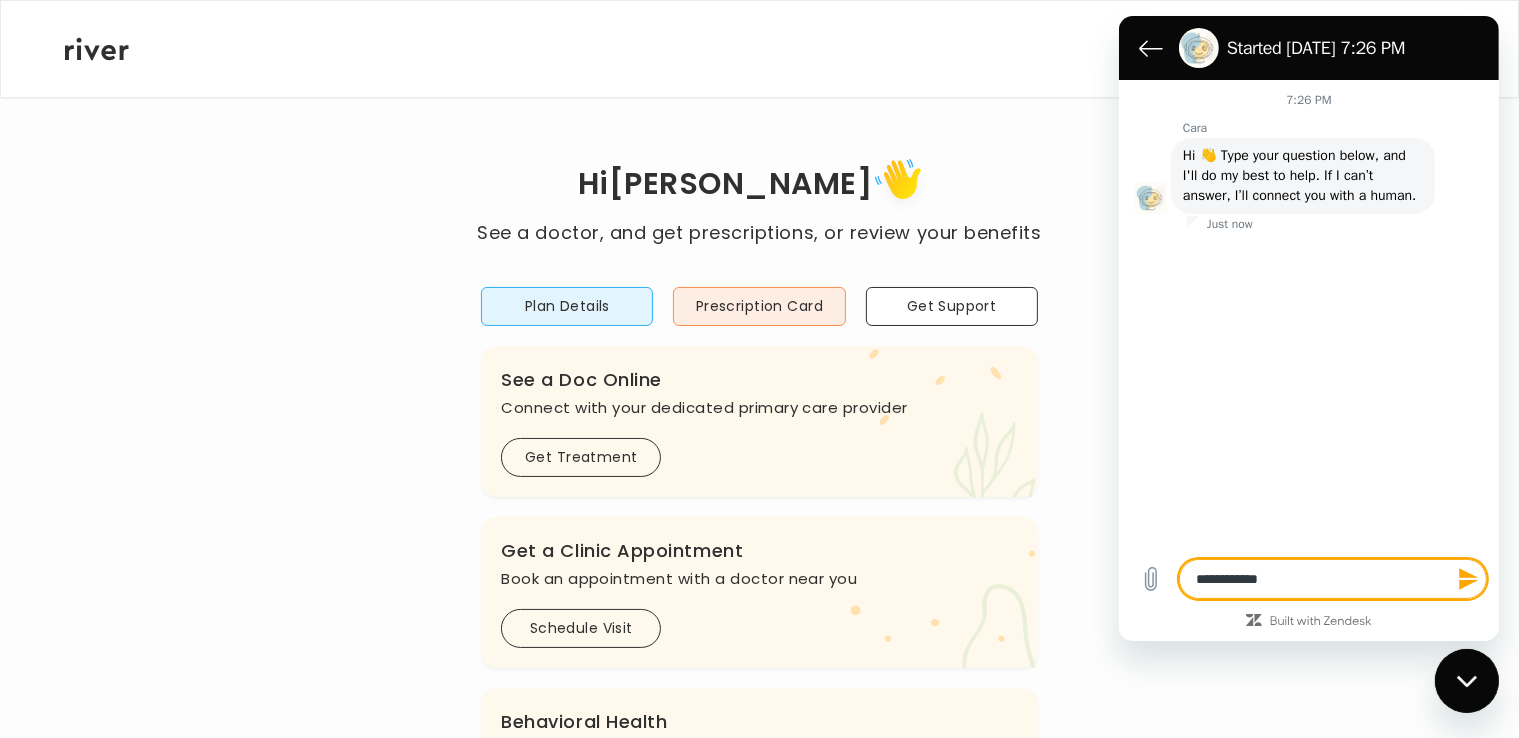 type on "**********" 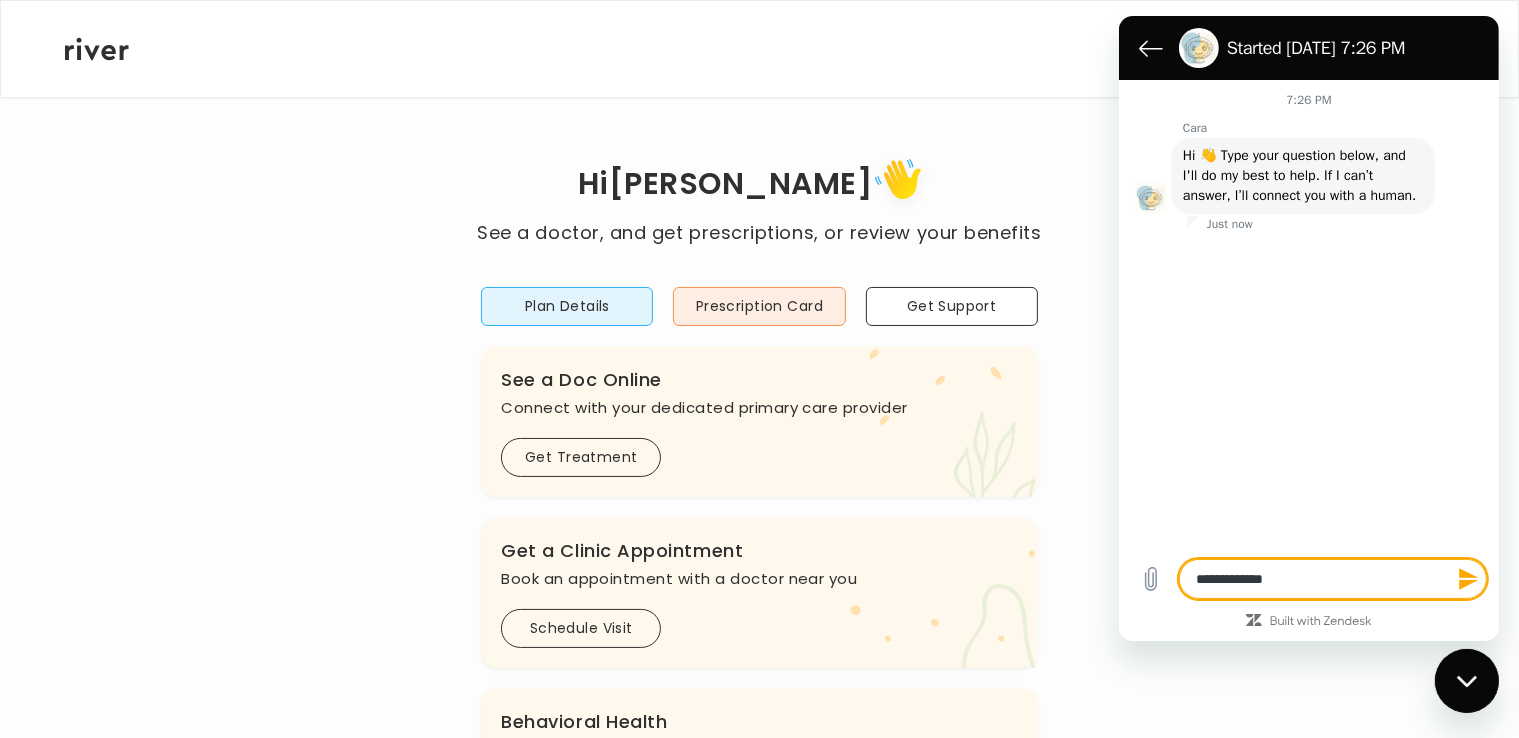 type on "**********" 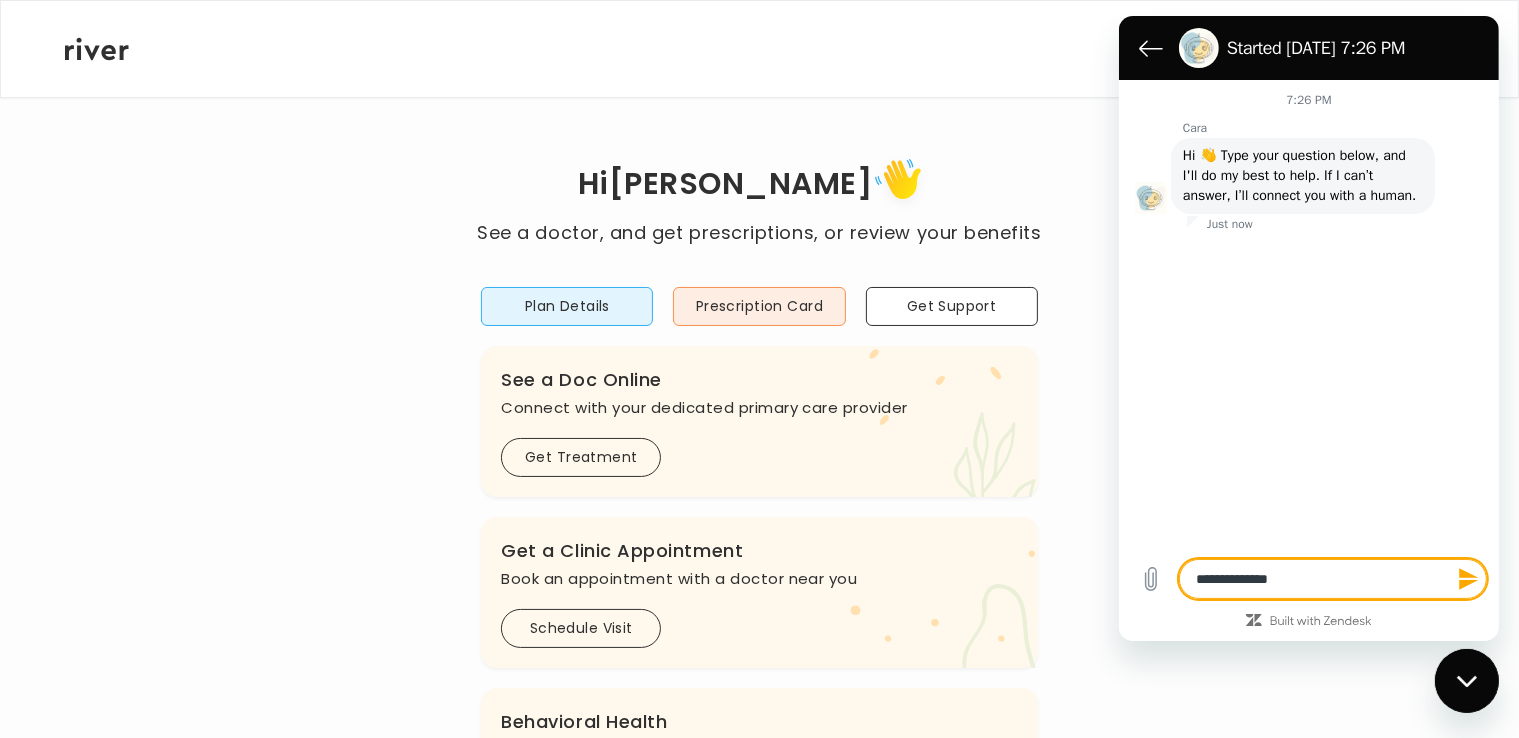 type on "**********" 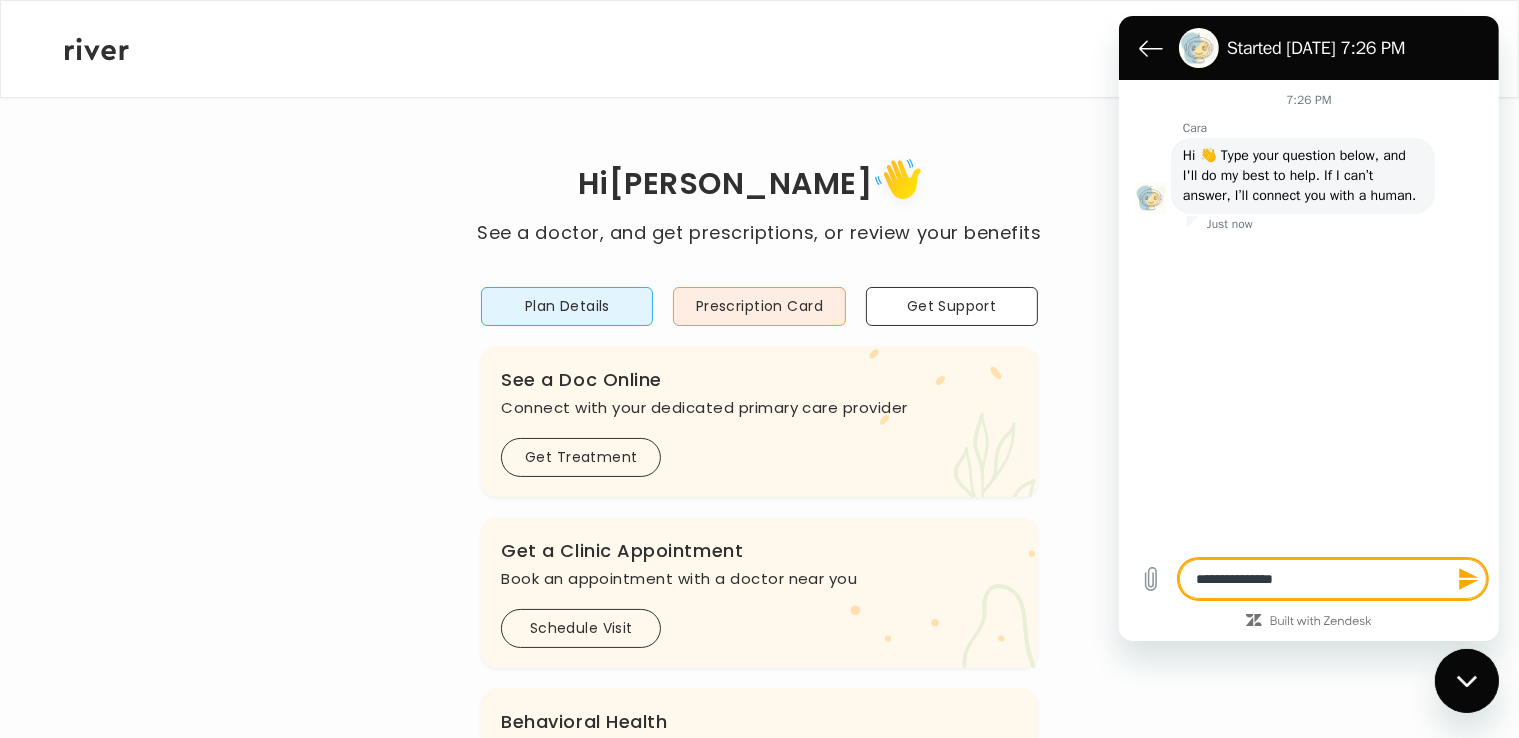 type on "*" 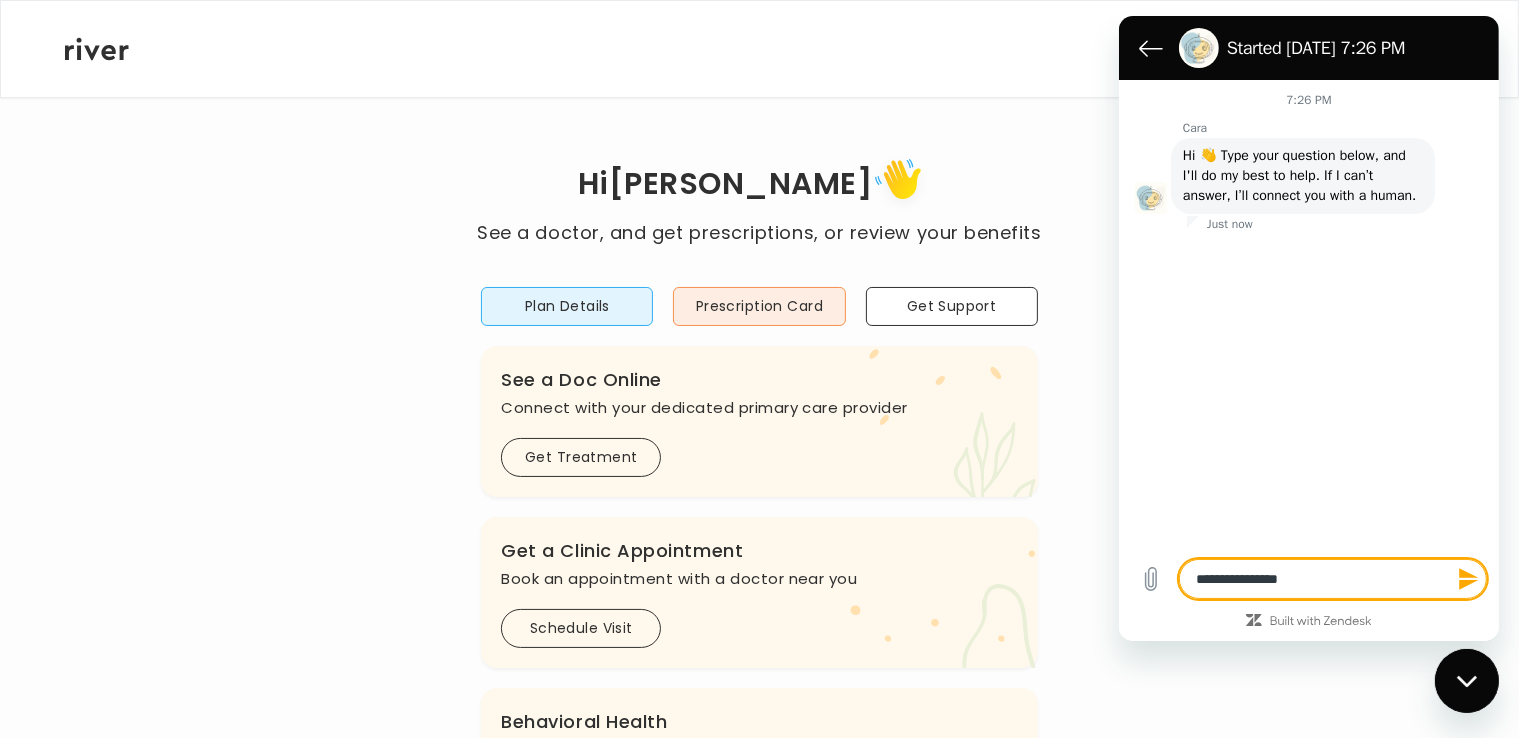 type on "*" 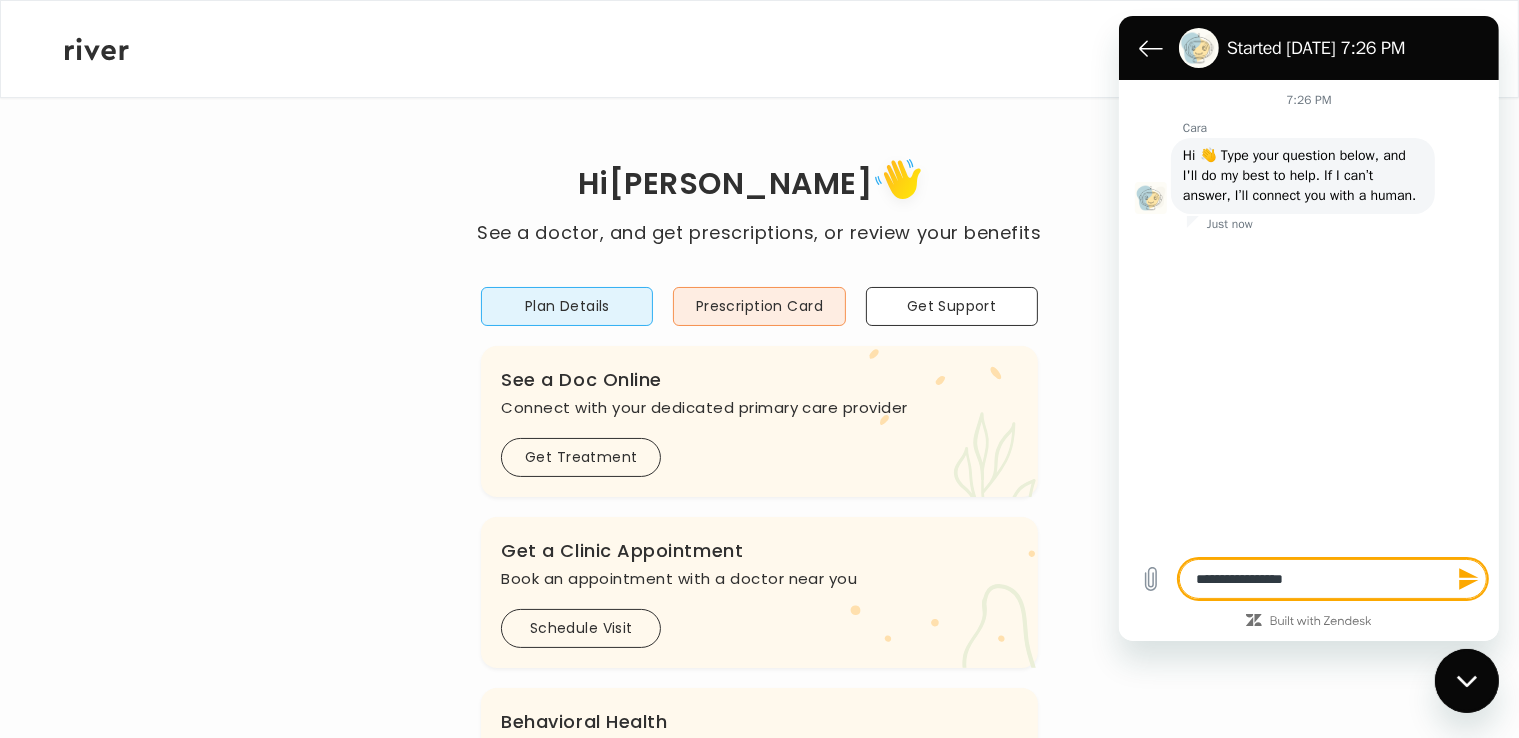 type on "**********" 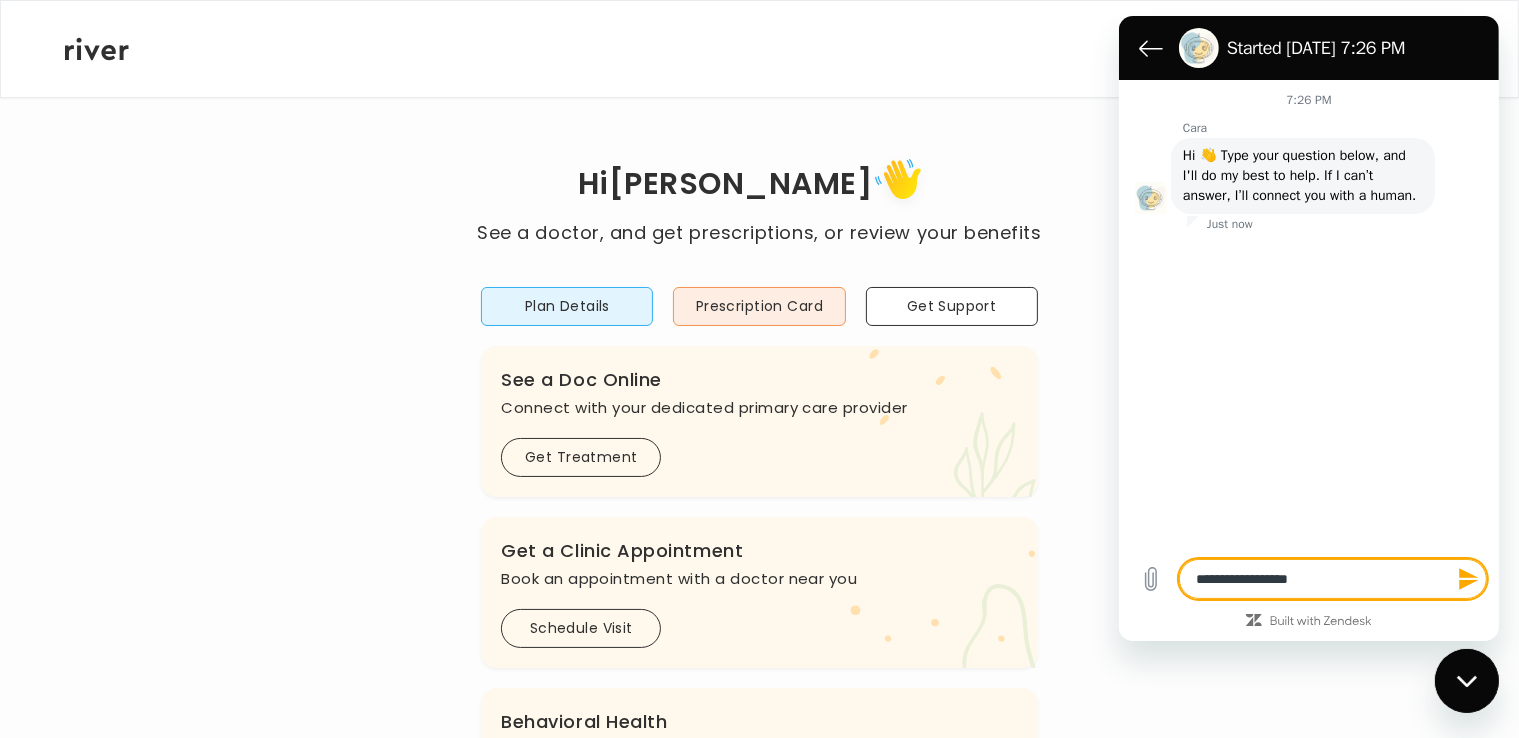 type on "**********" 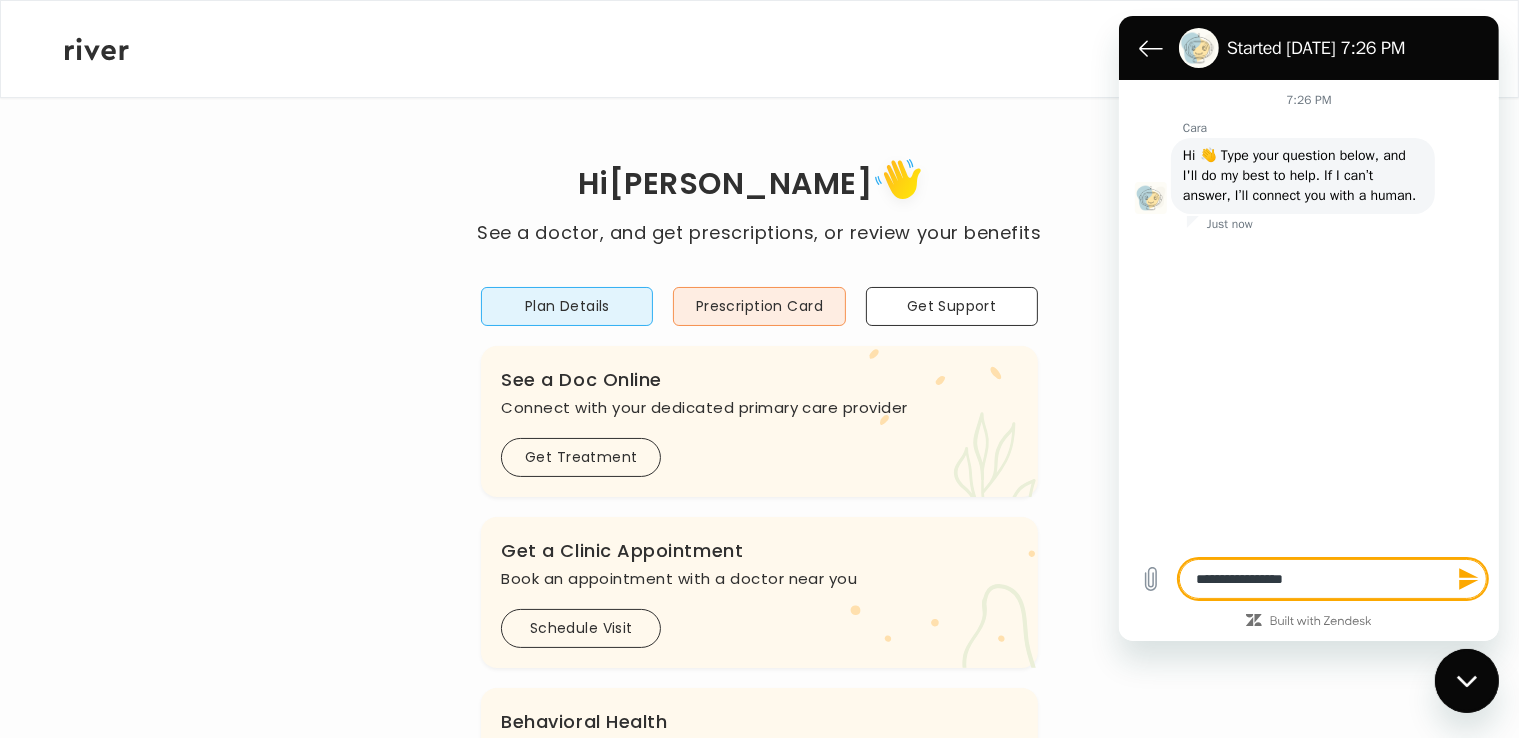 type on "**********" 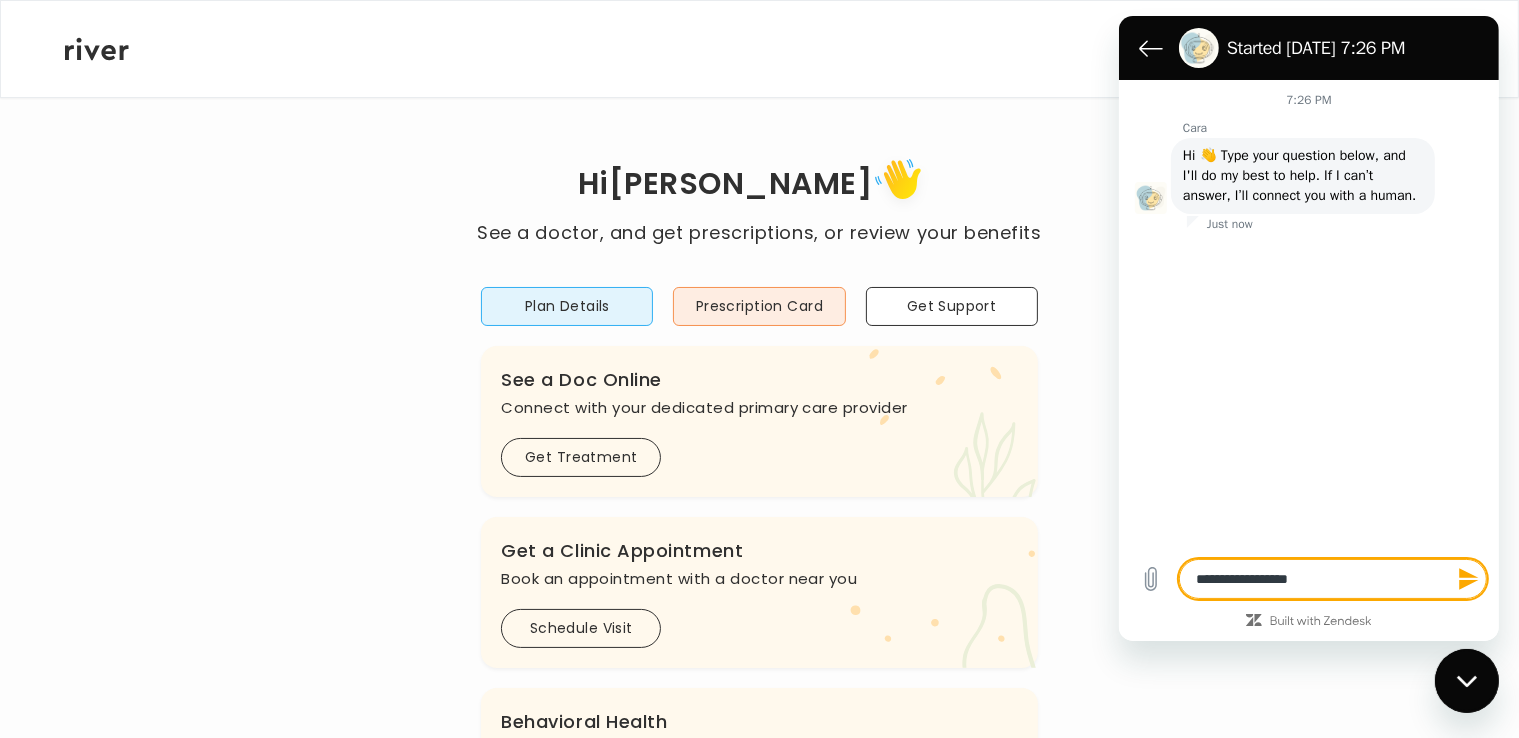 type on "**********" 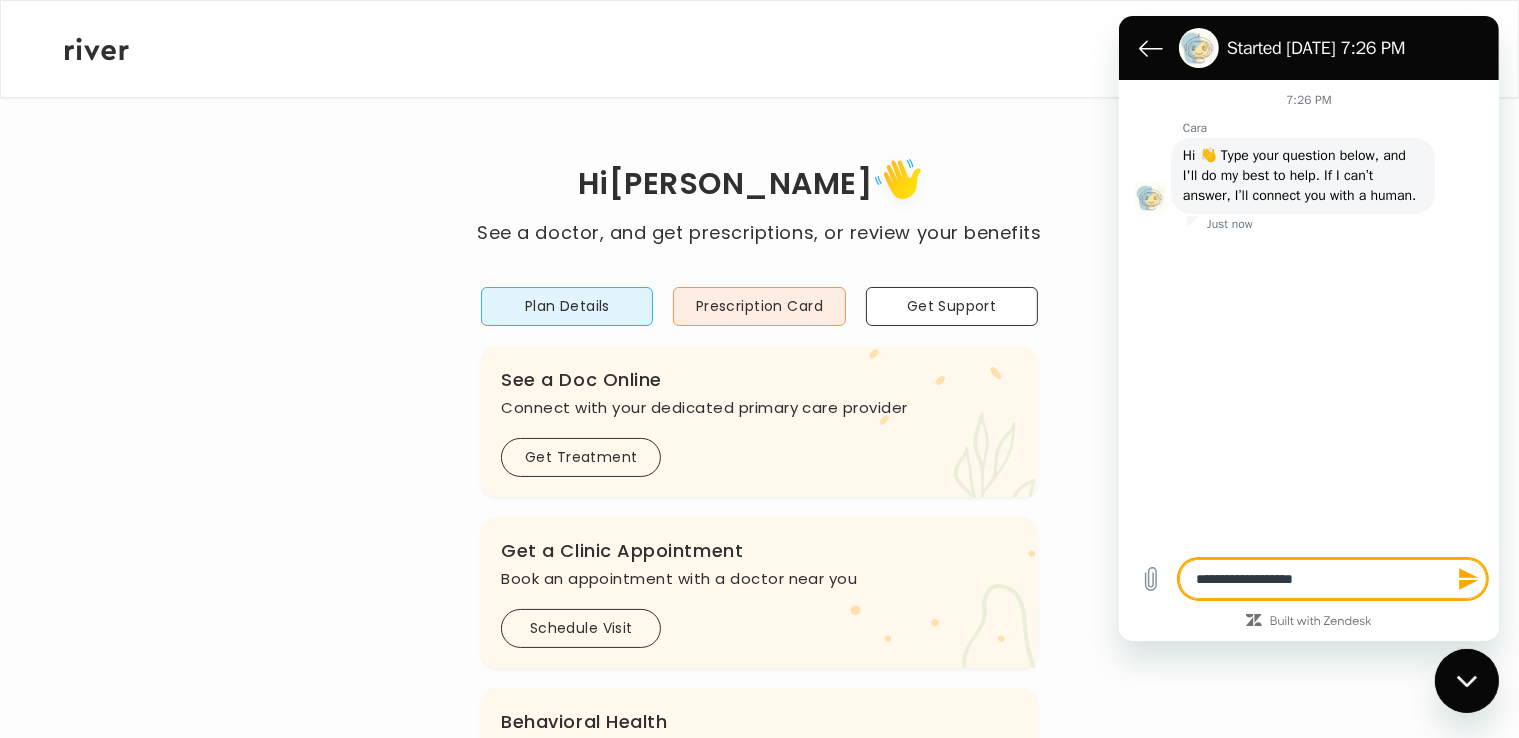 type on "**********" 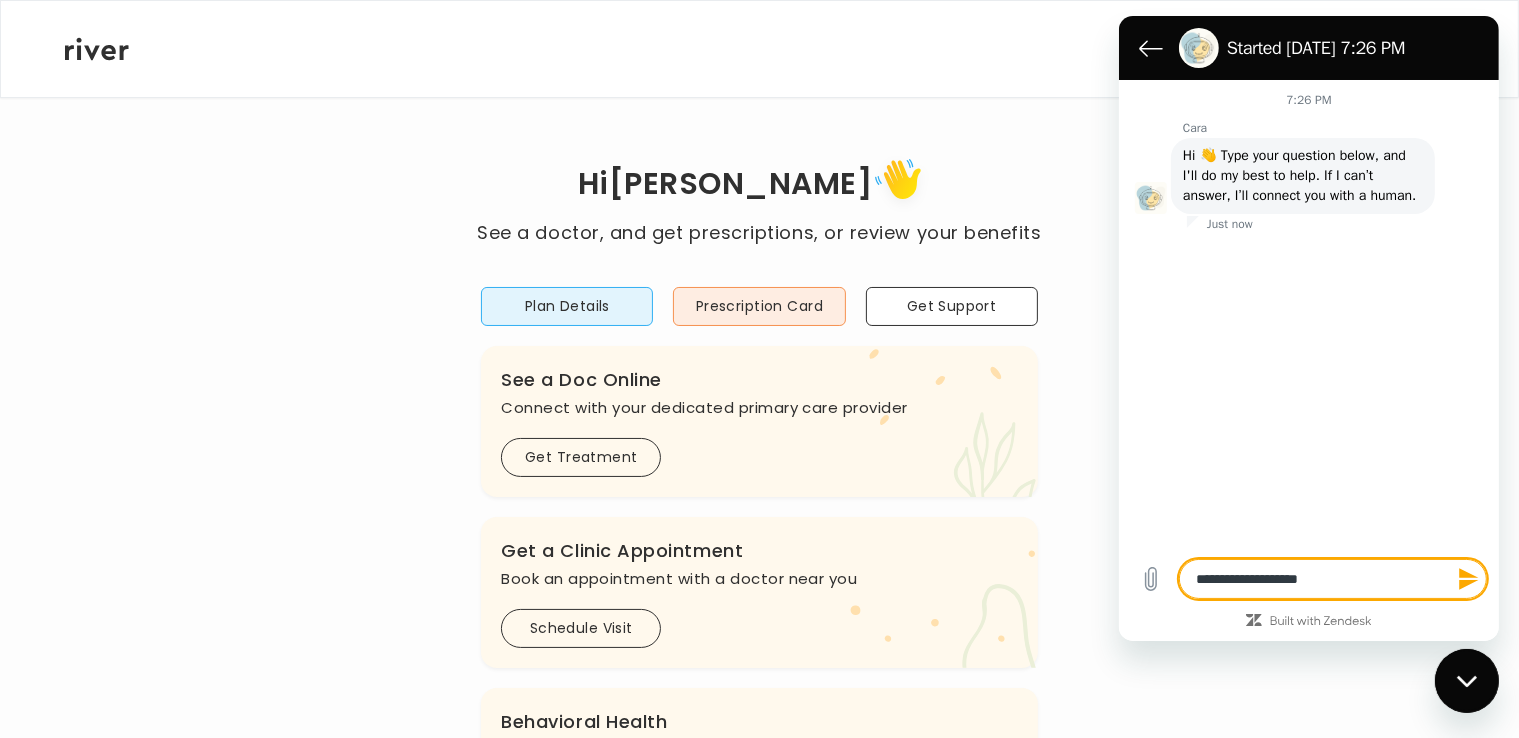 type on "*" 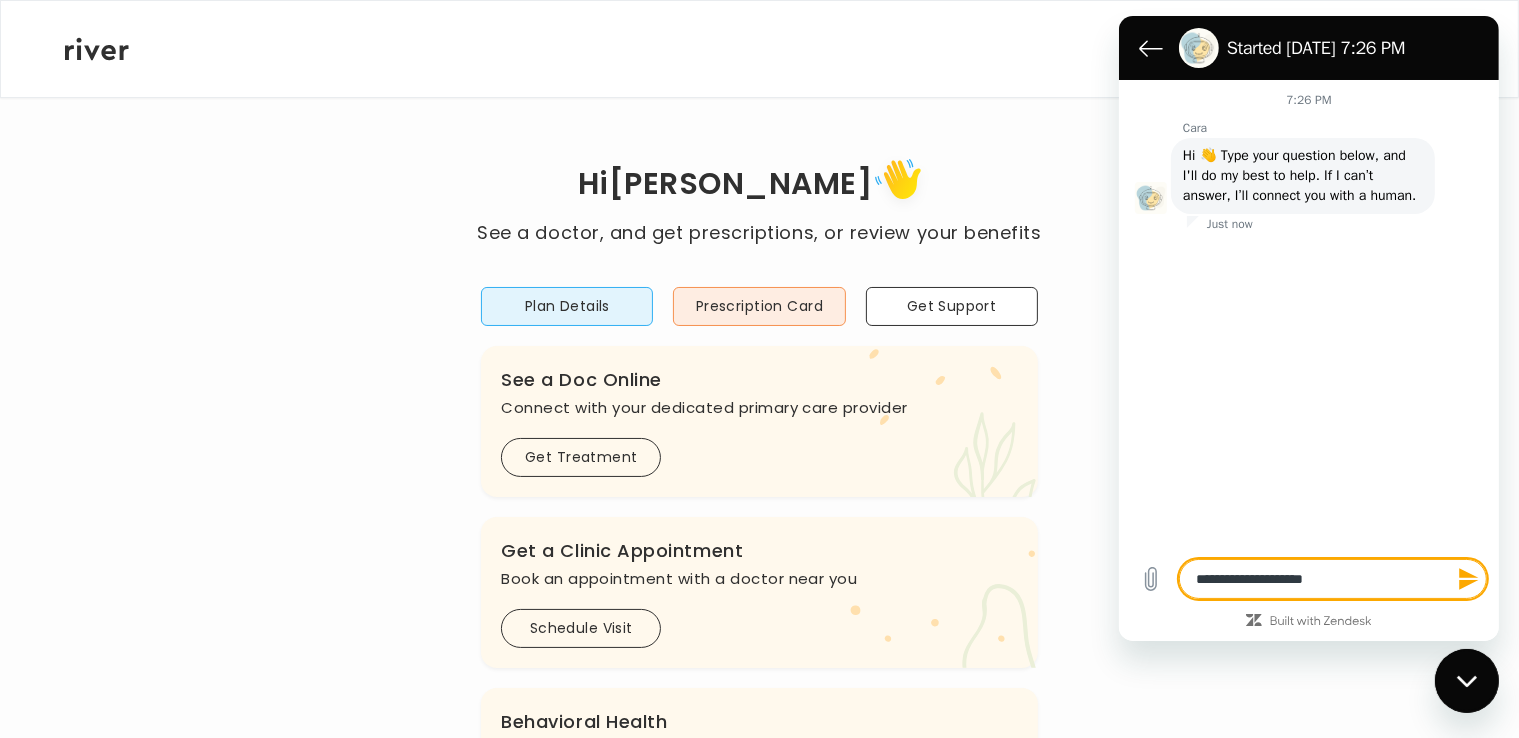 type on "**********" 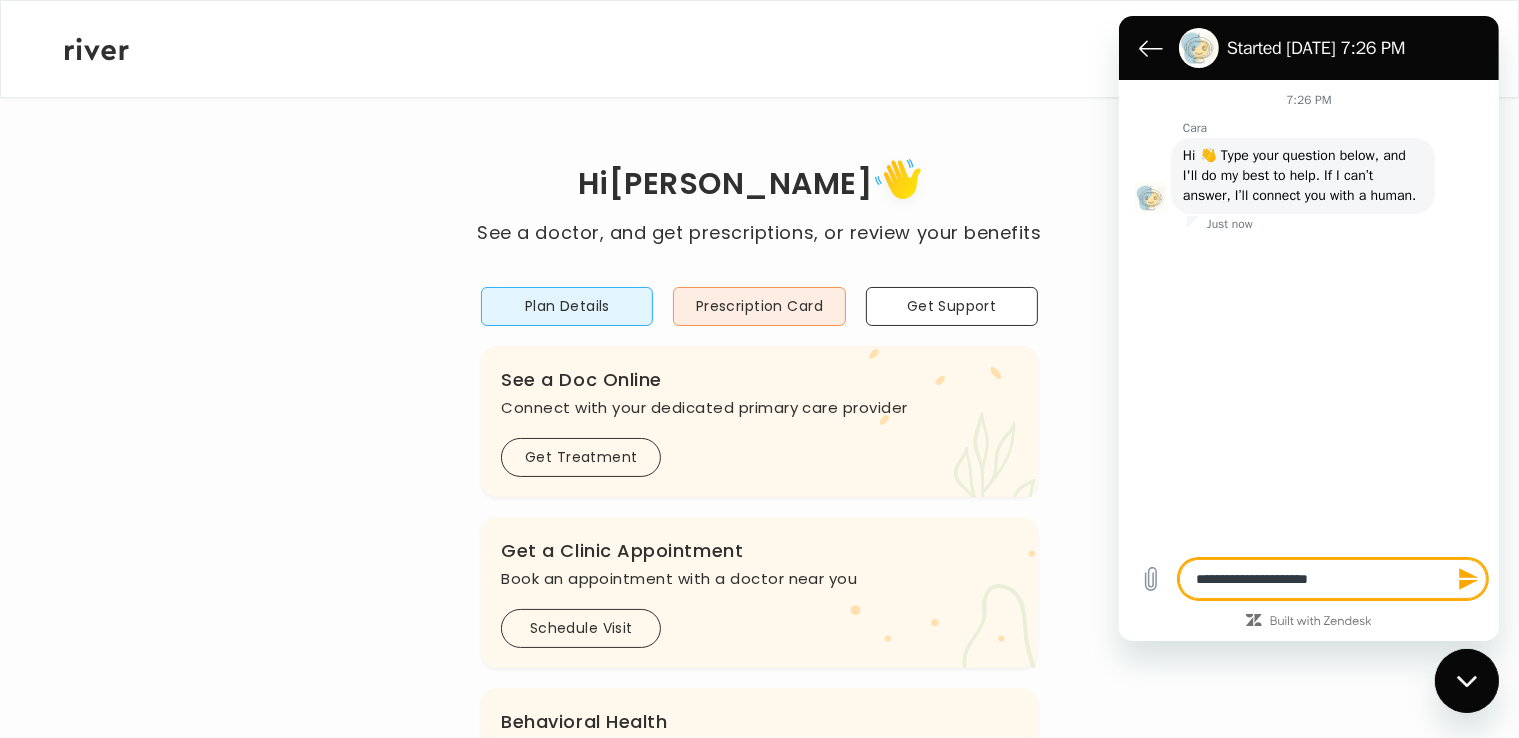 type on "**********" 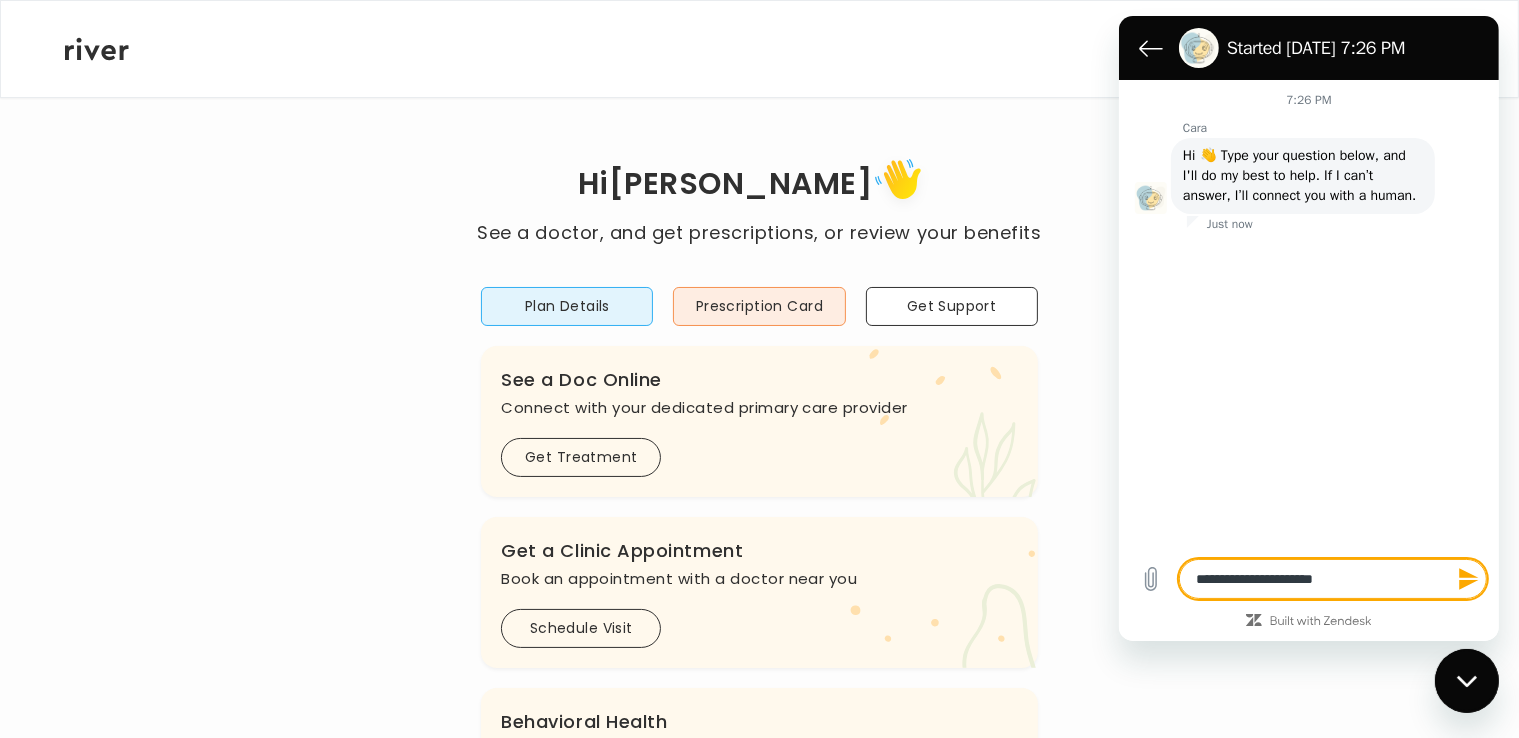 type on "**********" 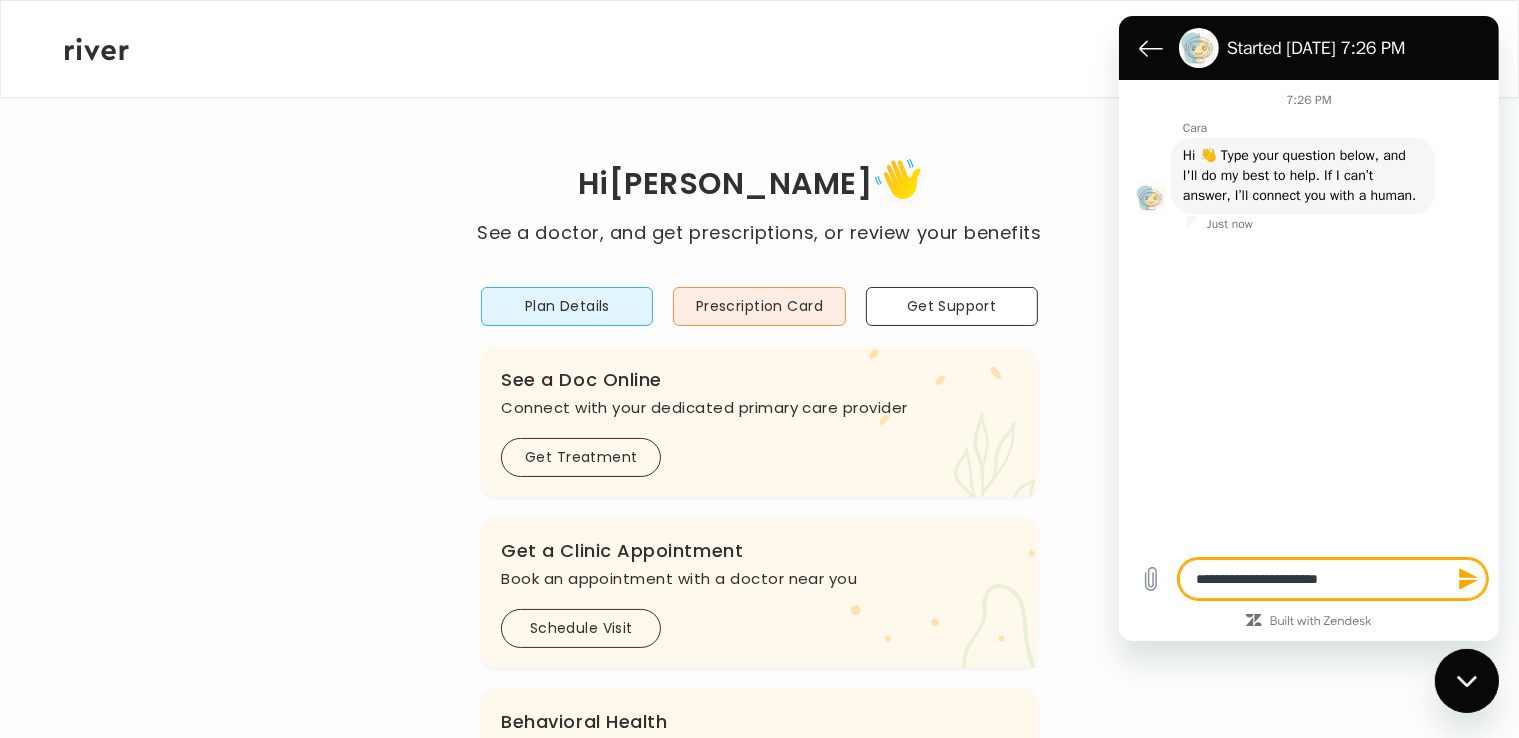 type on "**********" 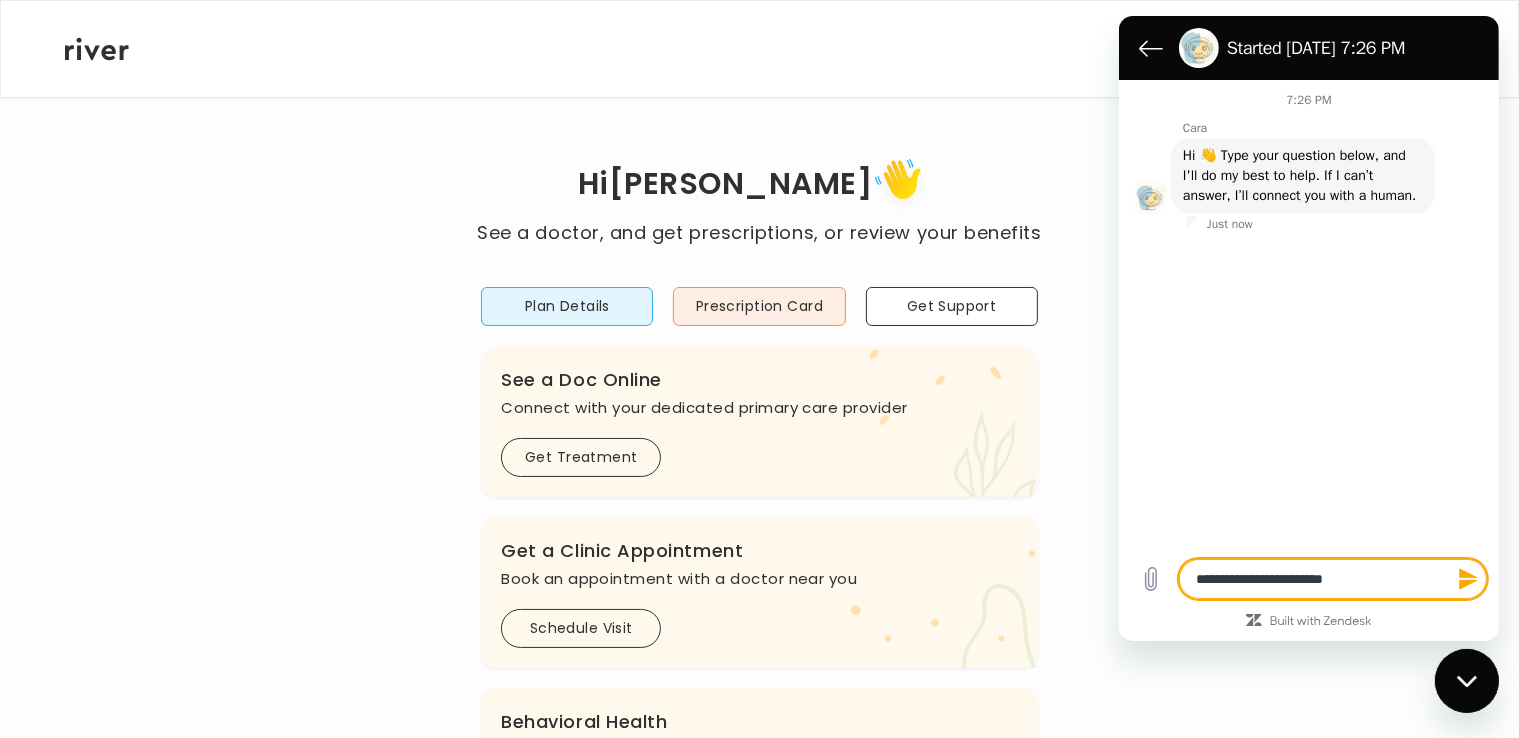 type on "*" 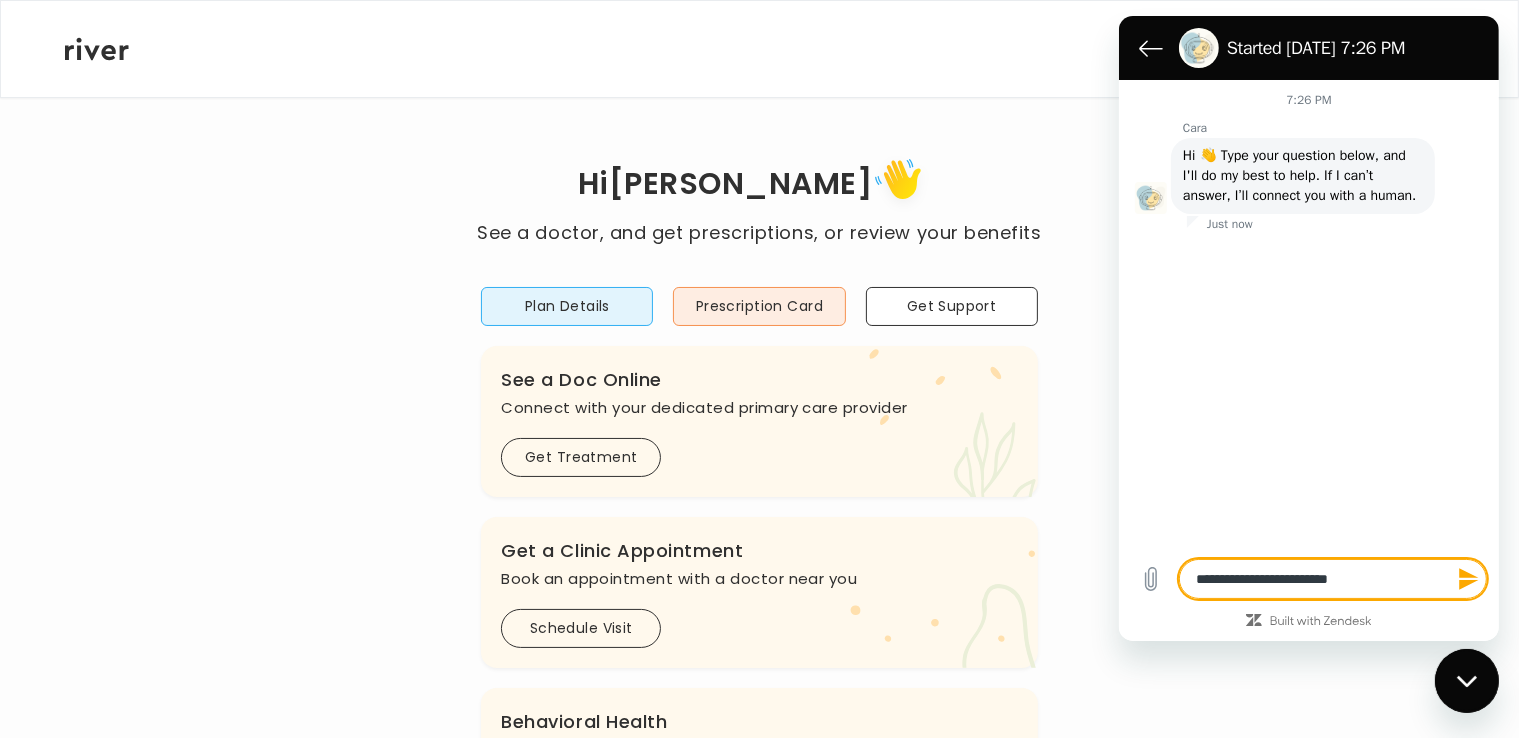type on "*" 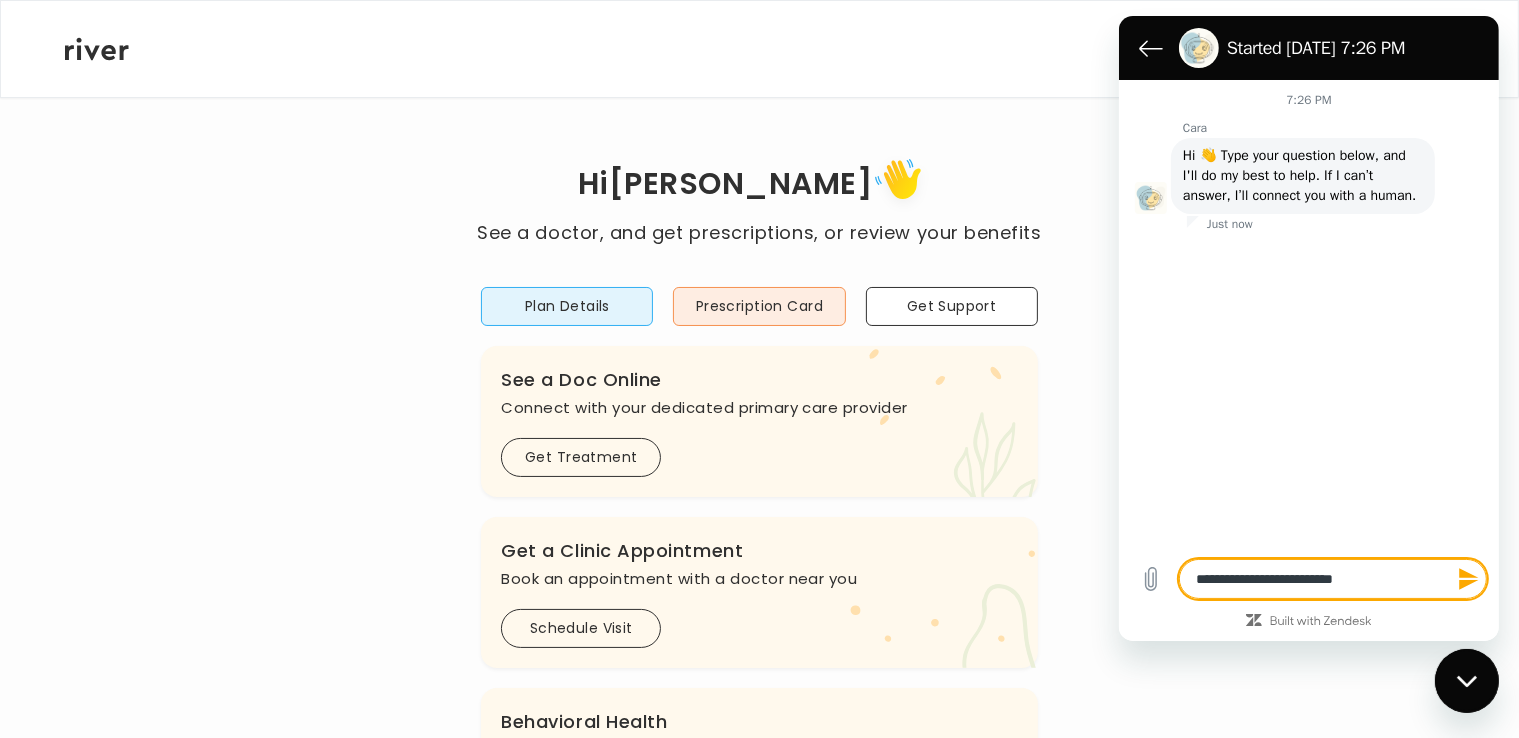 type on "*" 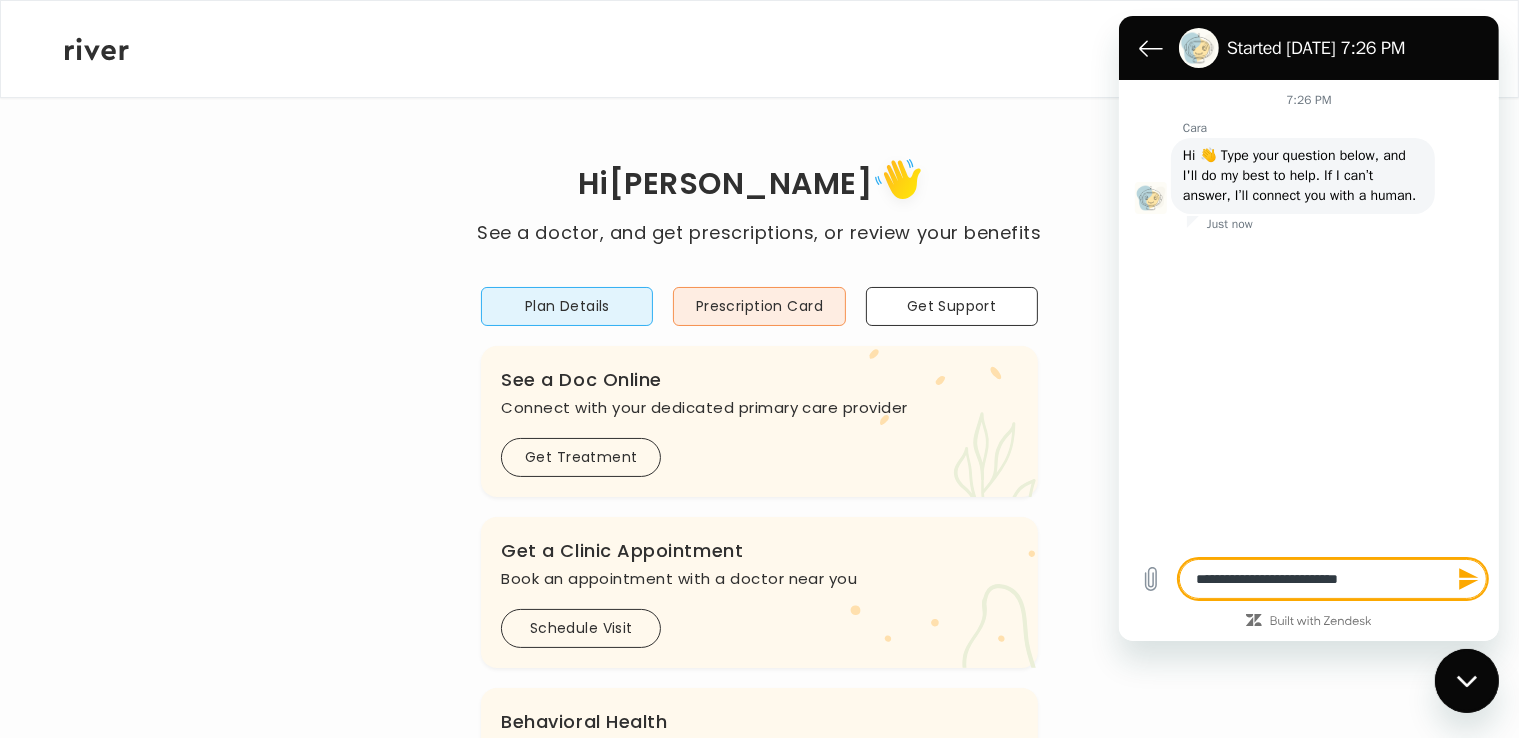 type on "*" 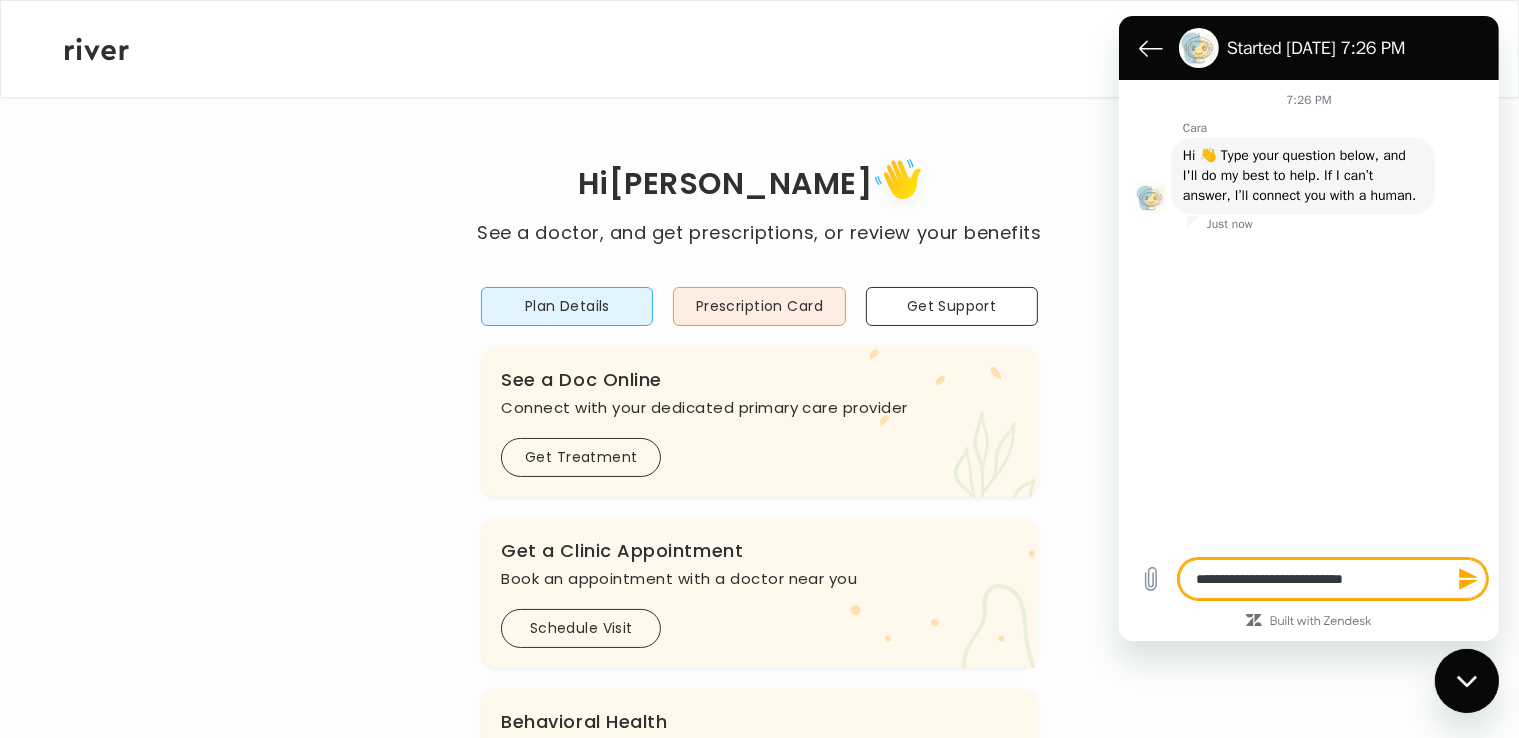 type on "**********" 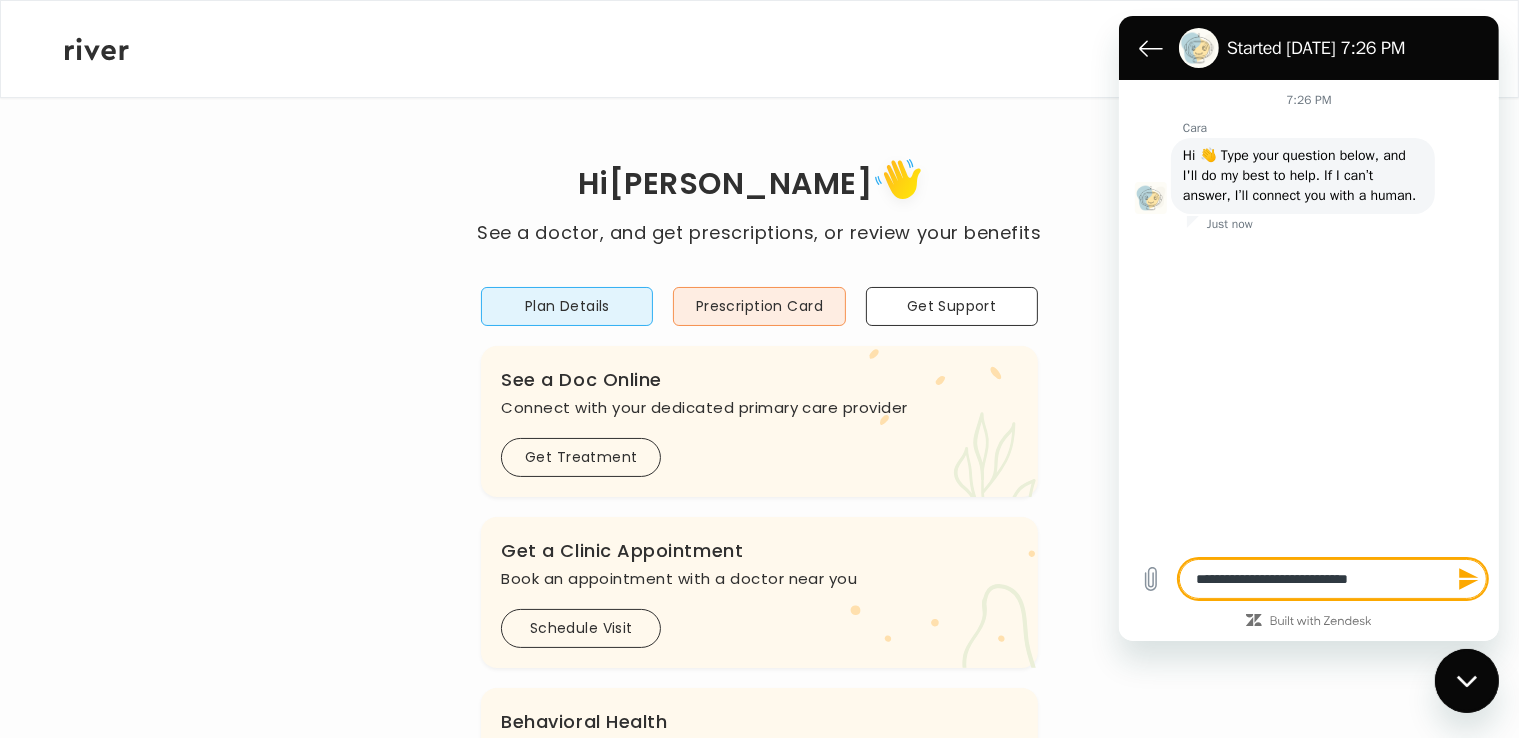 type on "**********" 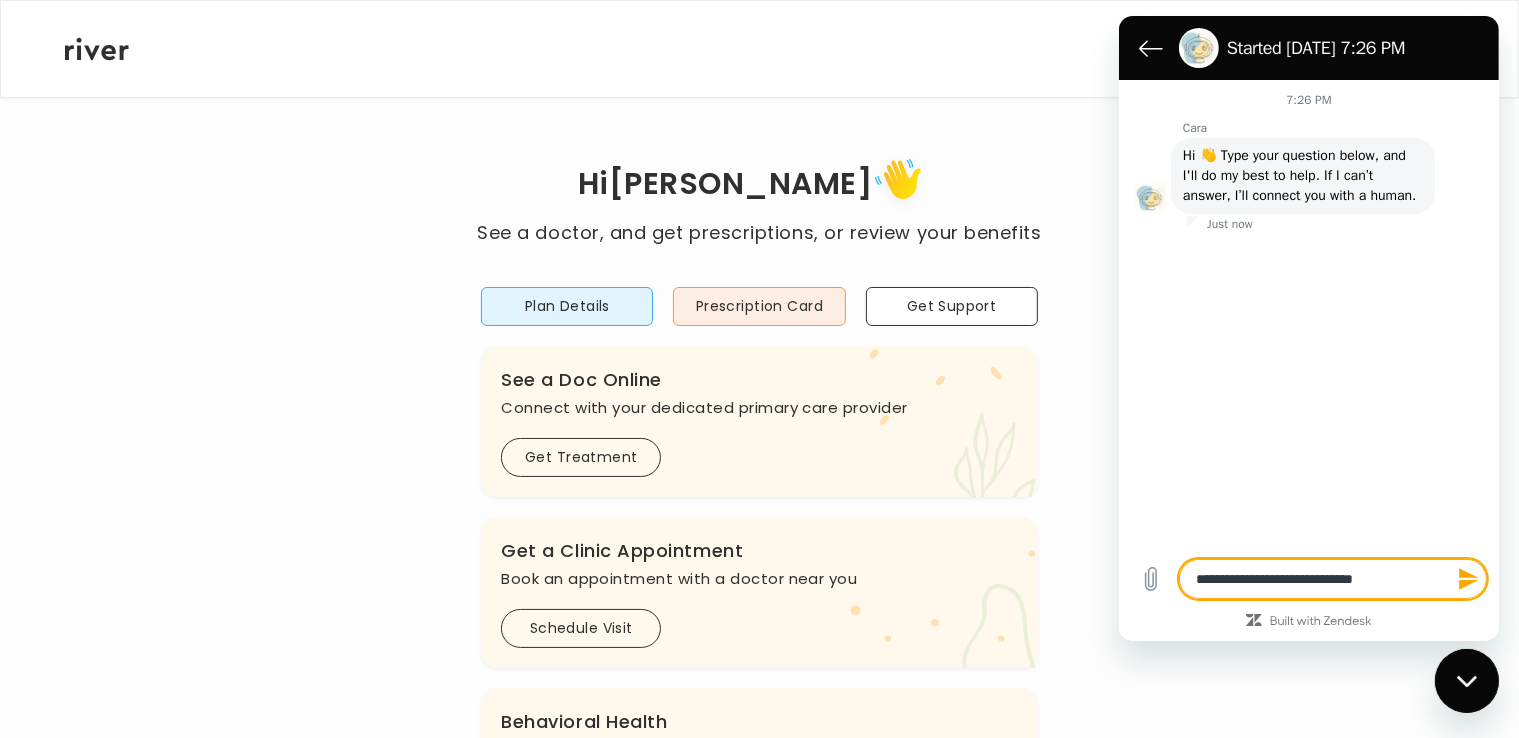 type on "**********" 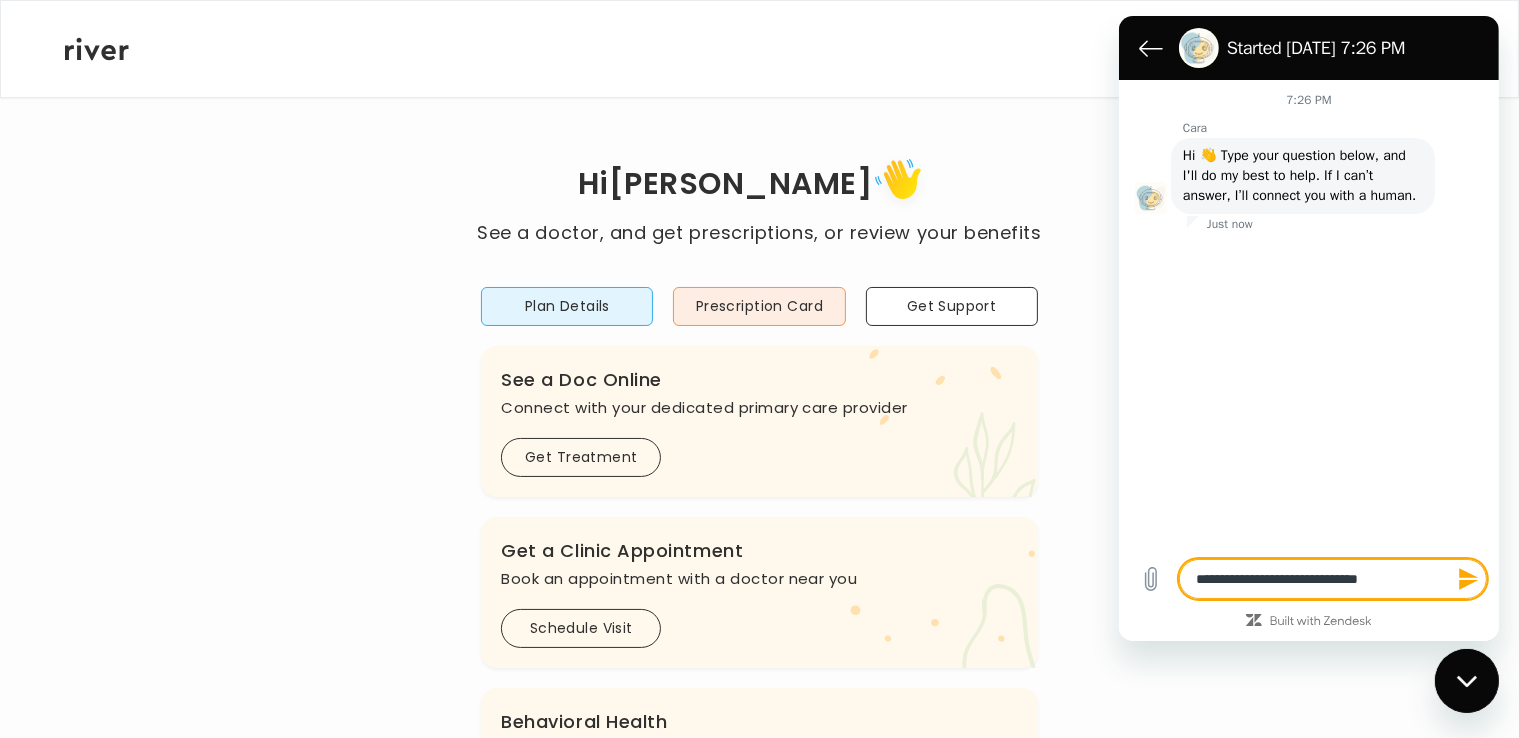 type on "**********" 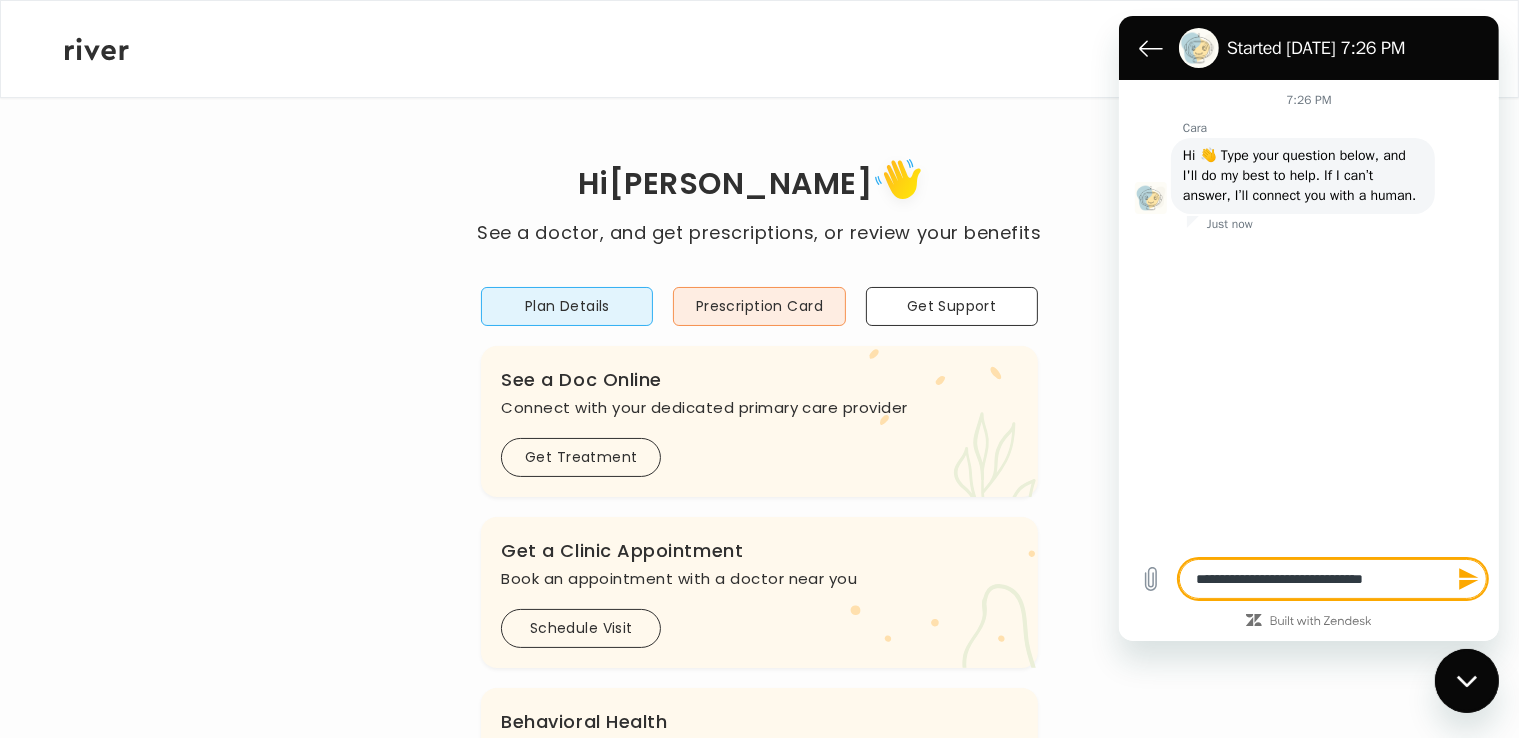 type on "**********" 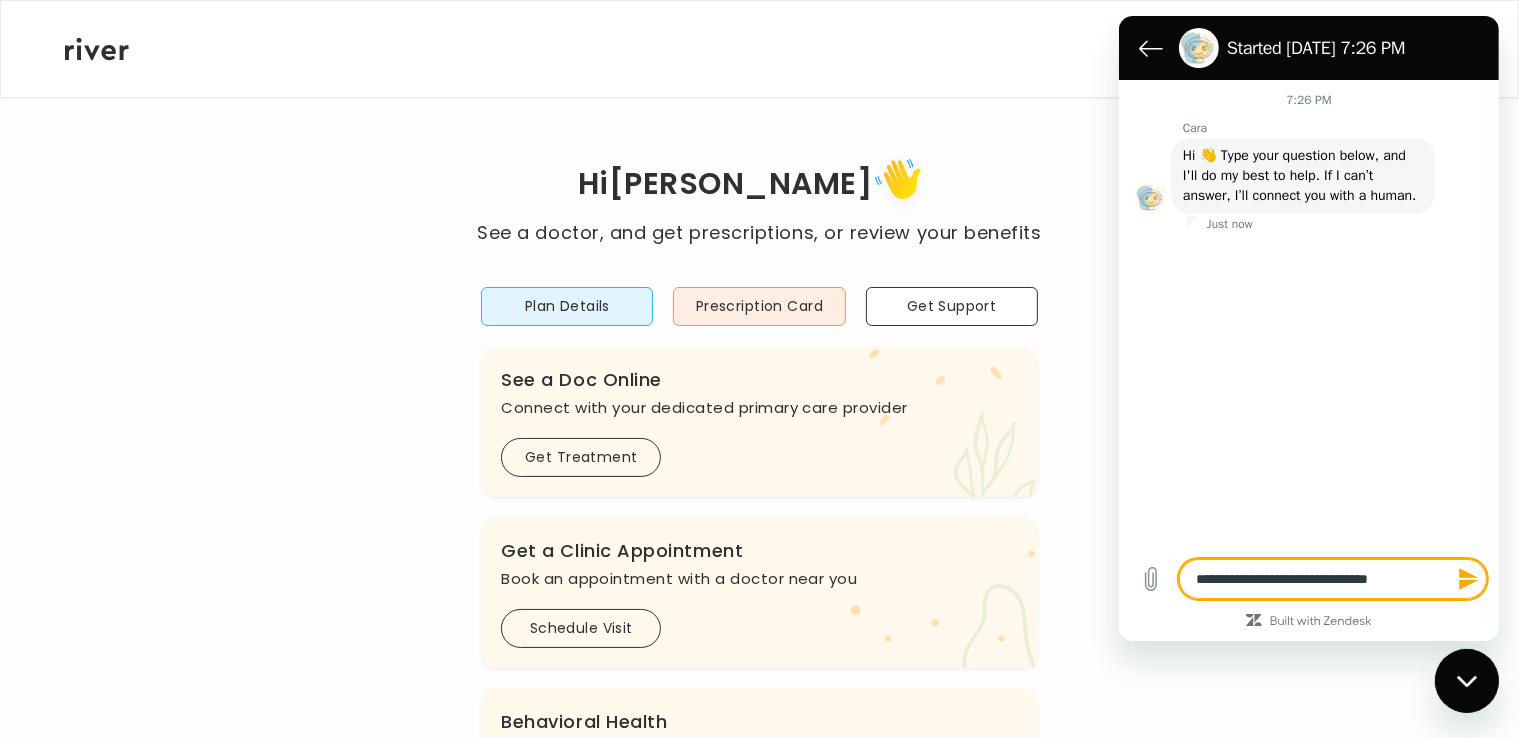type on "**********" 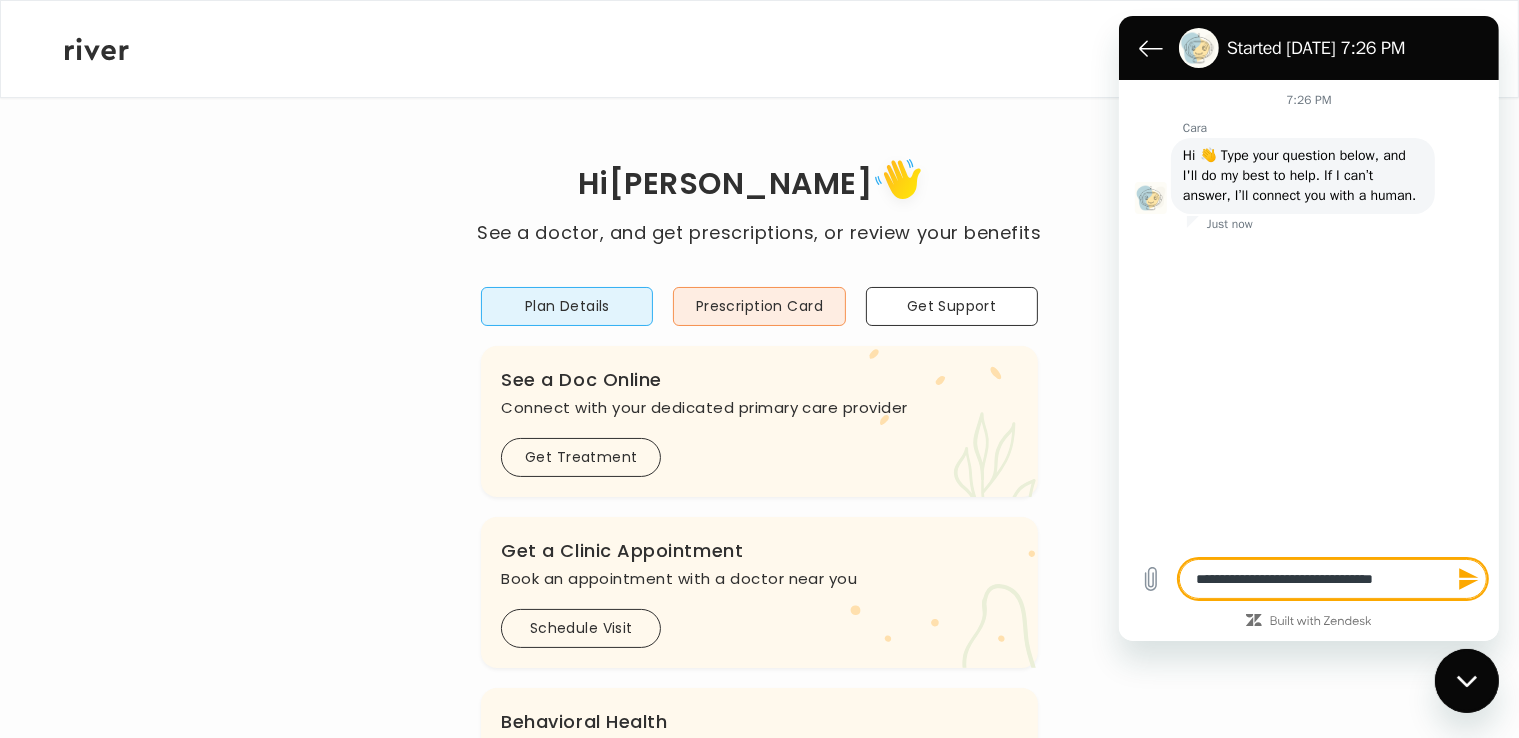 type on "**********" 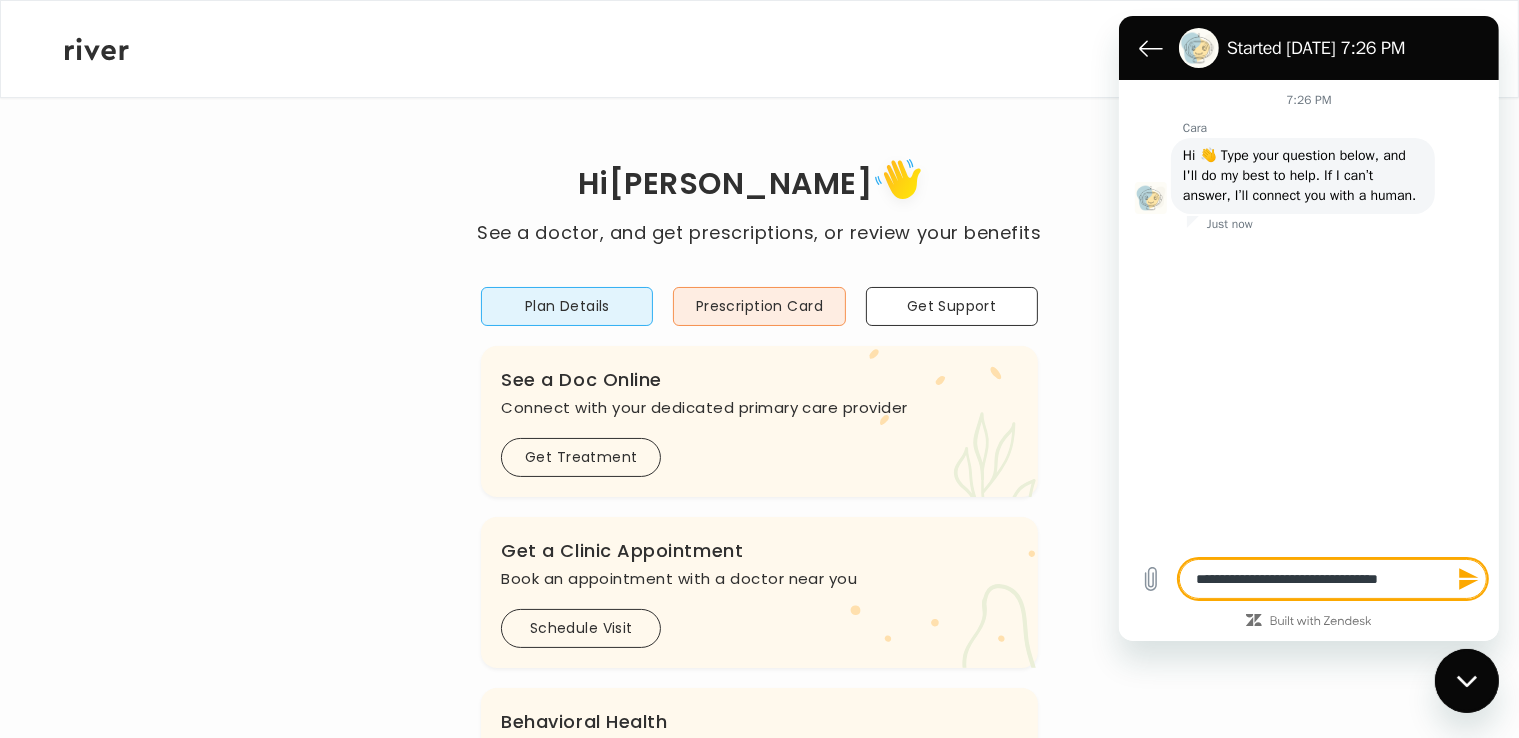type on "*" 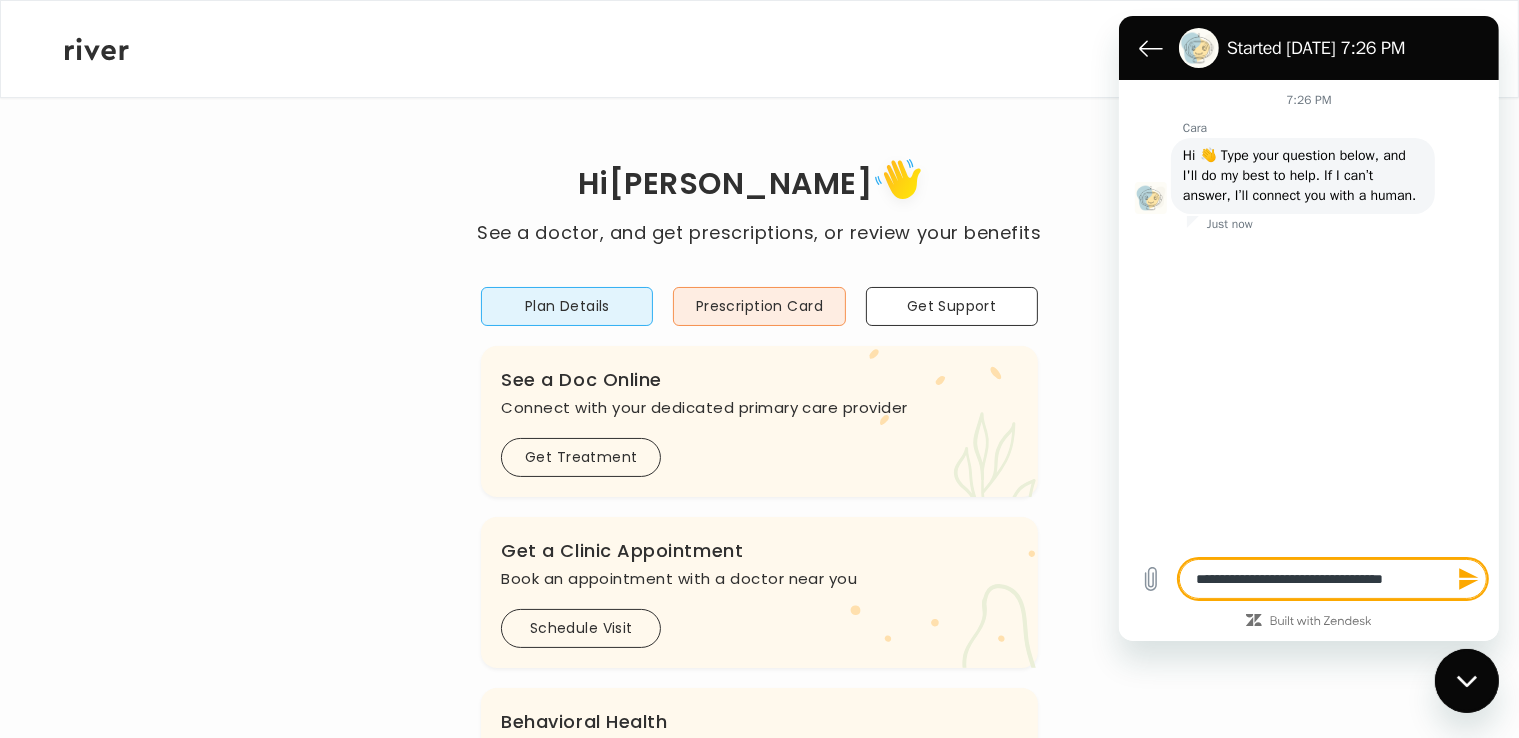 type on "**********" 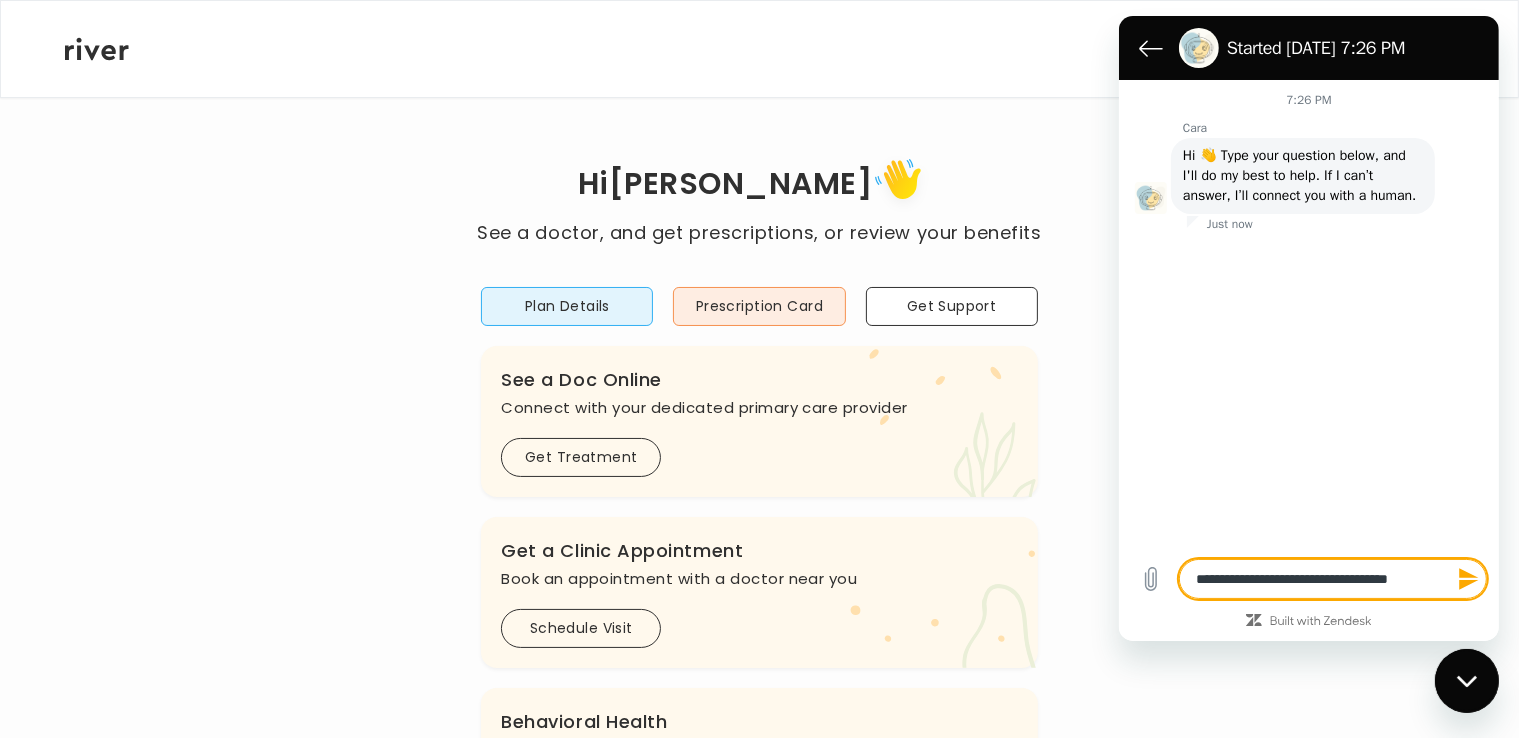 type on "*" 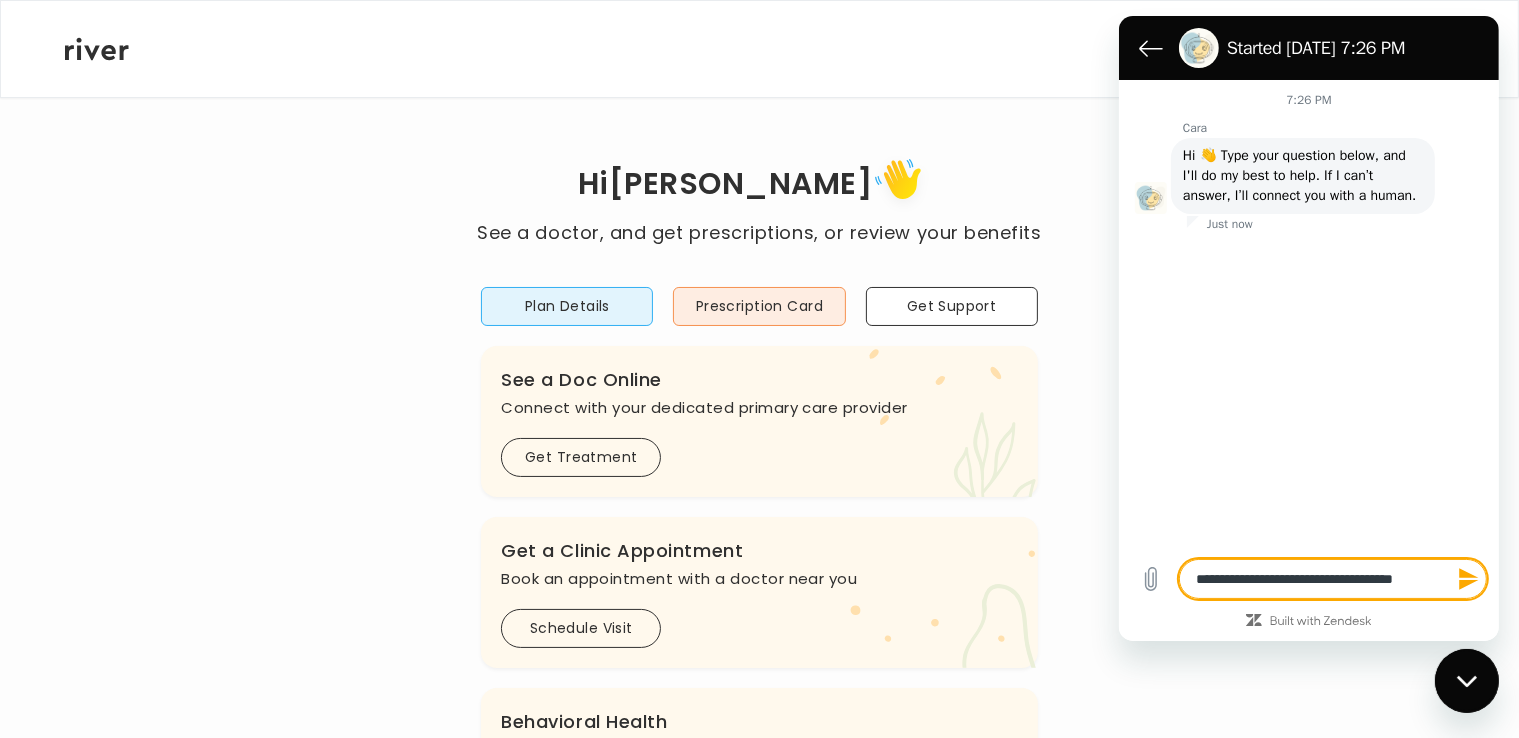 type on "**********" 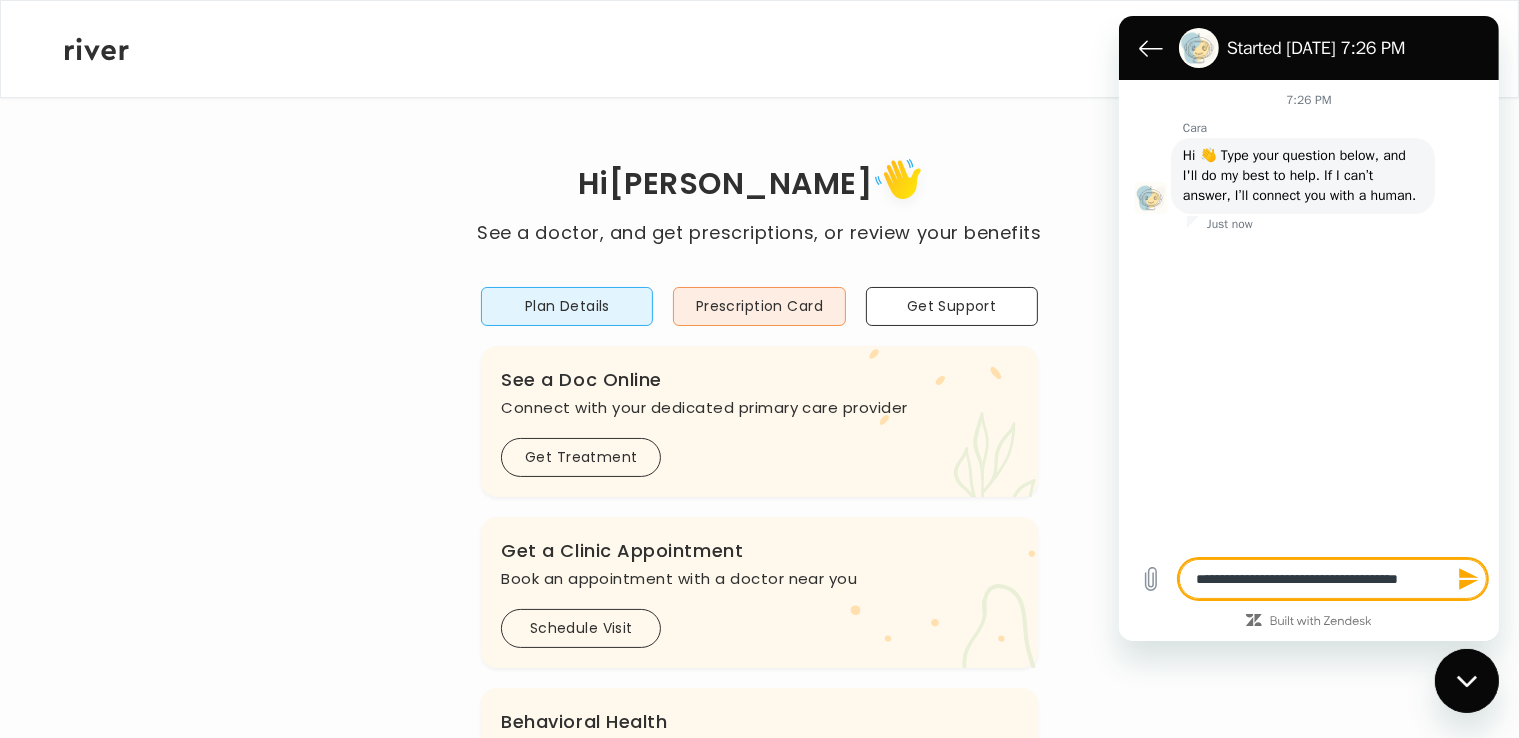 type on "**********" 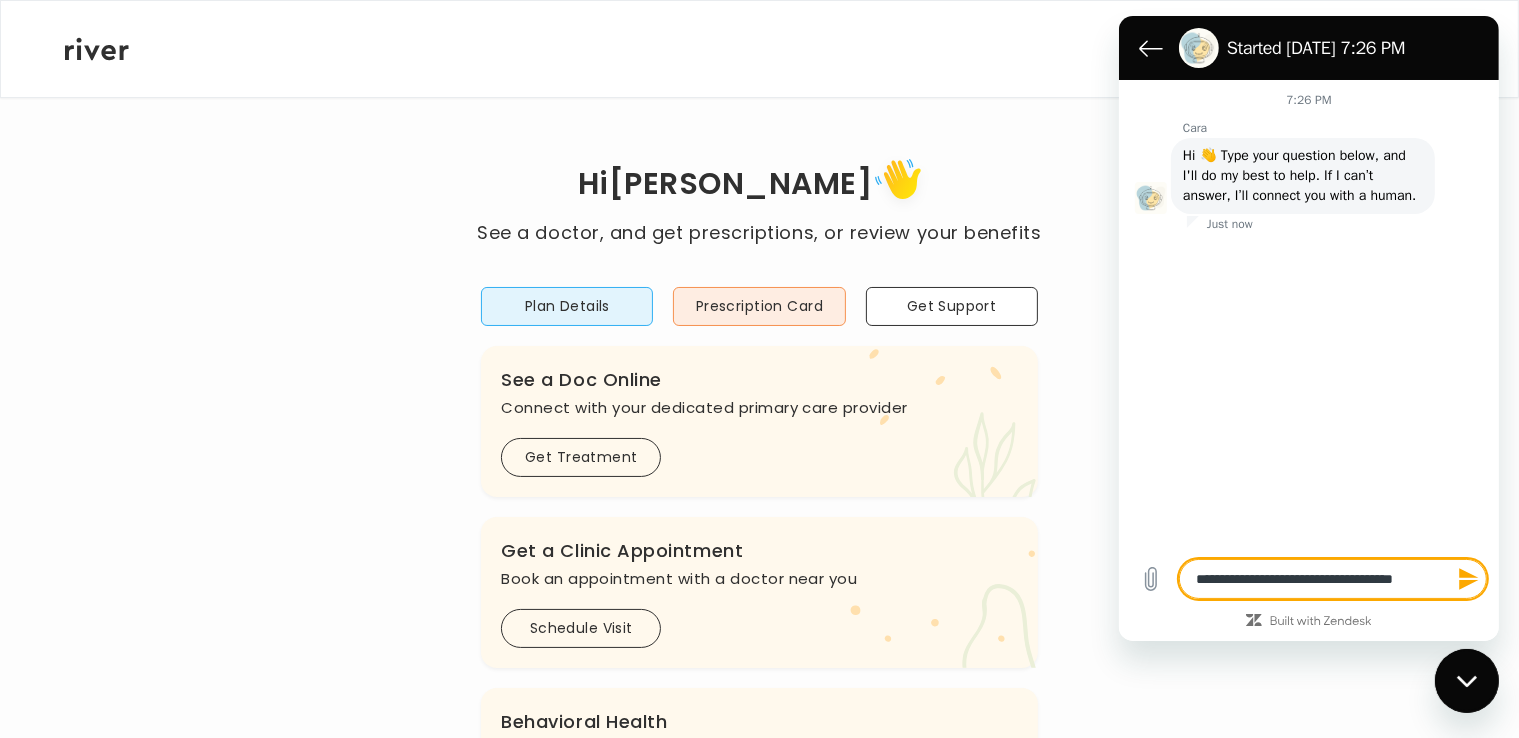 type on "*" 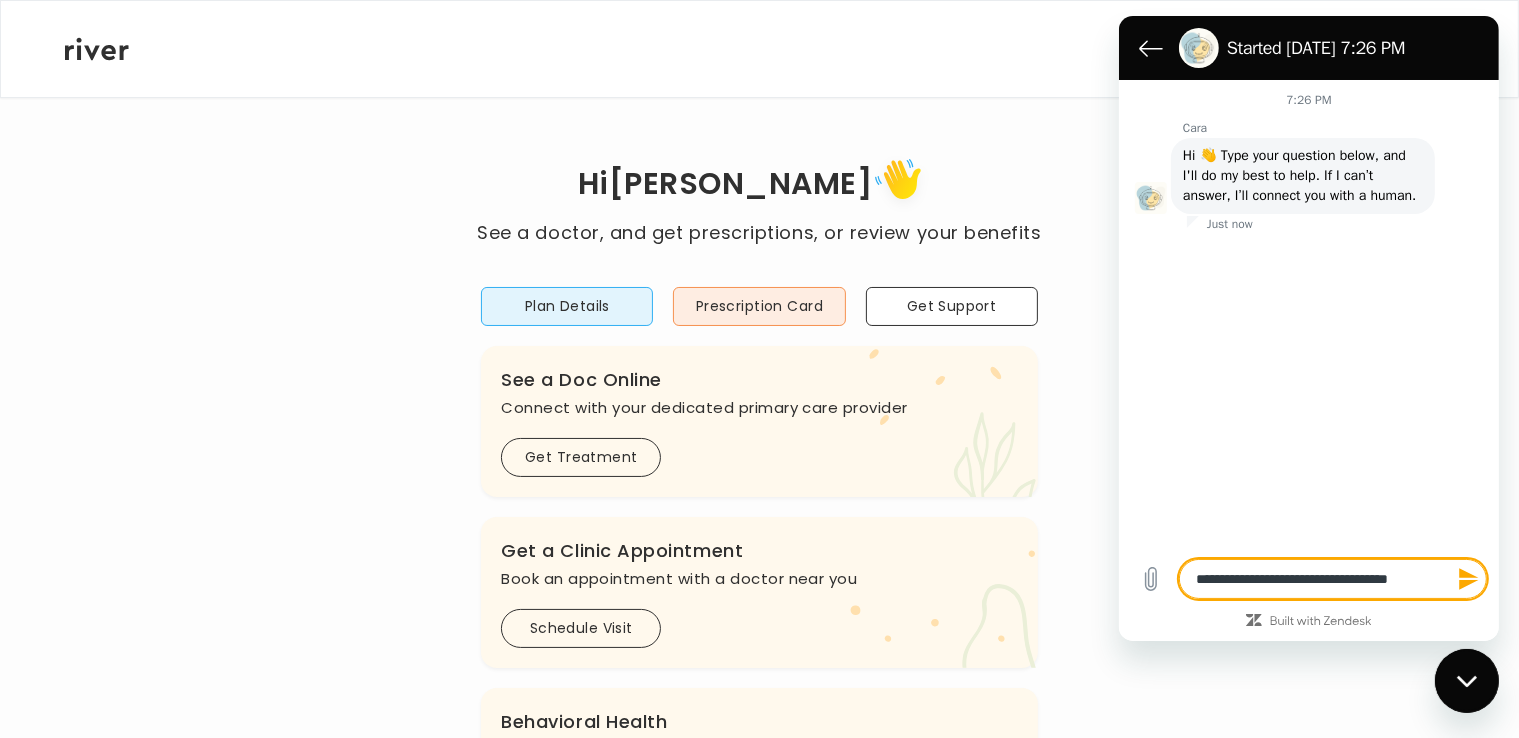 type on "**********" 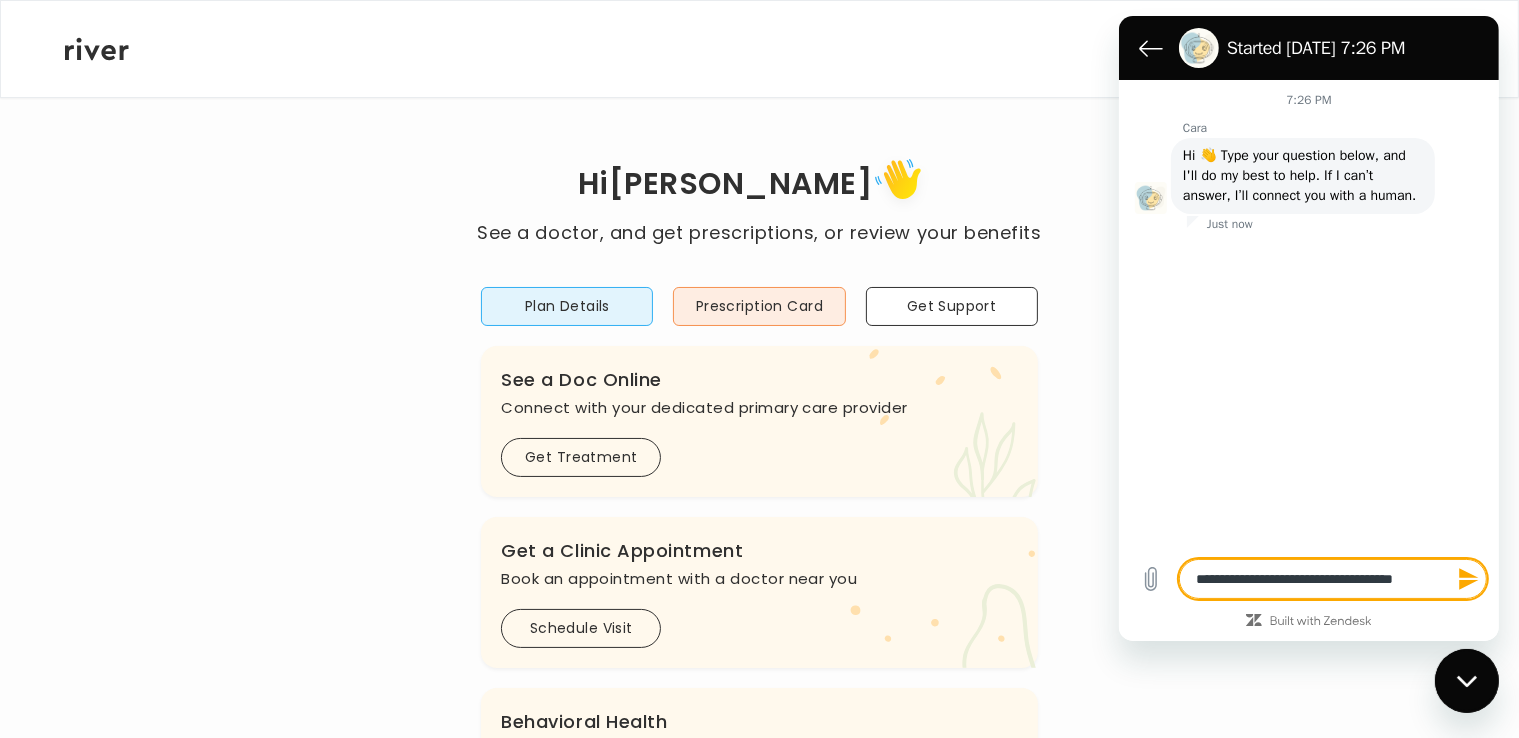 type on "*" 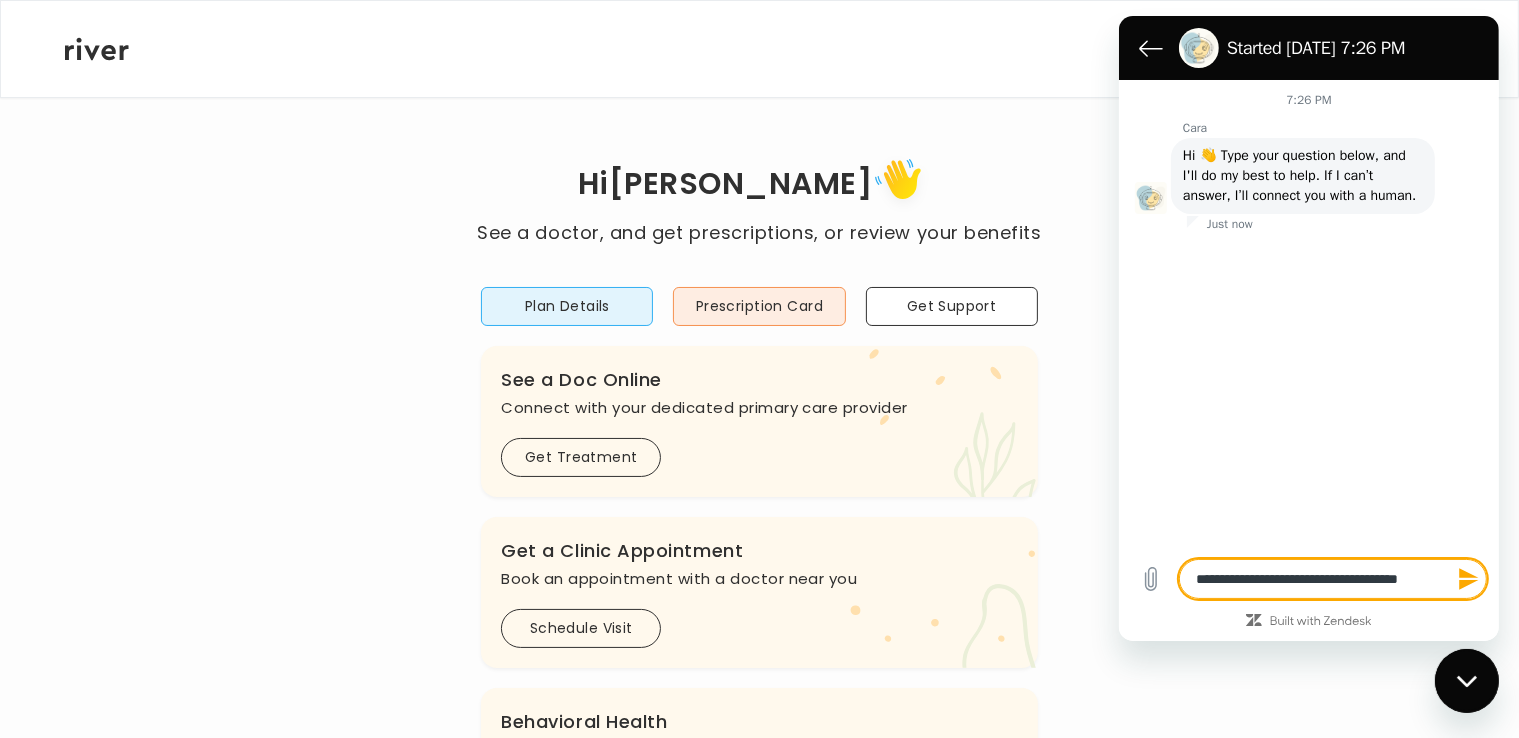 type on "**********" 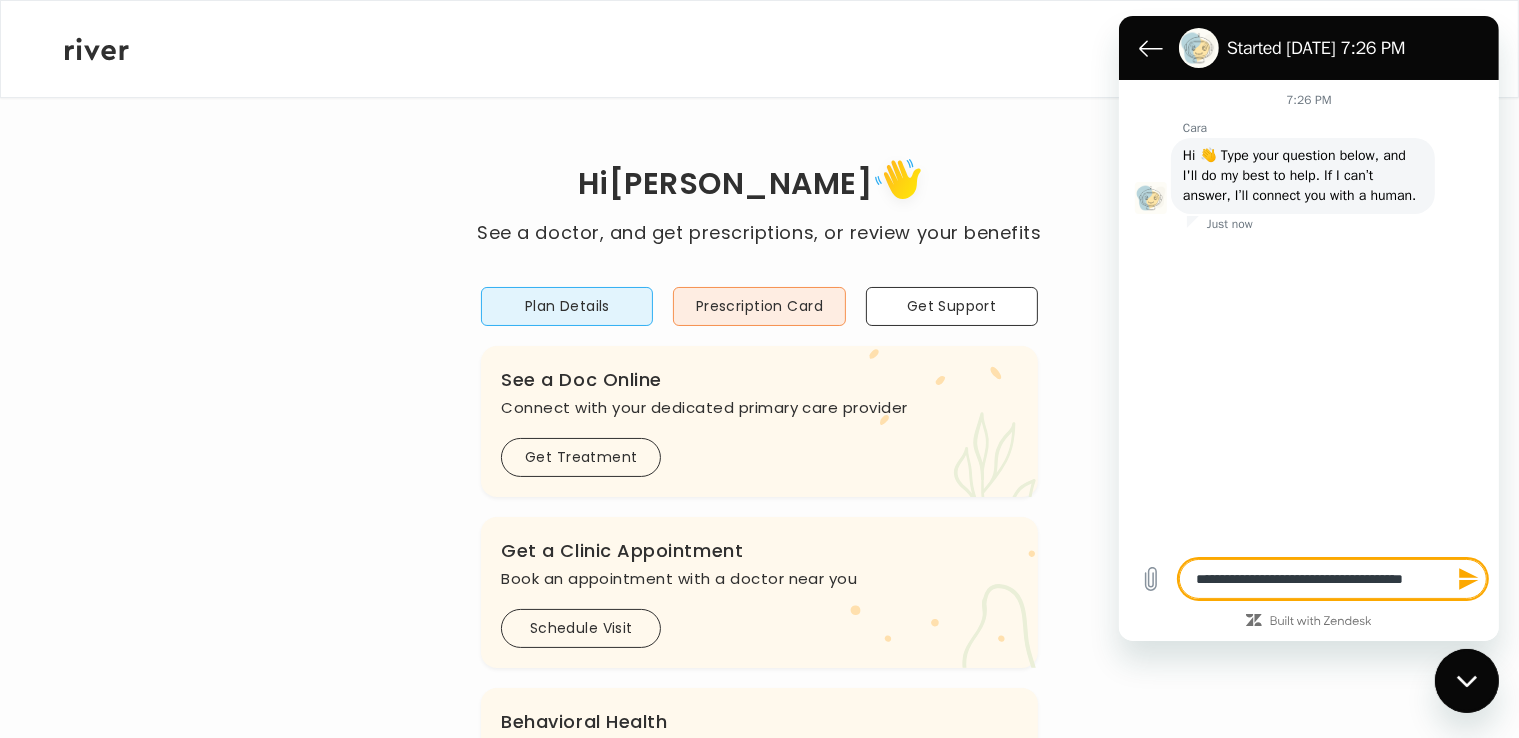 type on "**********" 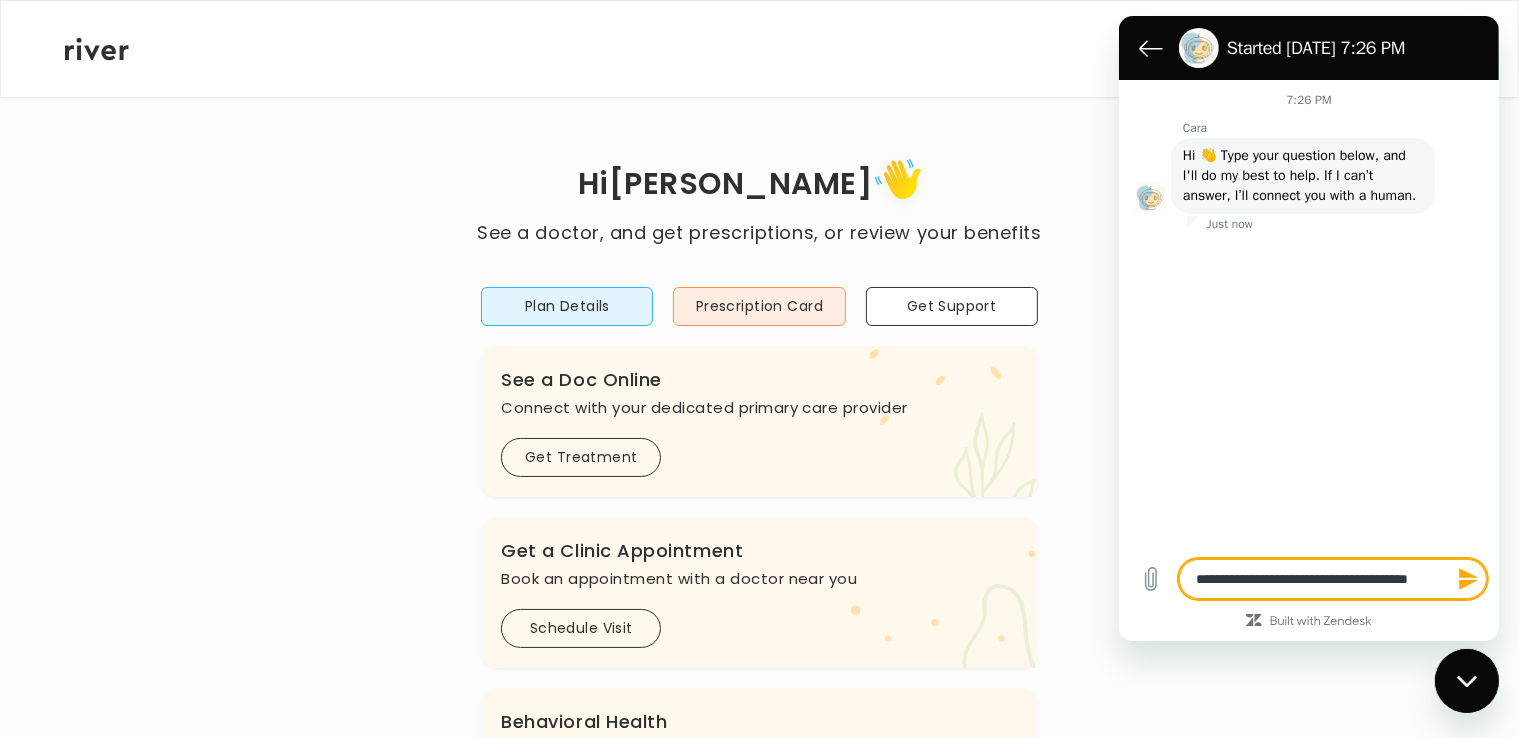 type on "*" 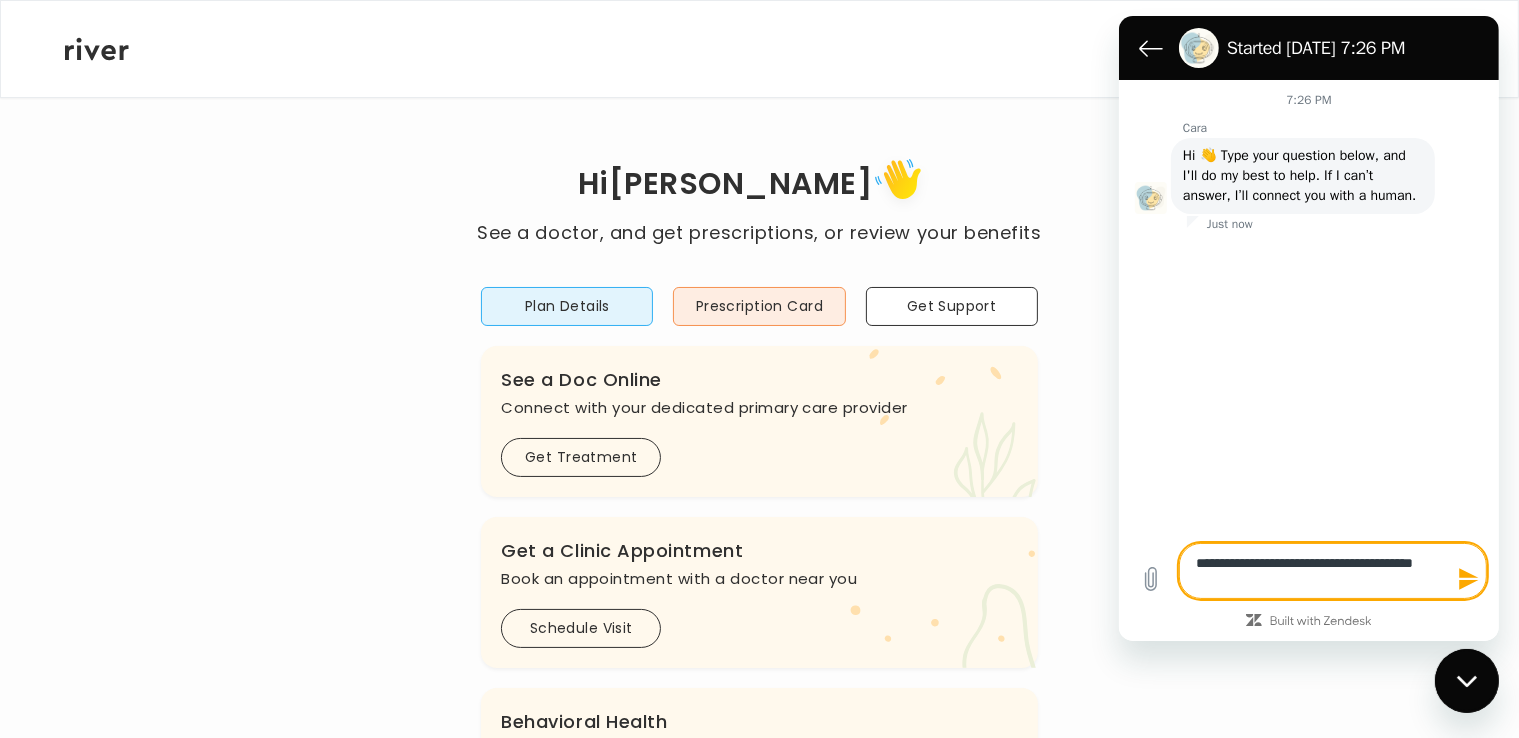 type on "**********" 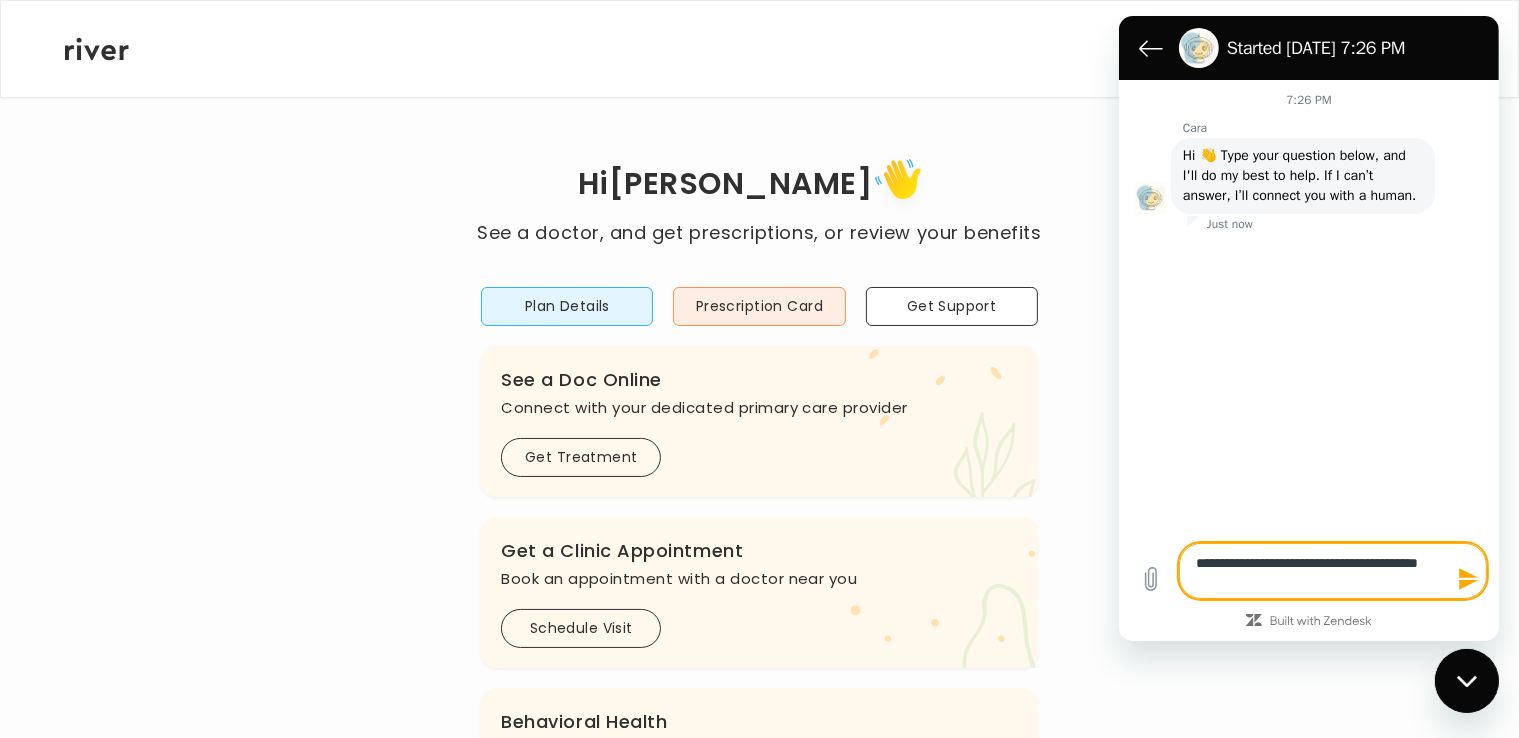 type on "**********" 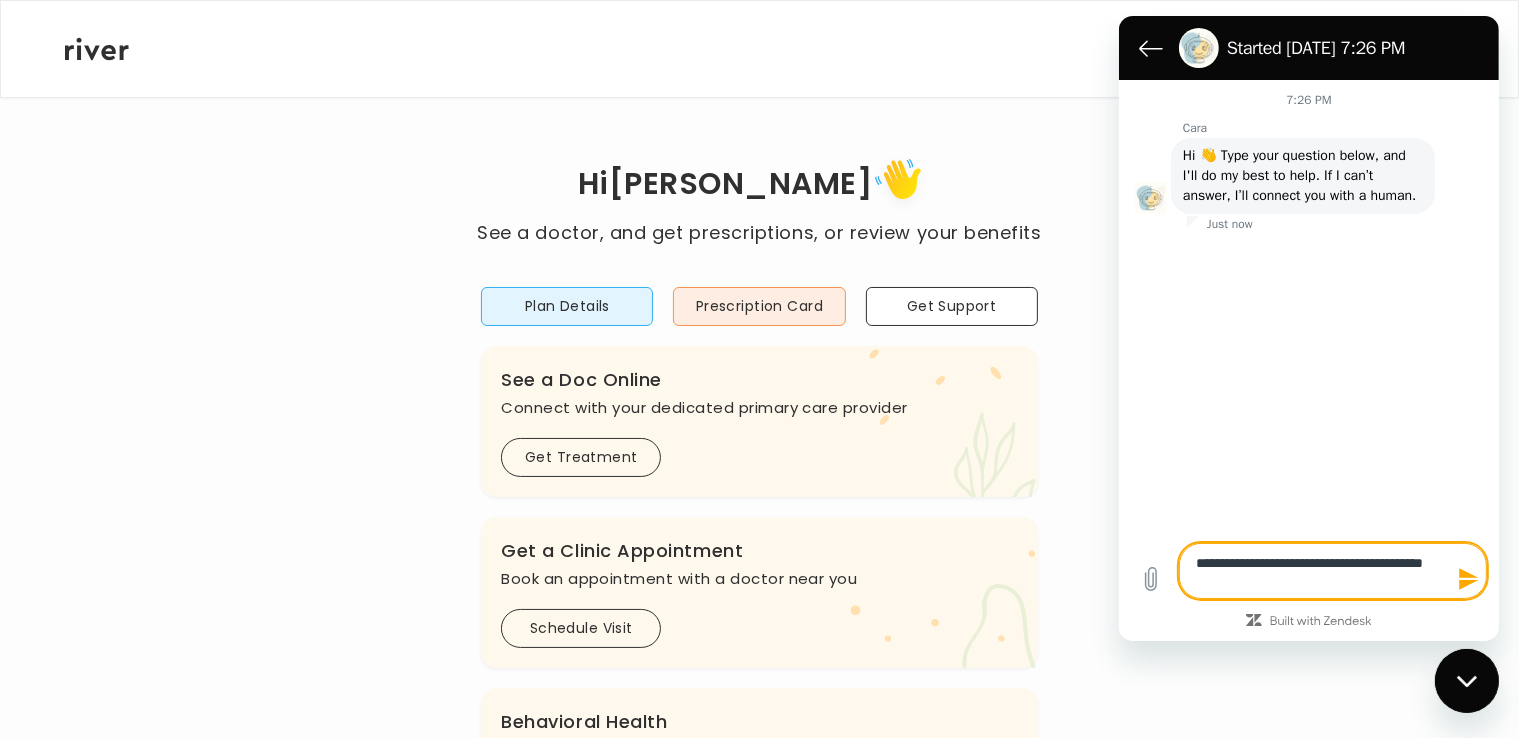 type on "**********" 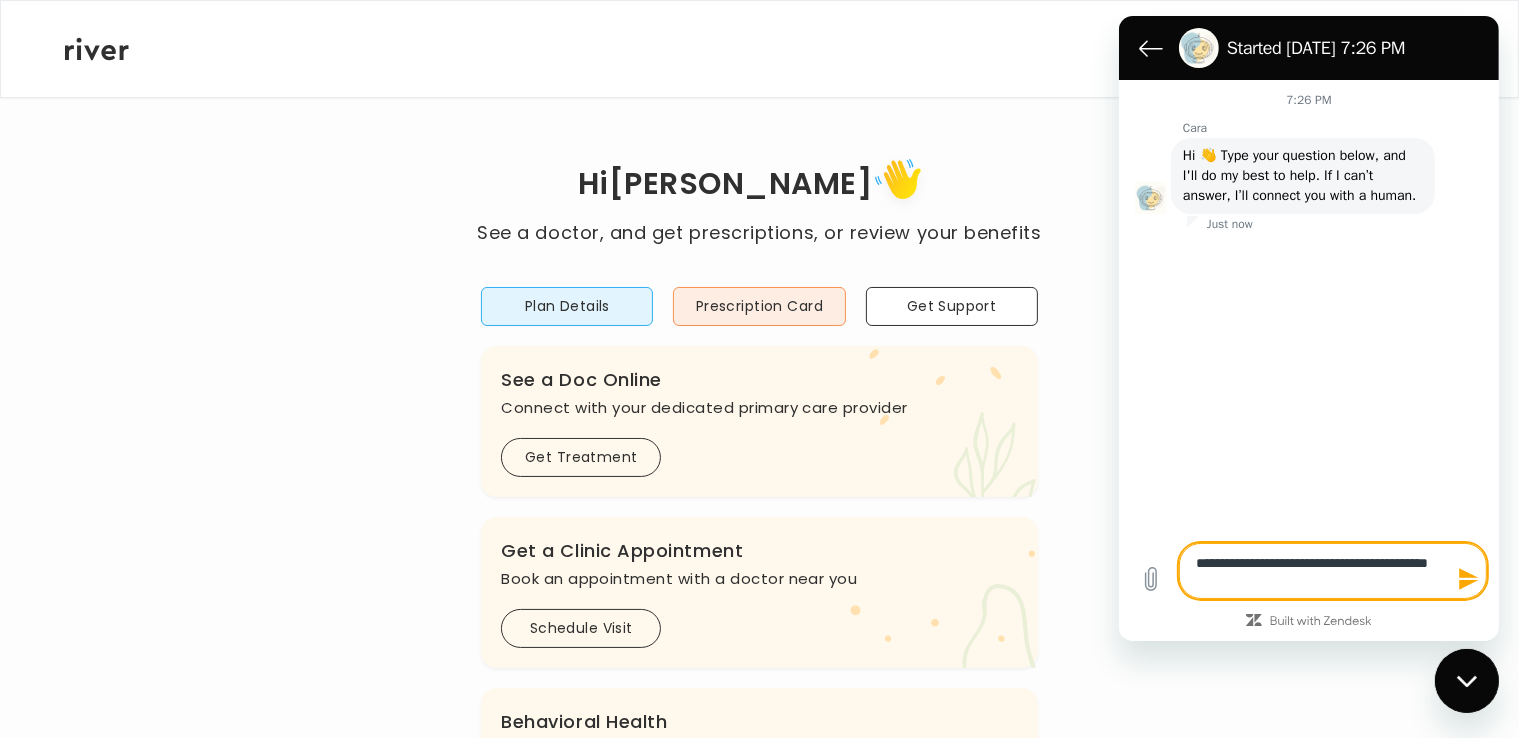 type on "**********" 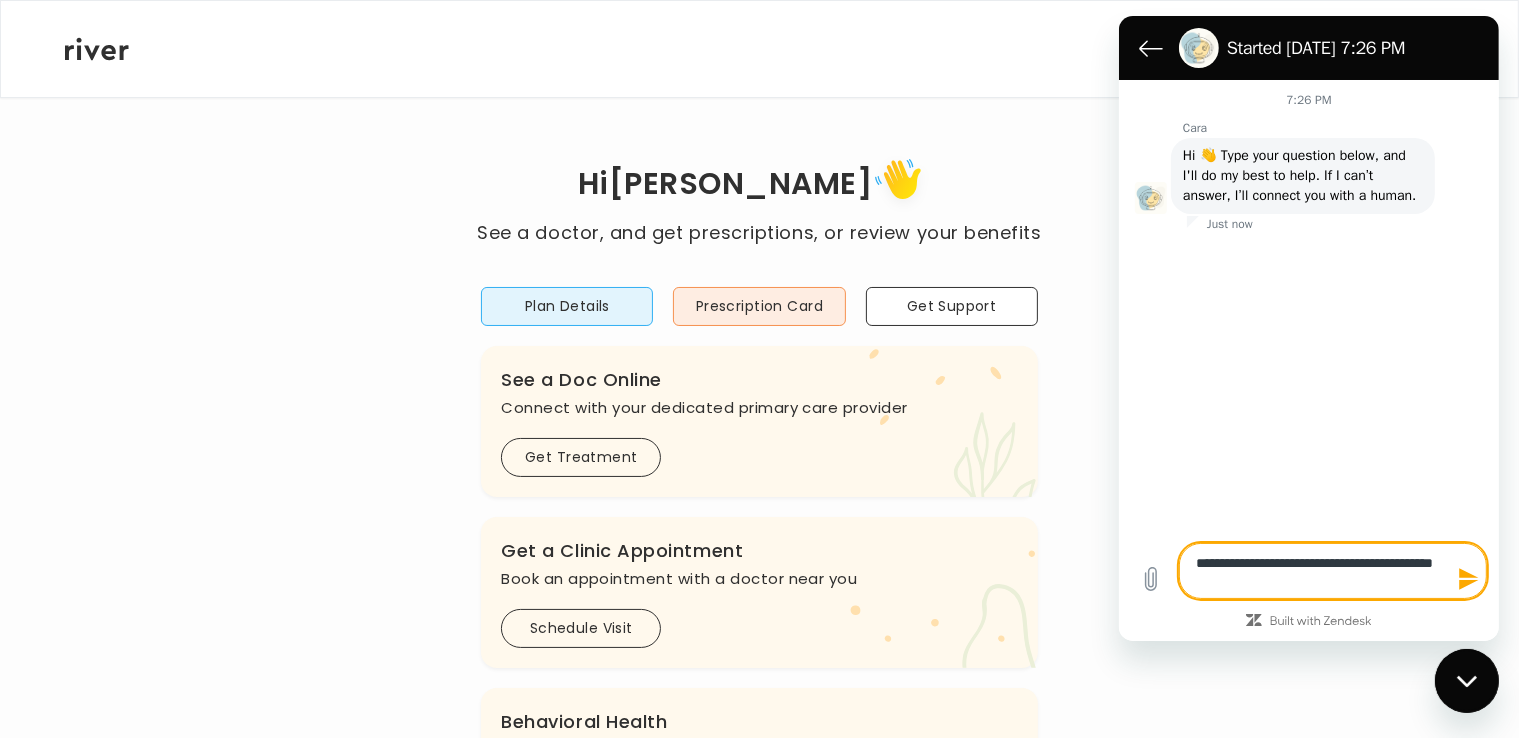 type on "**********" 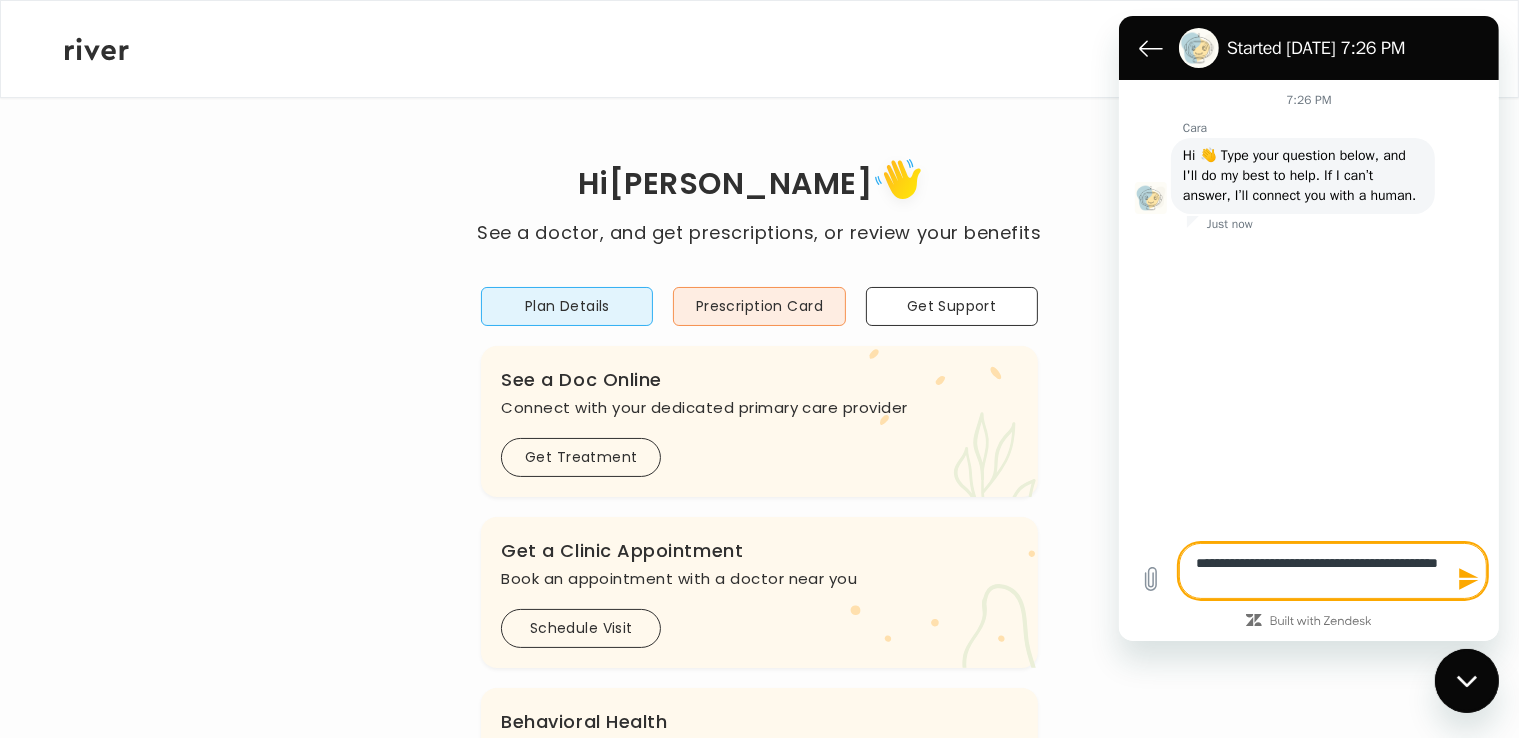 type on "*" 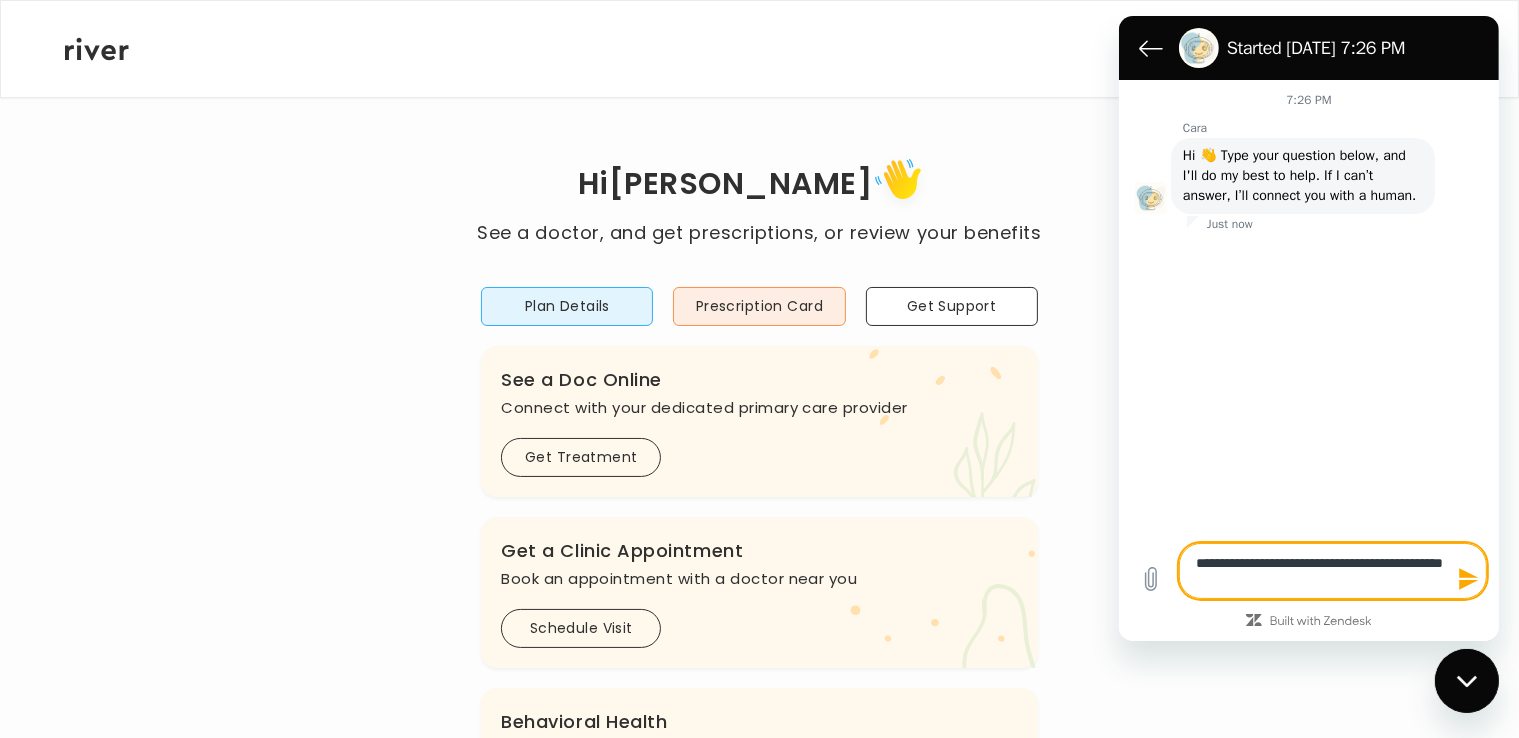 type on "**********" 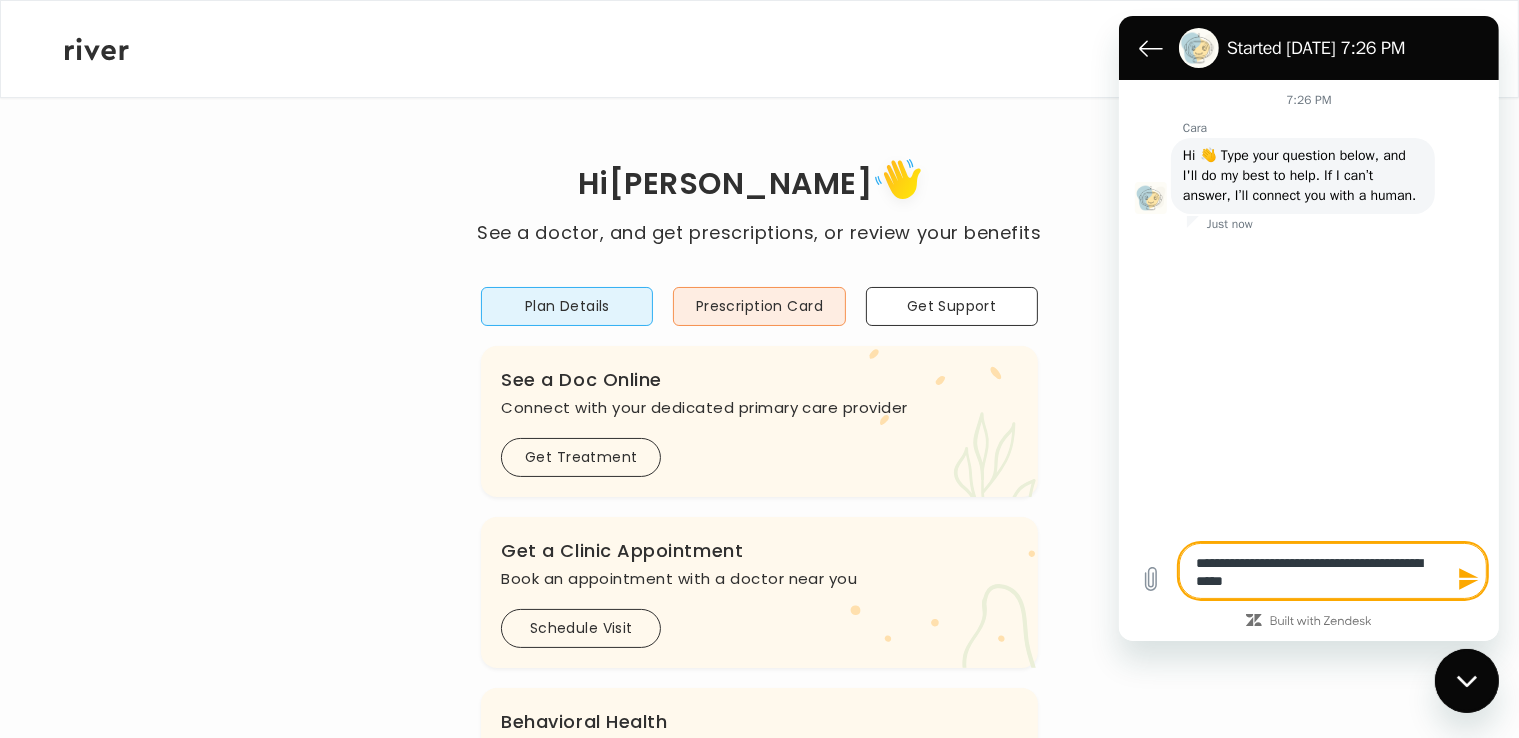 type on "**********" 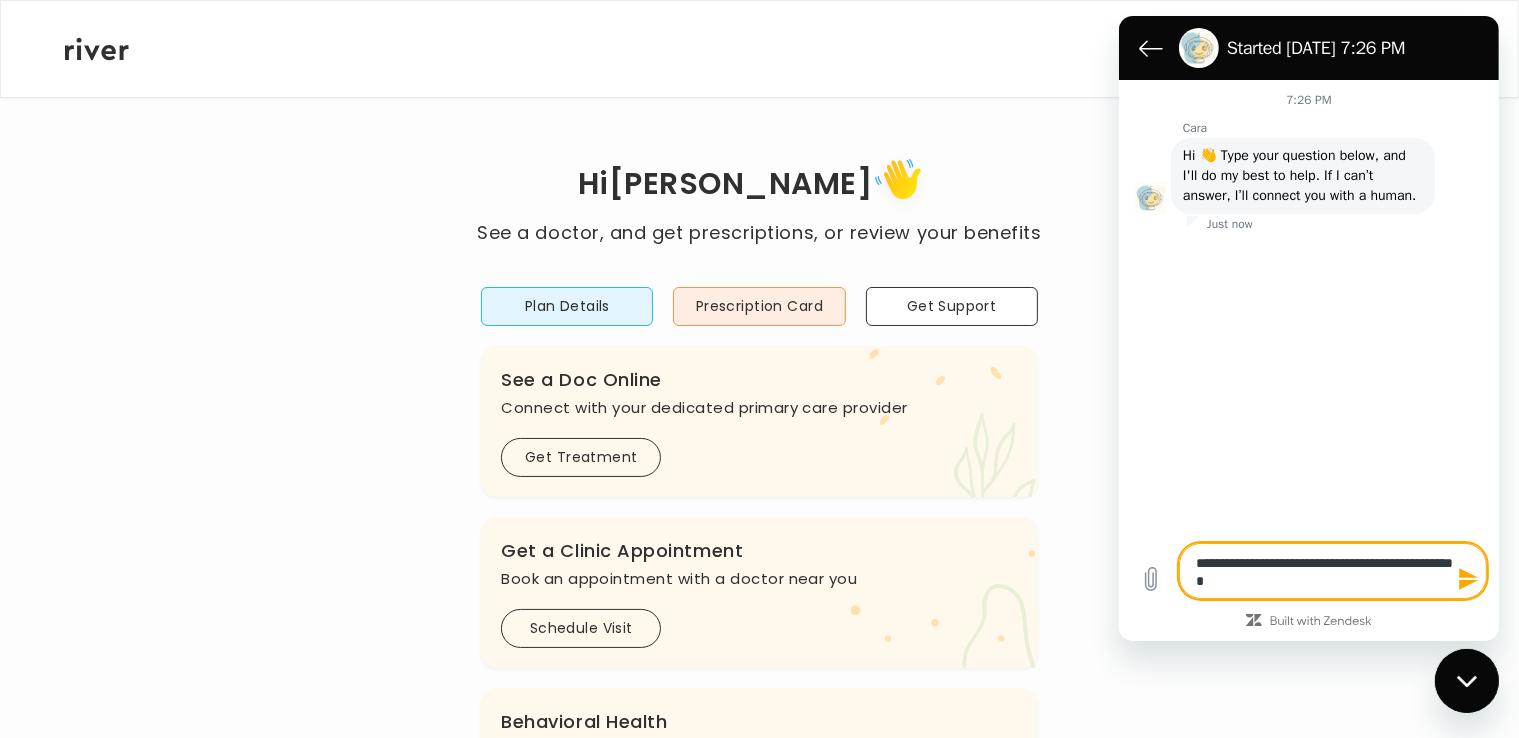 type on "**********" 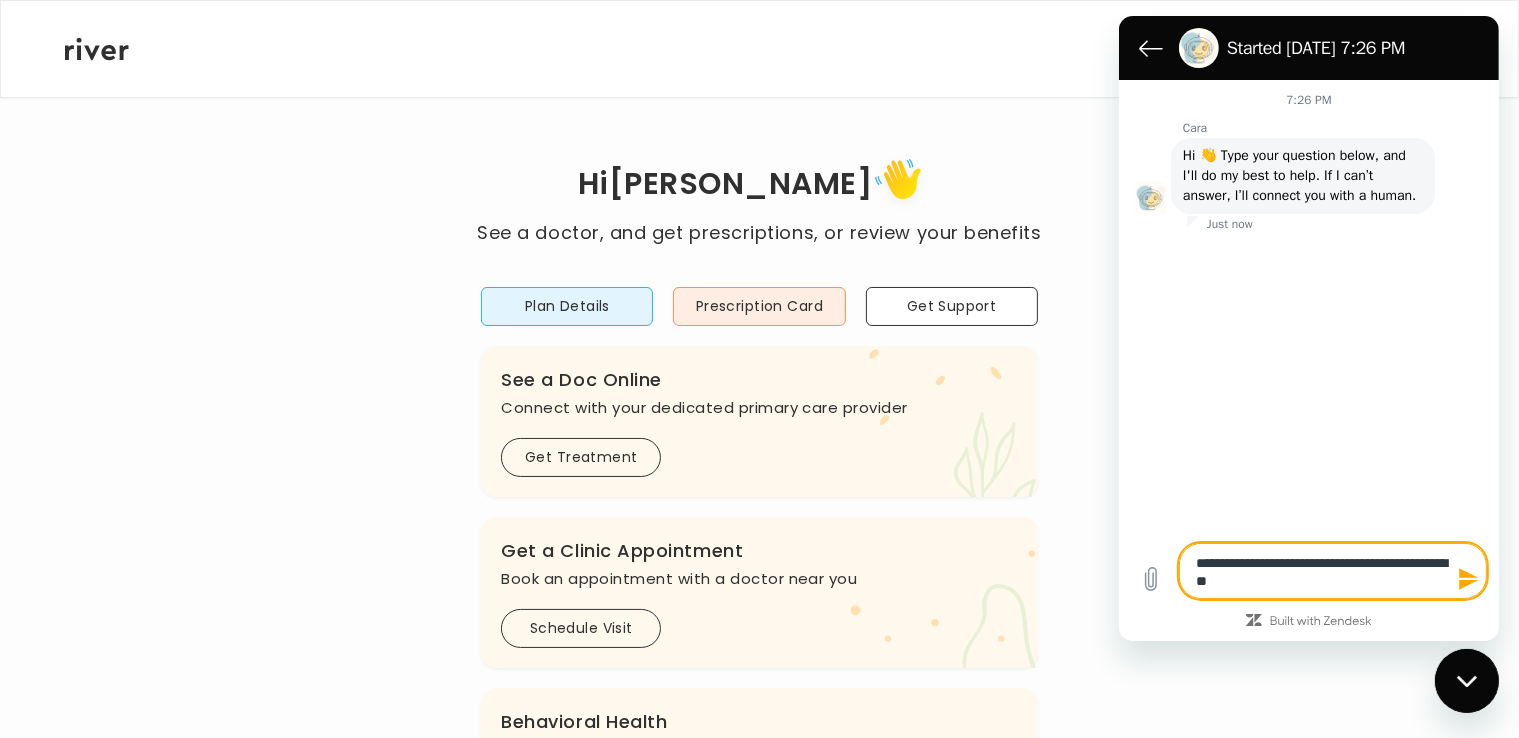 type on "**********" 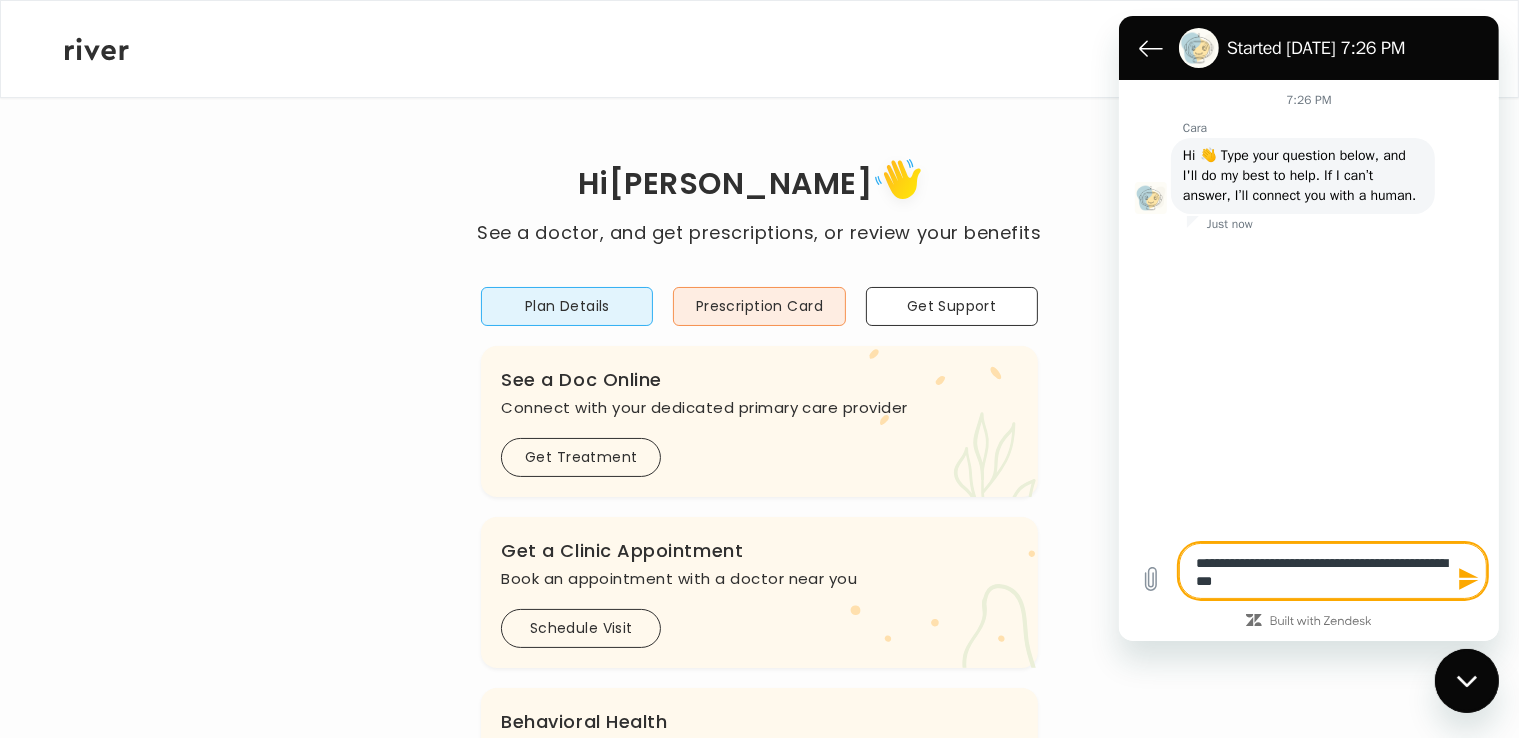 type on "*" 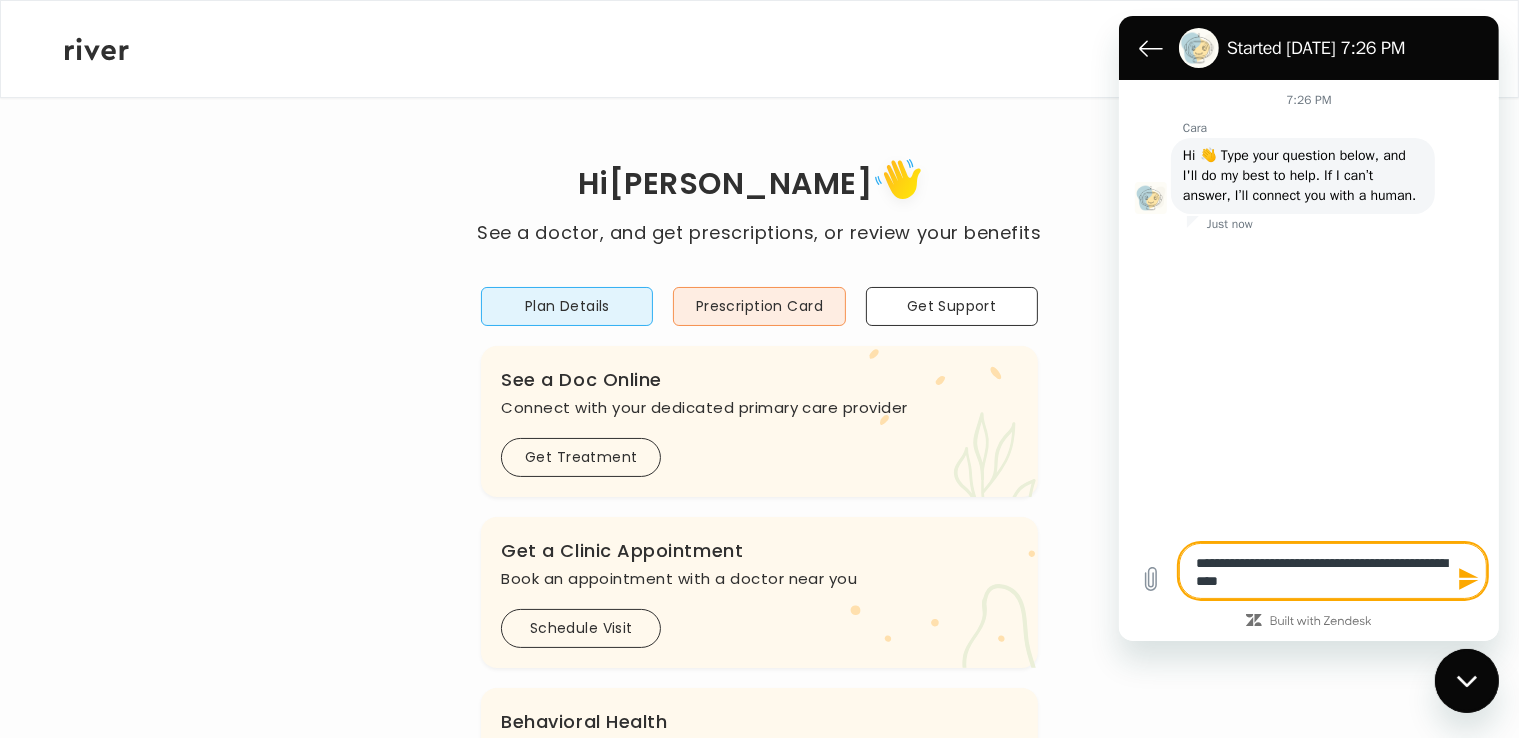 type on "**********" 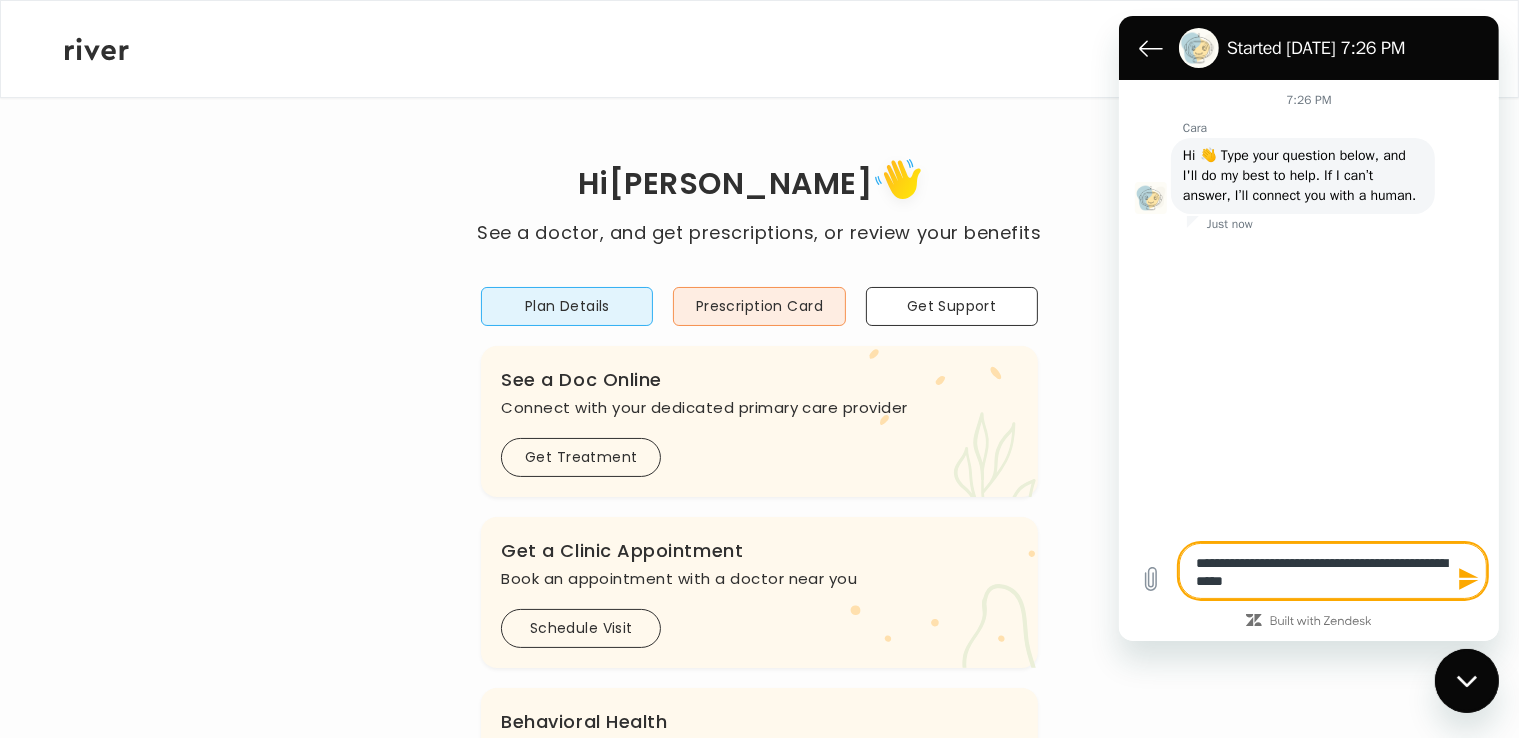 type on "**********" 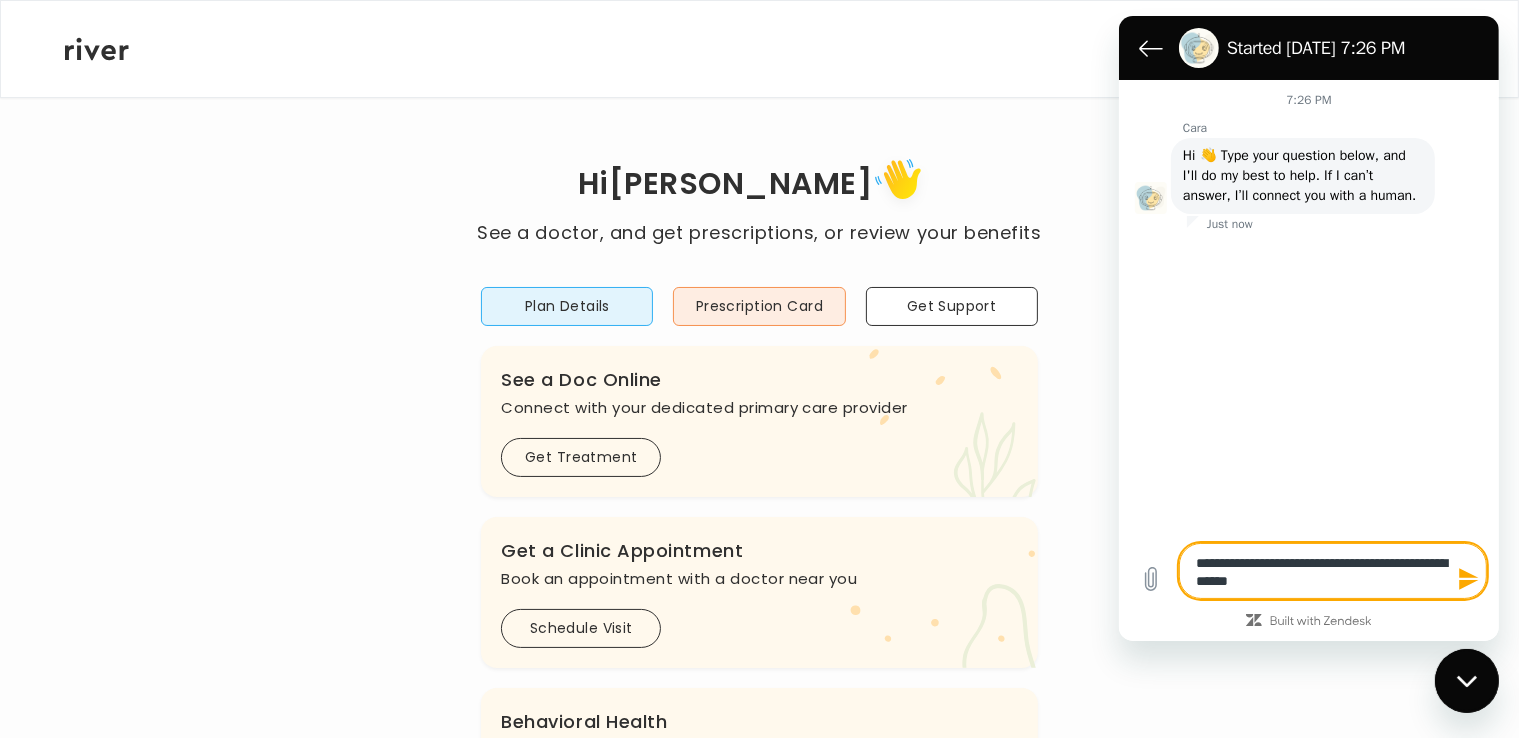 type on "**********" 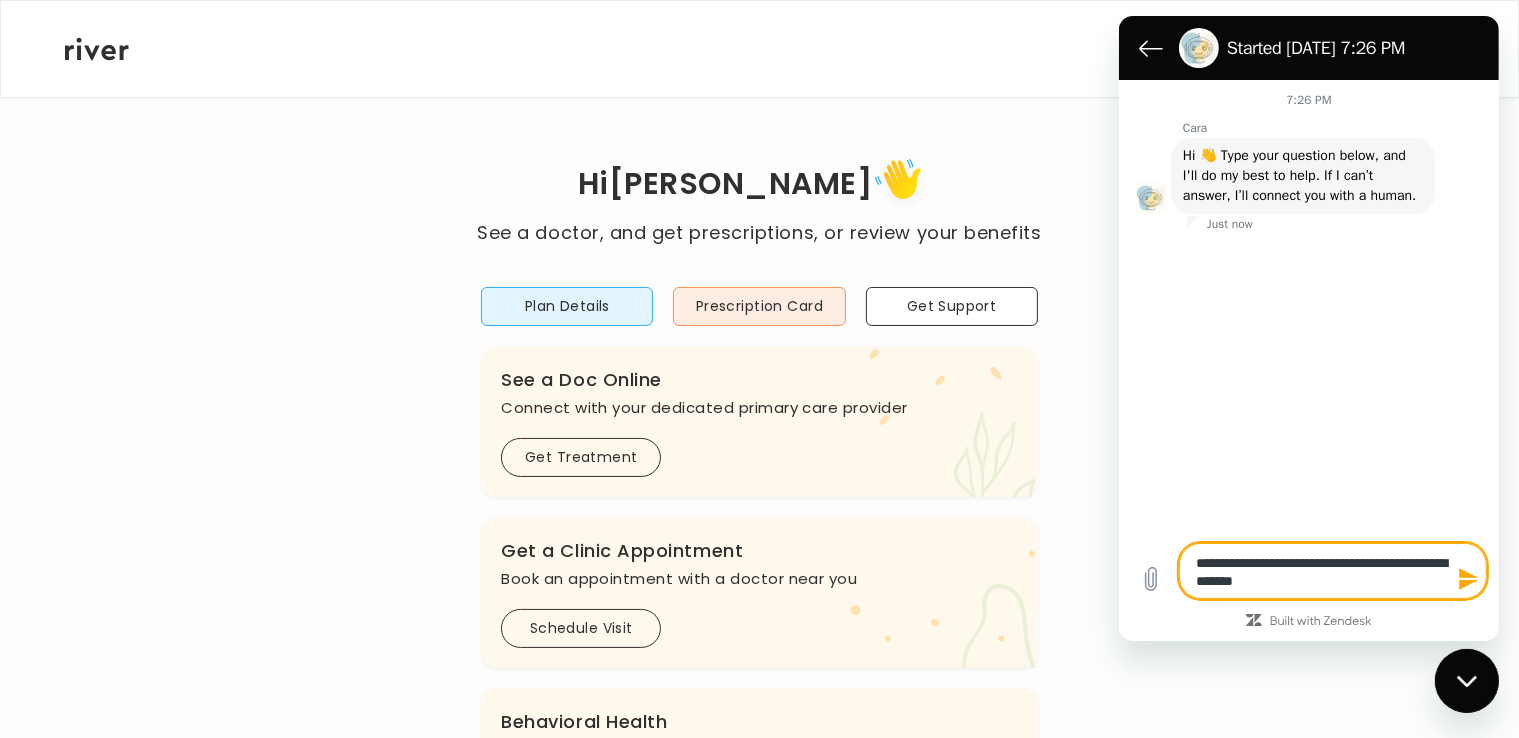 type on "**********" 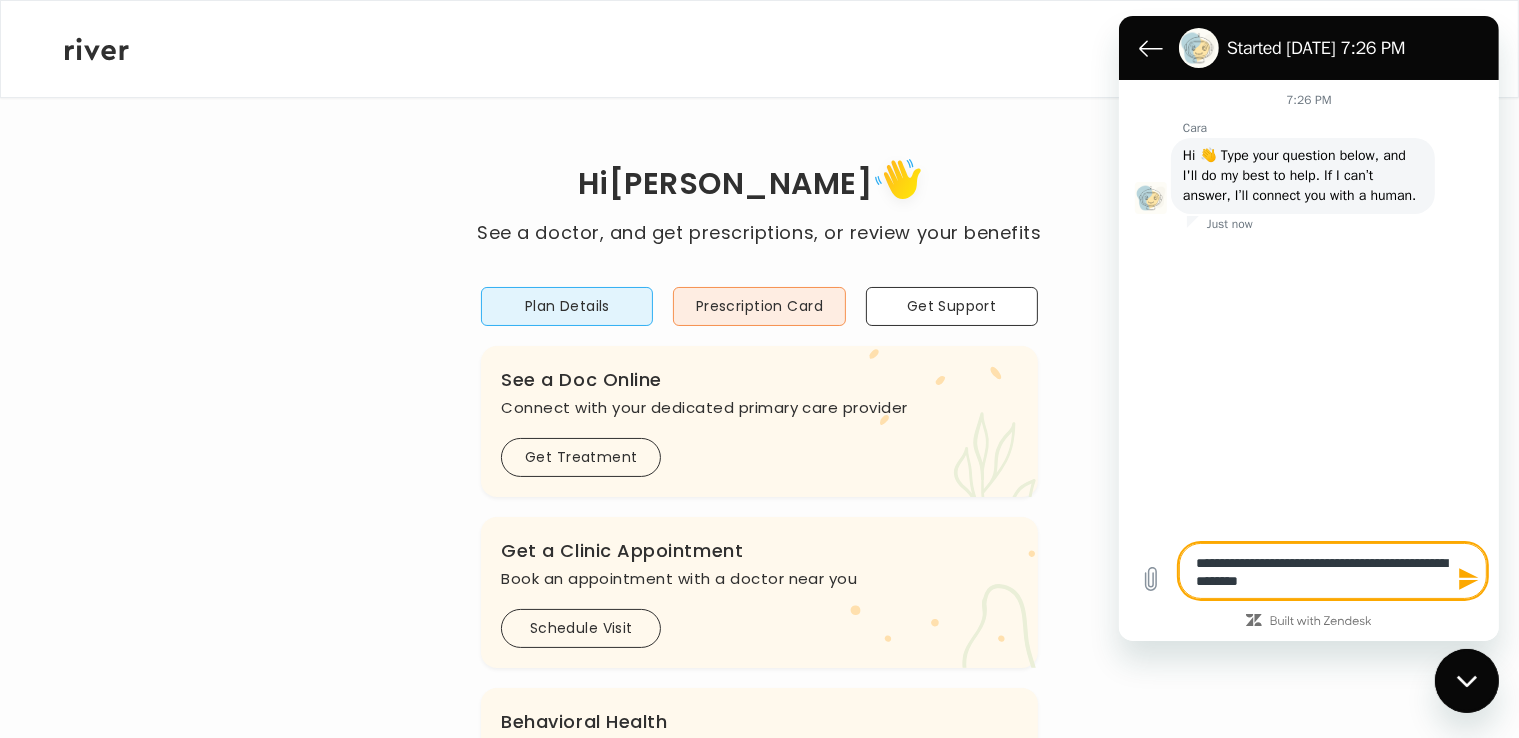 type on "**********" 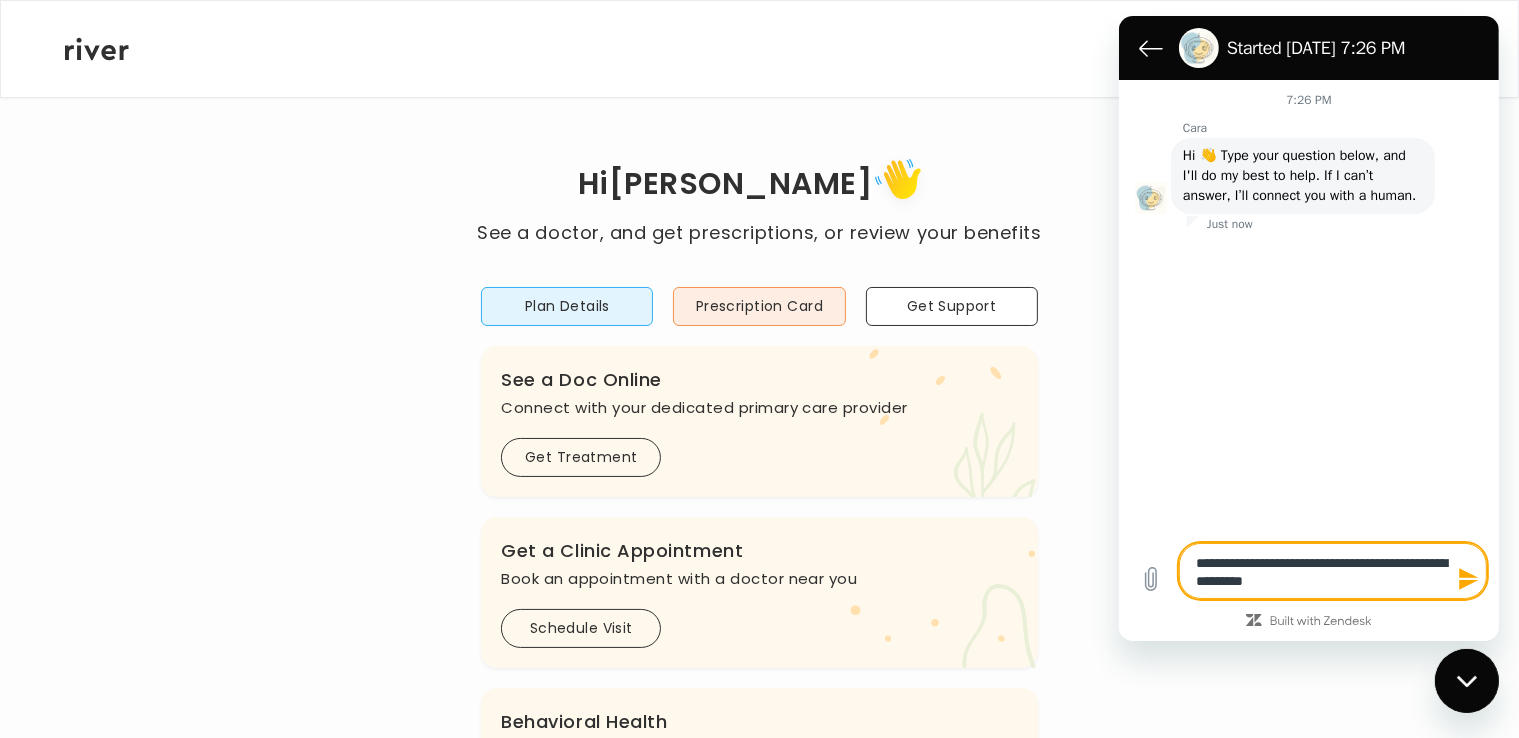 type on "**********" 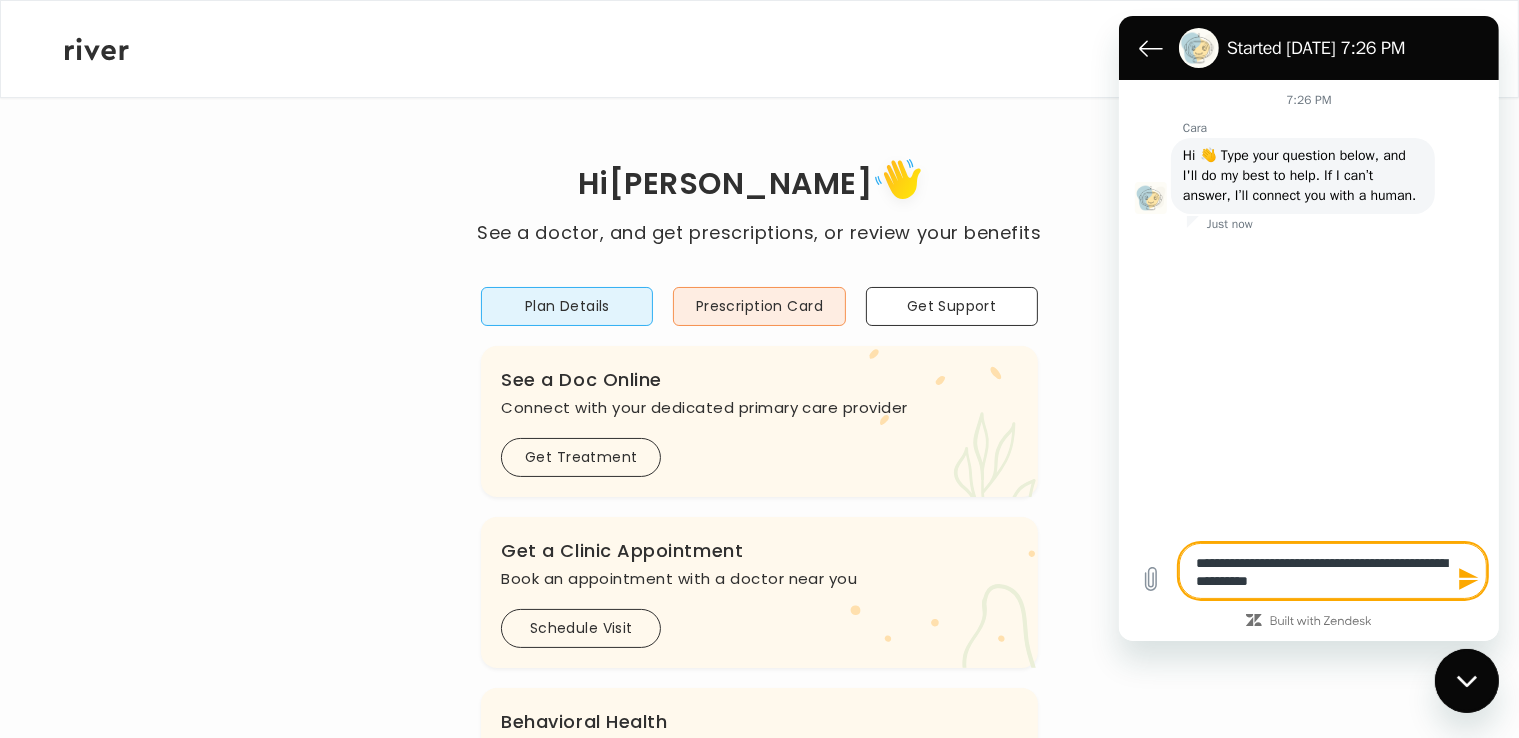 type on "**********" 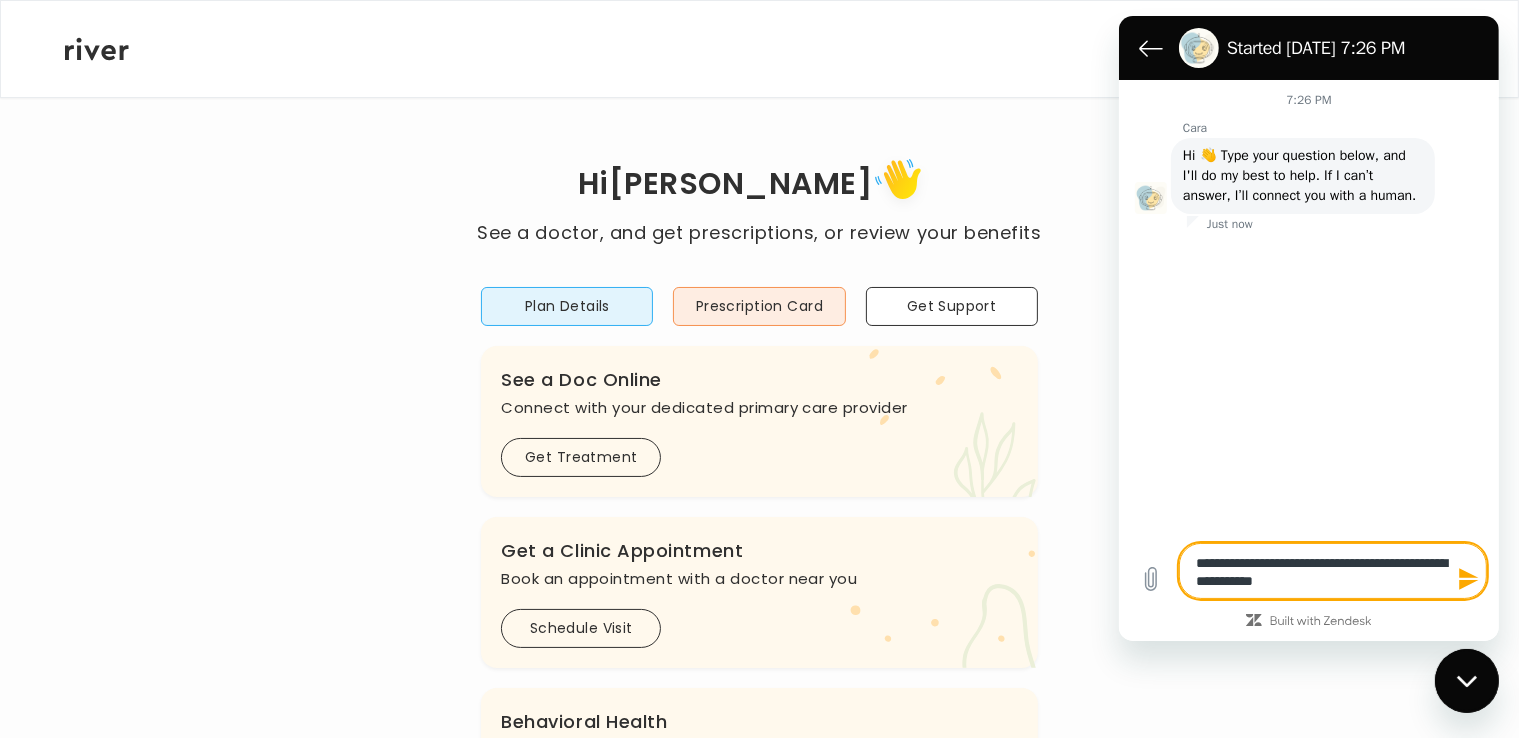 type on "*" 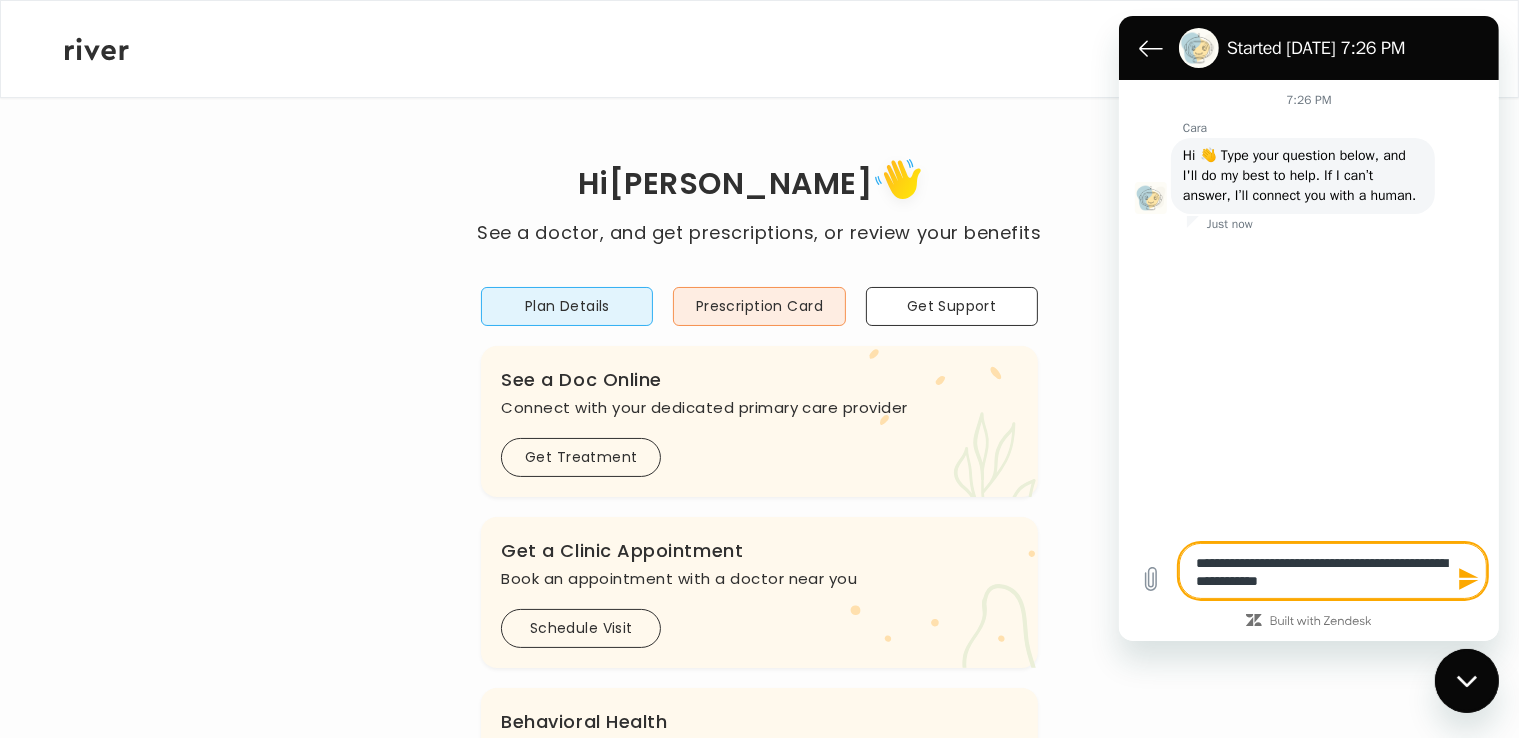 type on "**********" 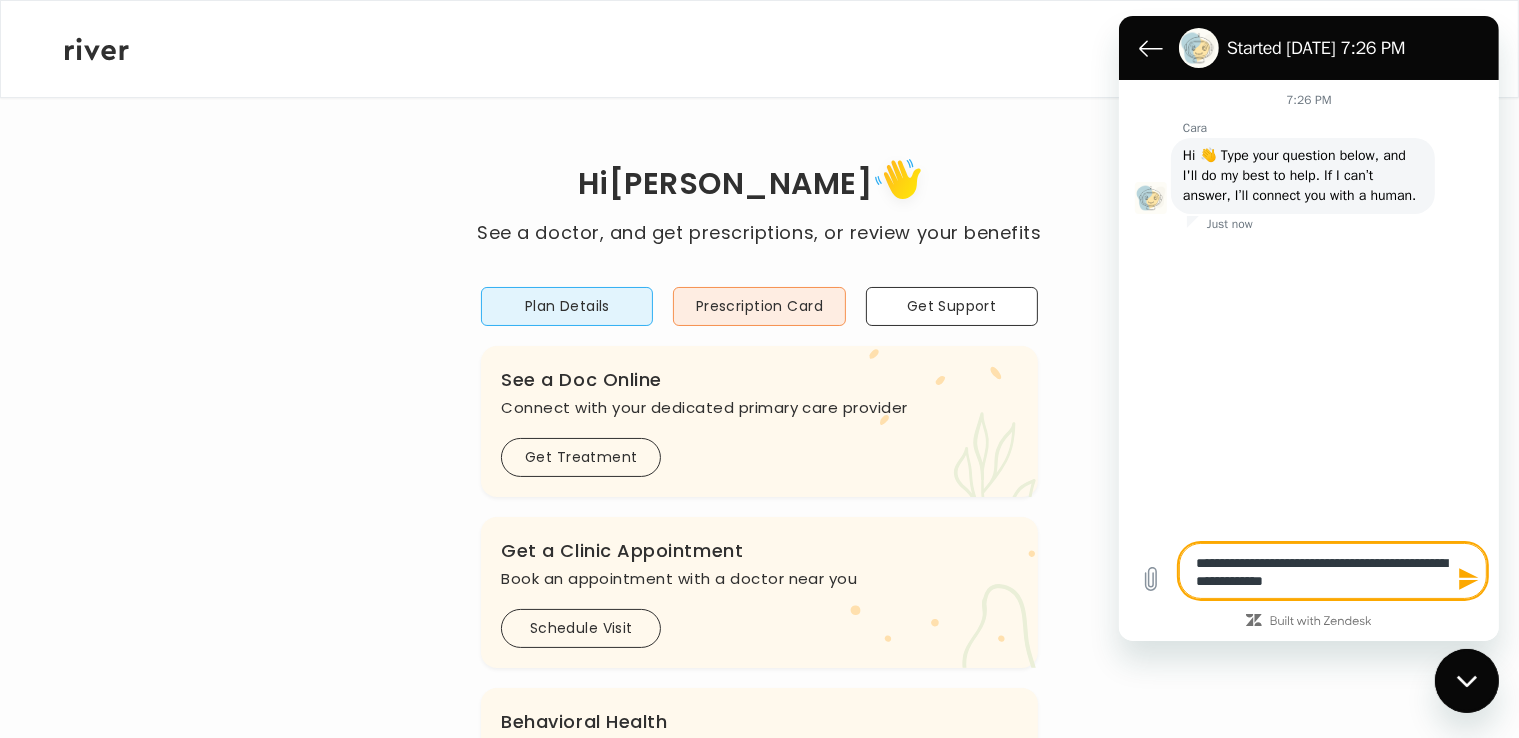 type on "**********" 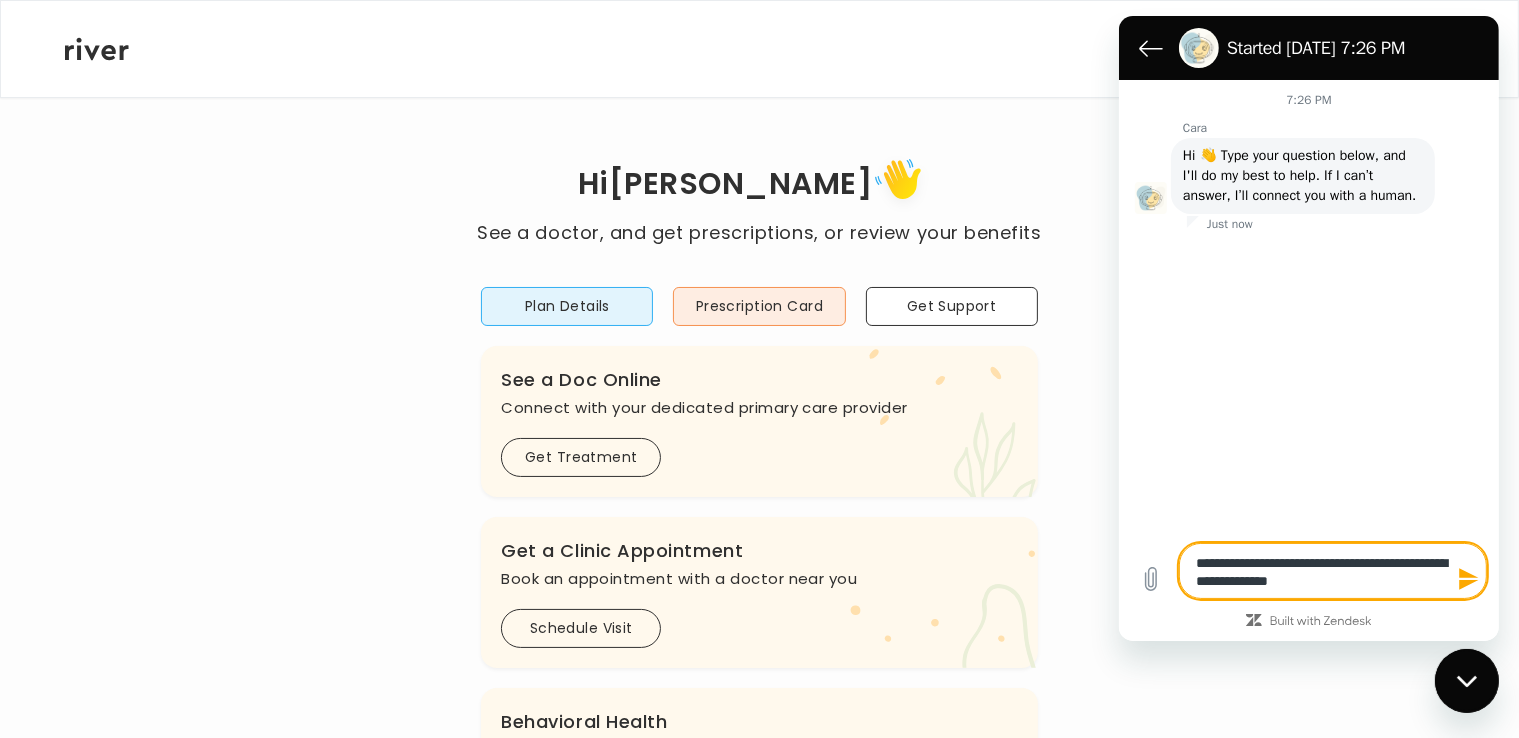 type on "**********" 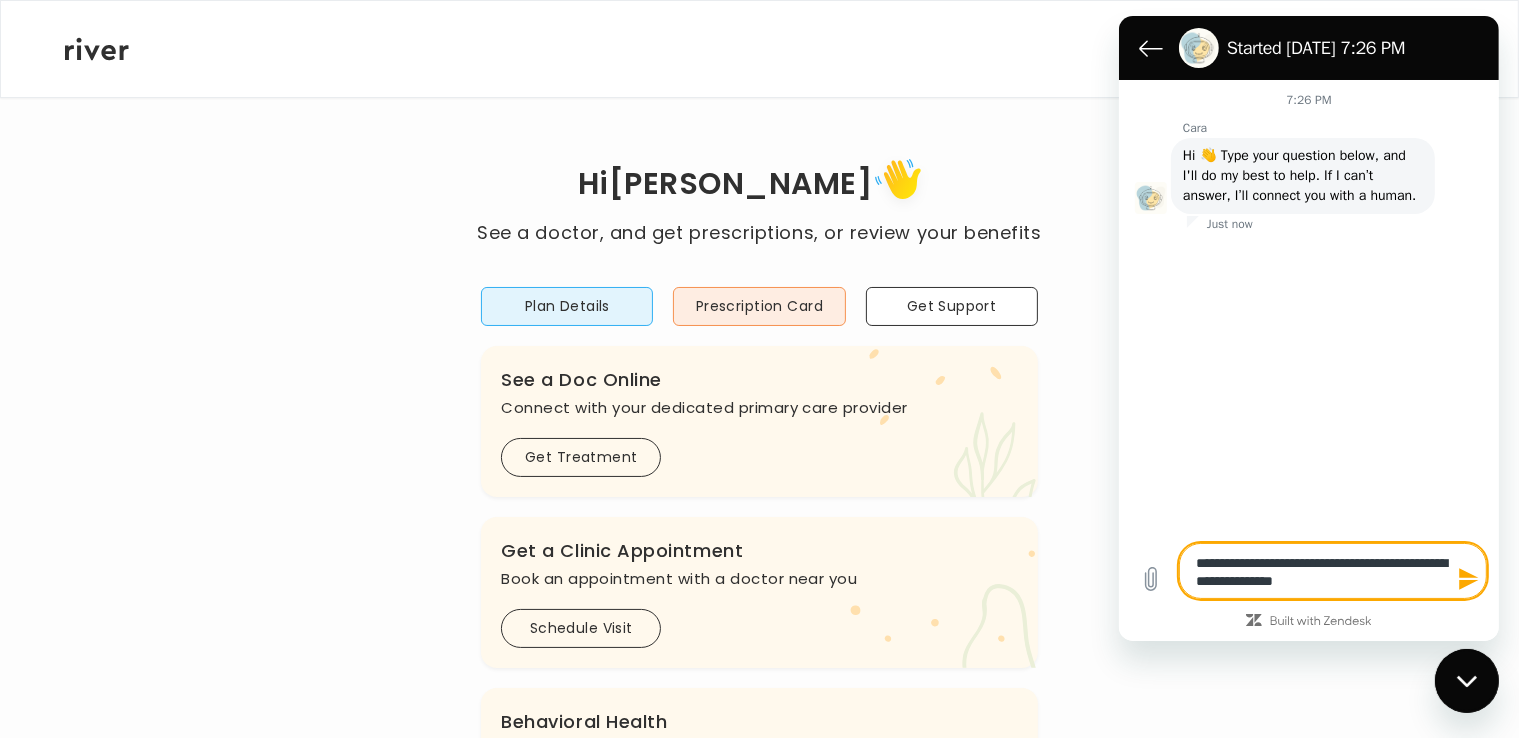 type on "*" 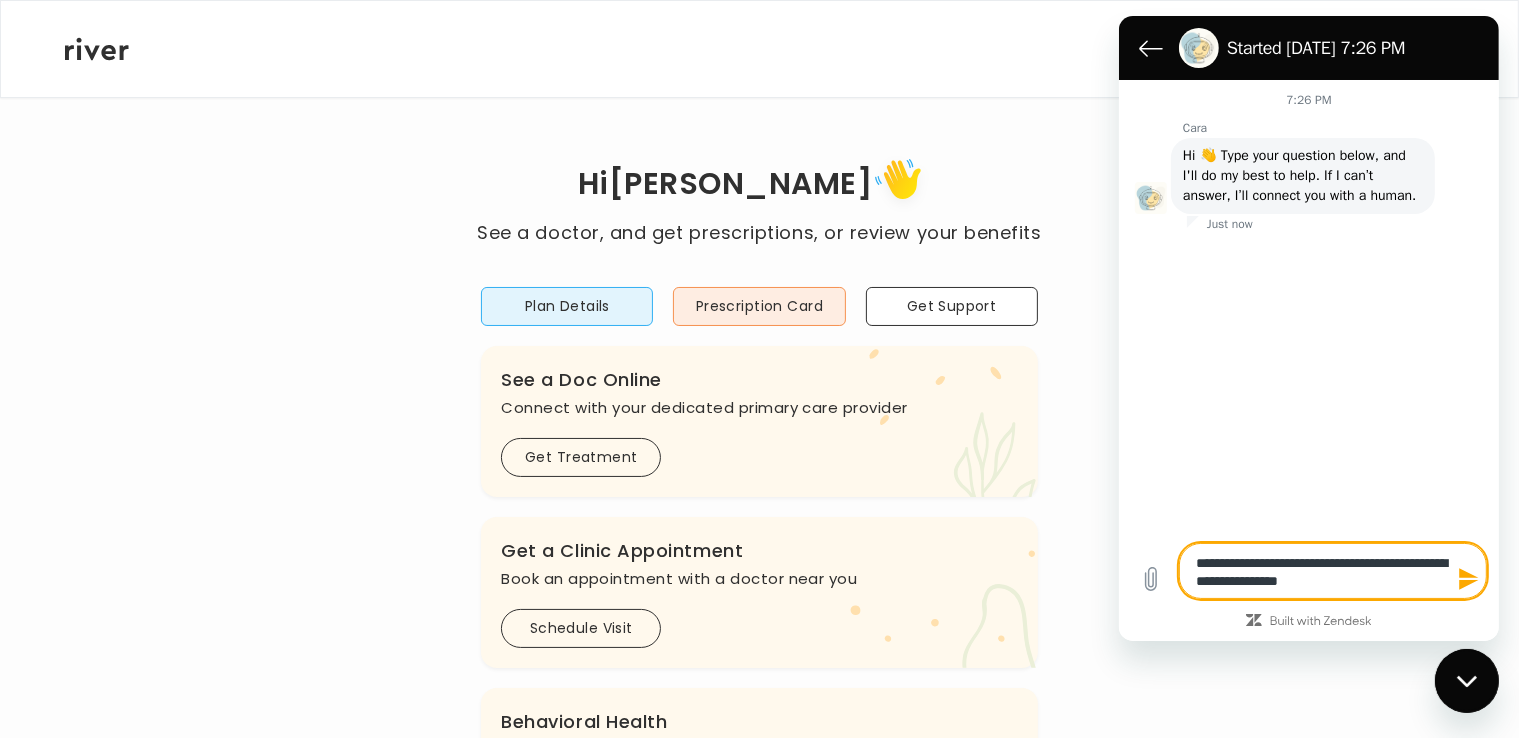type on "**********" 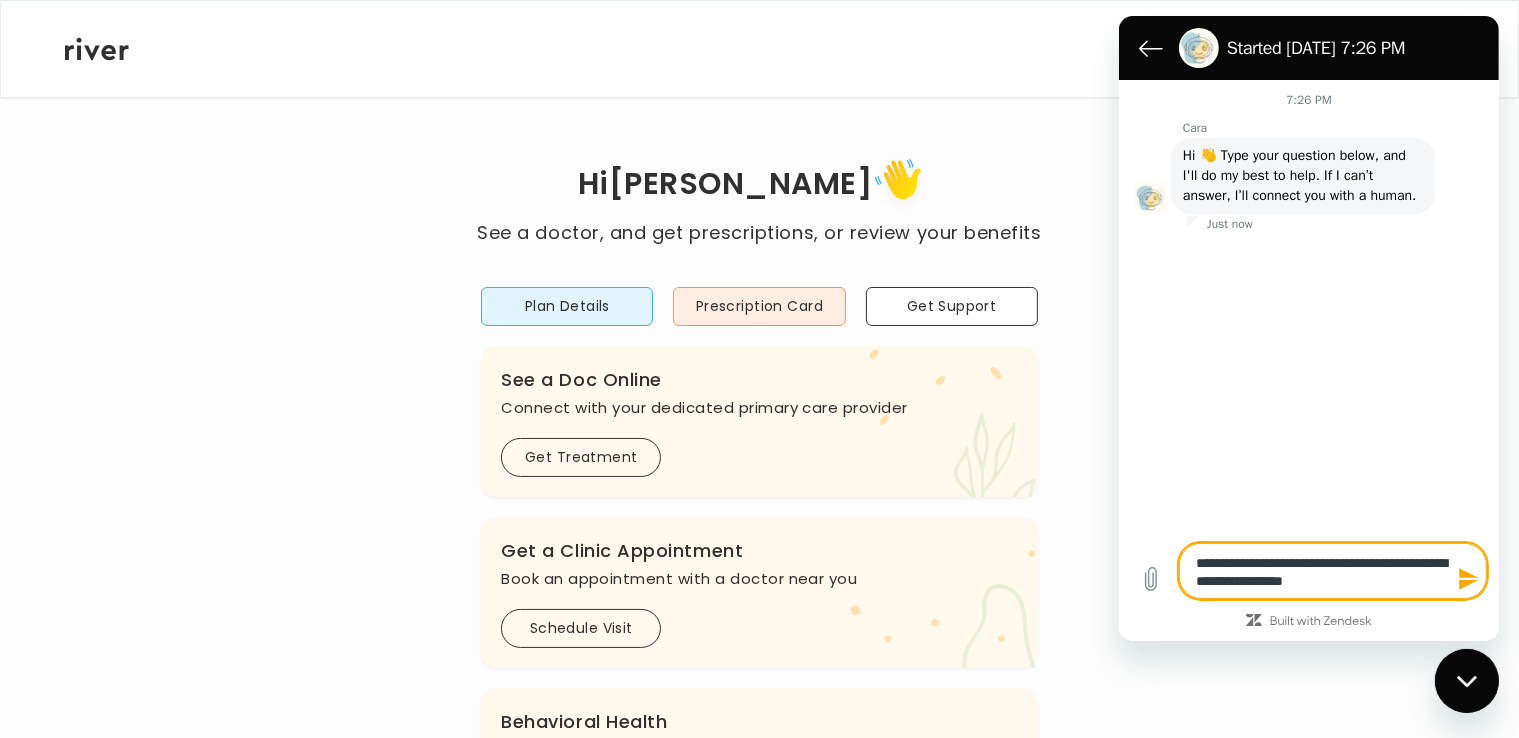 type on "*" 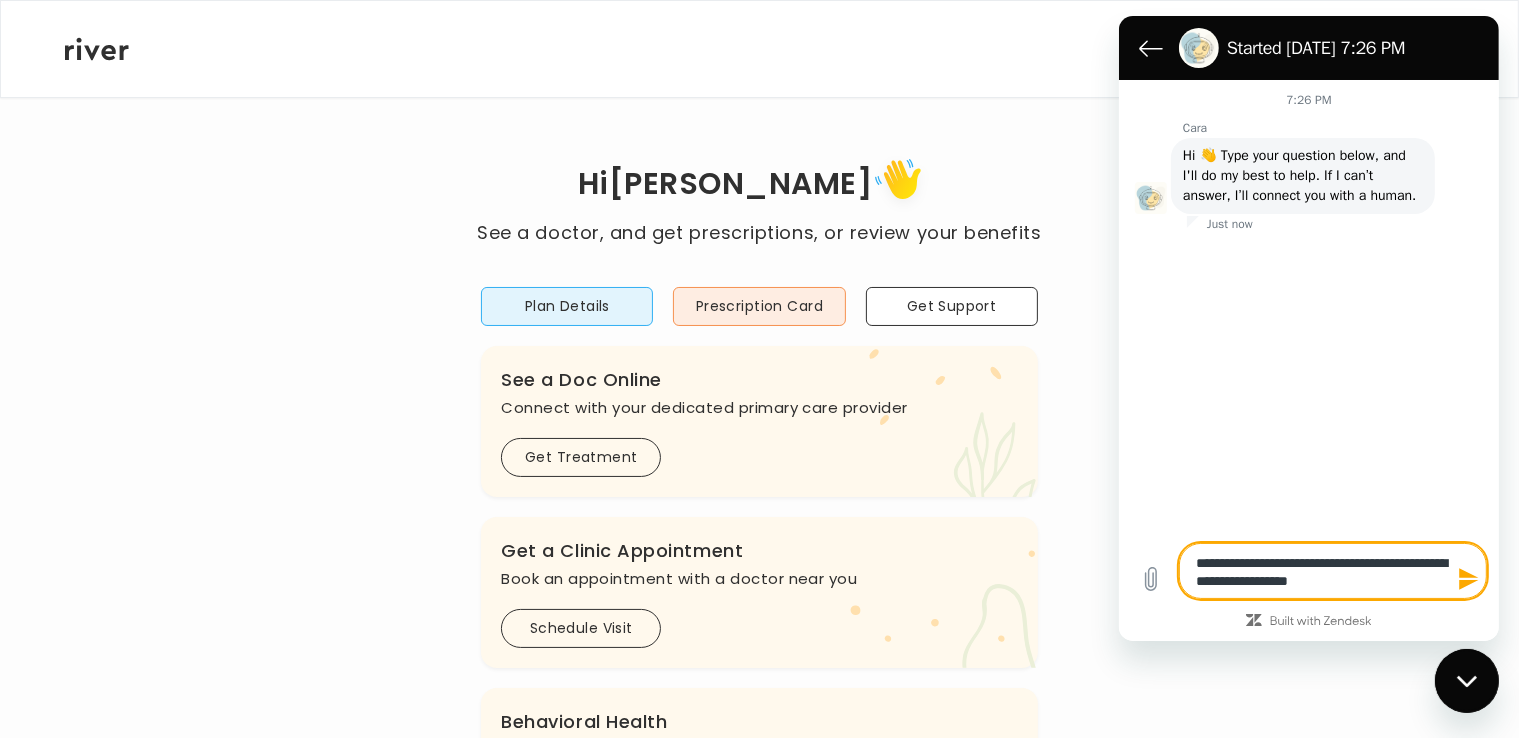 type on "**********" 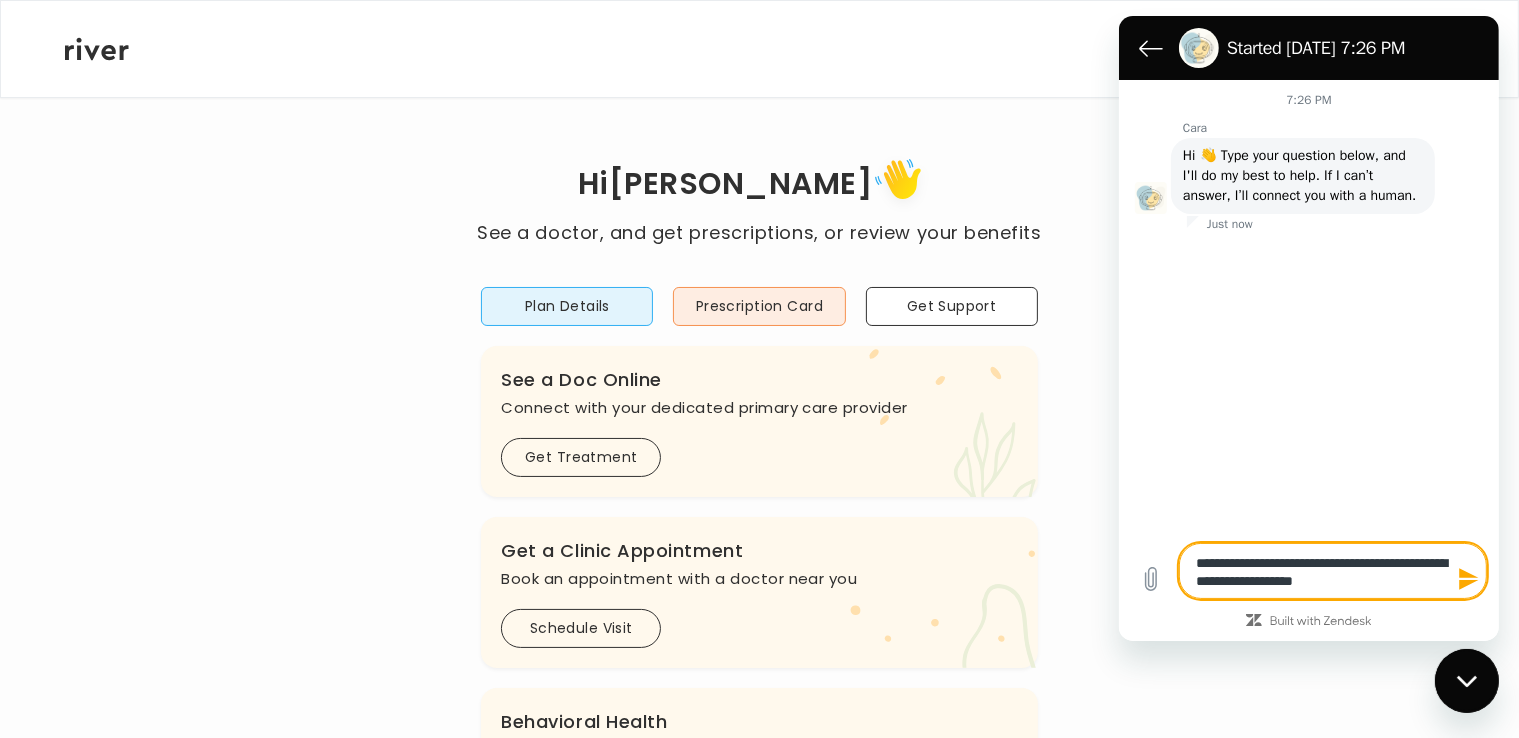 type on "**********" 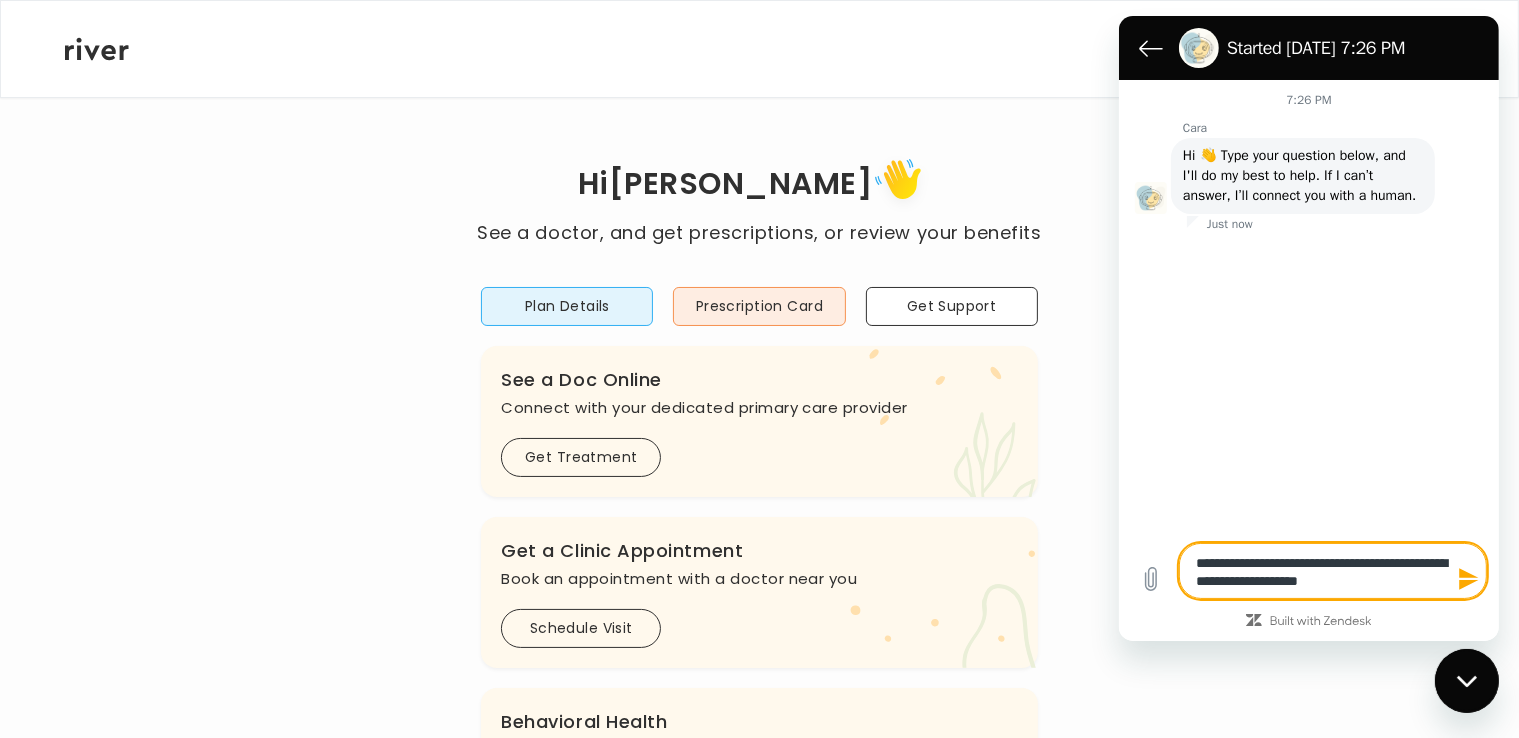 type on "**********" 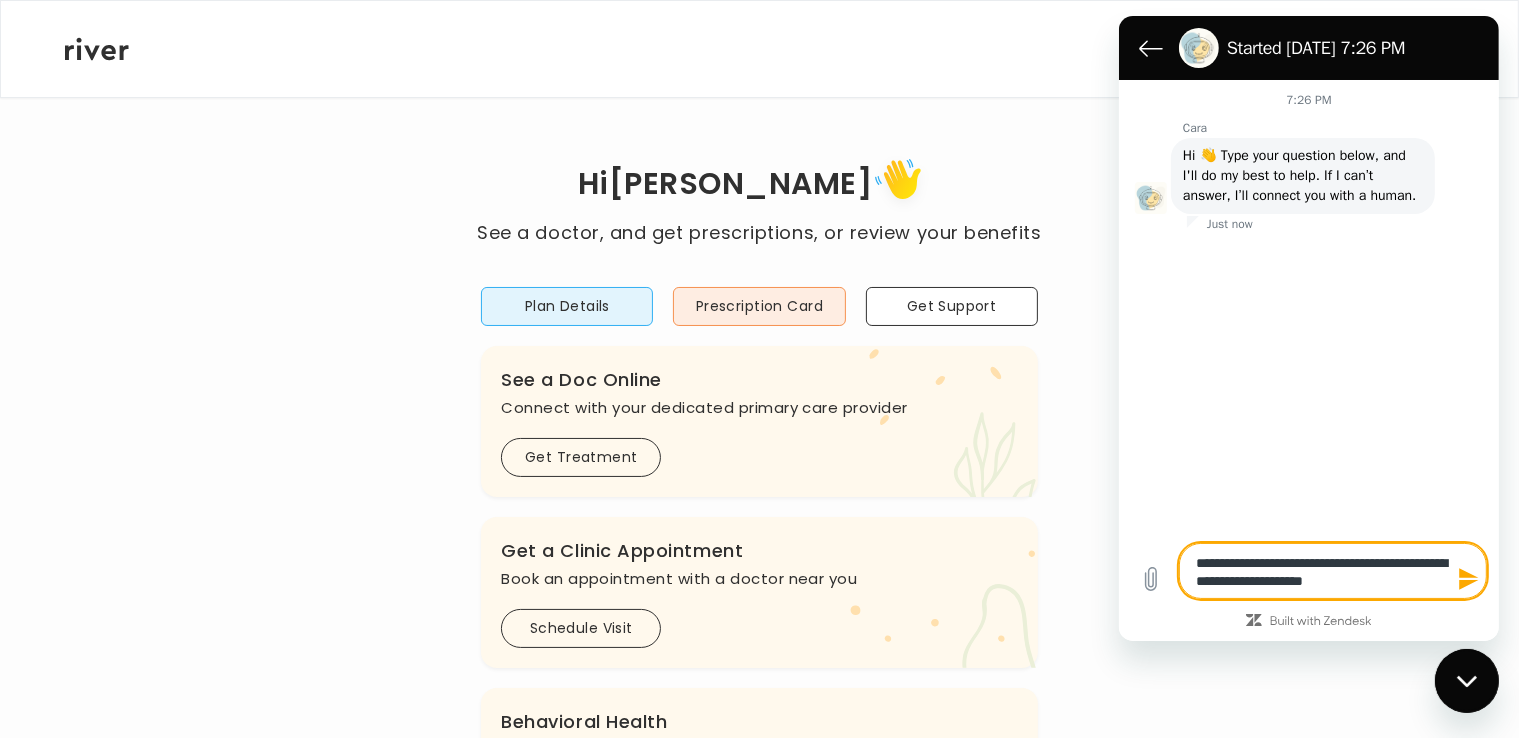 type on "**********" 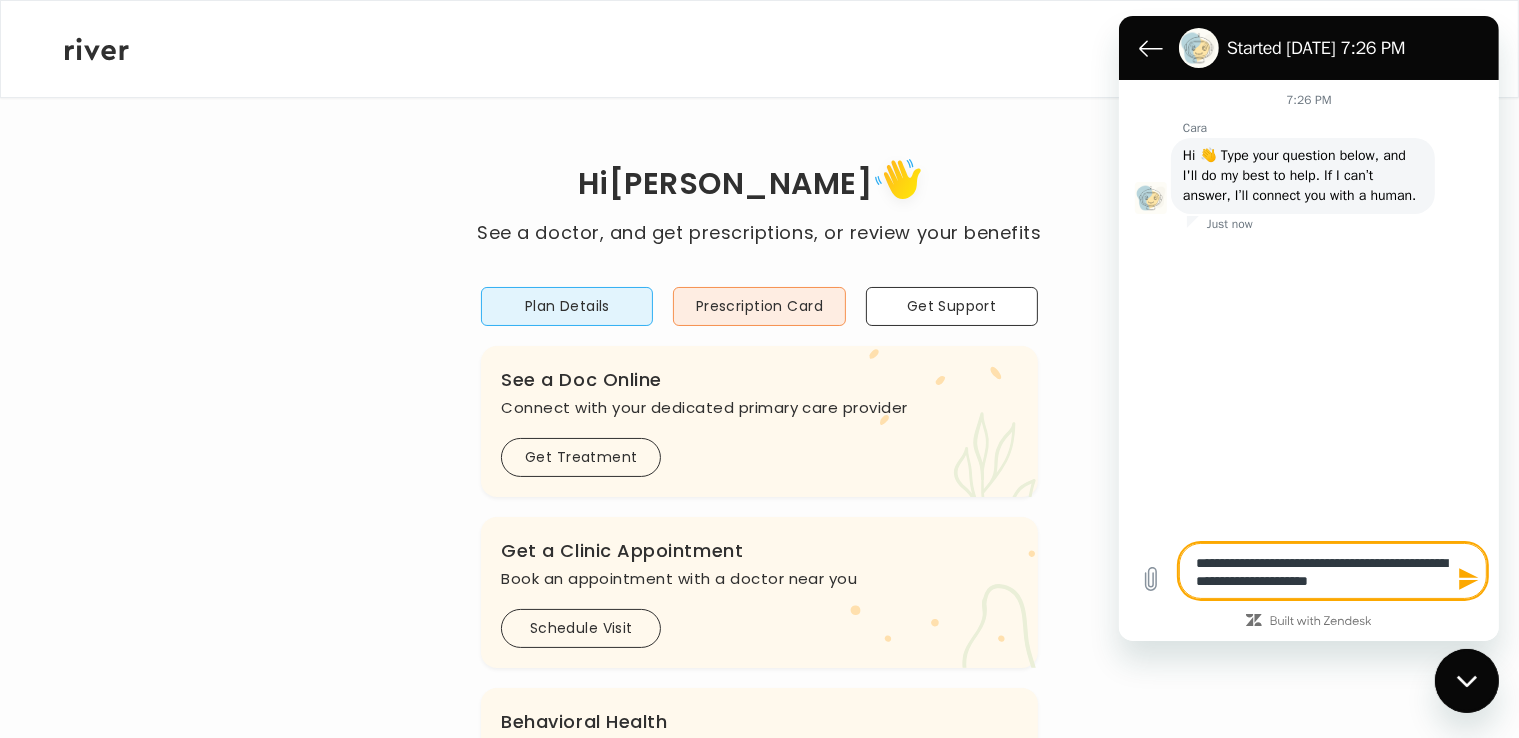 type on "*" 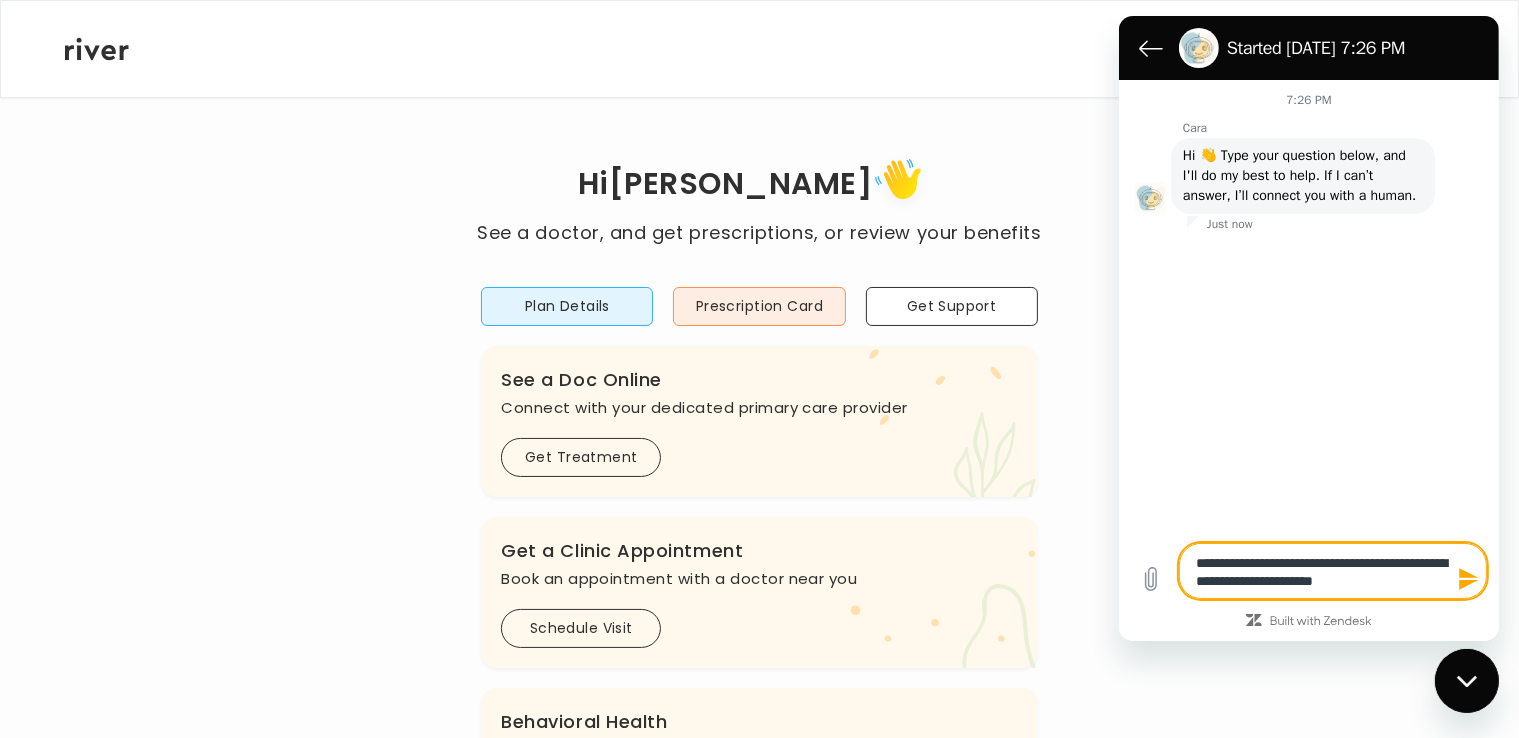type on "**********" 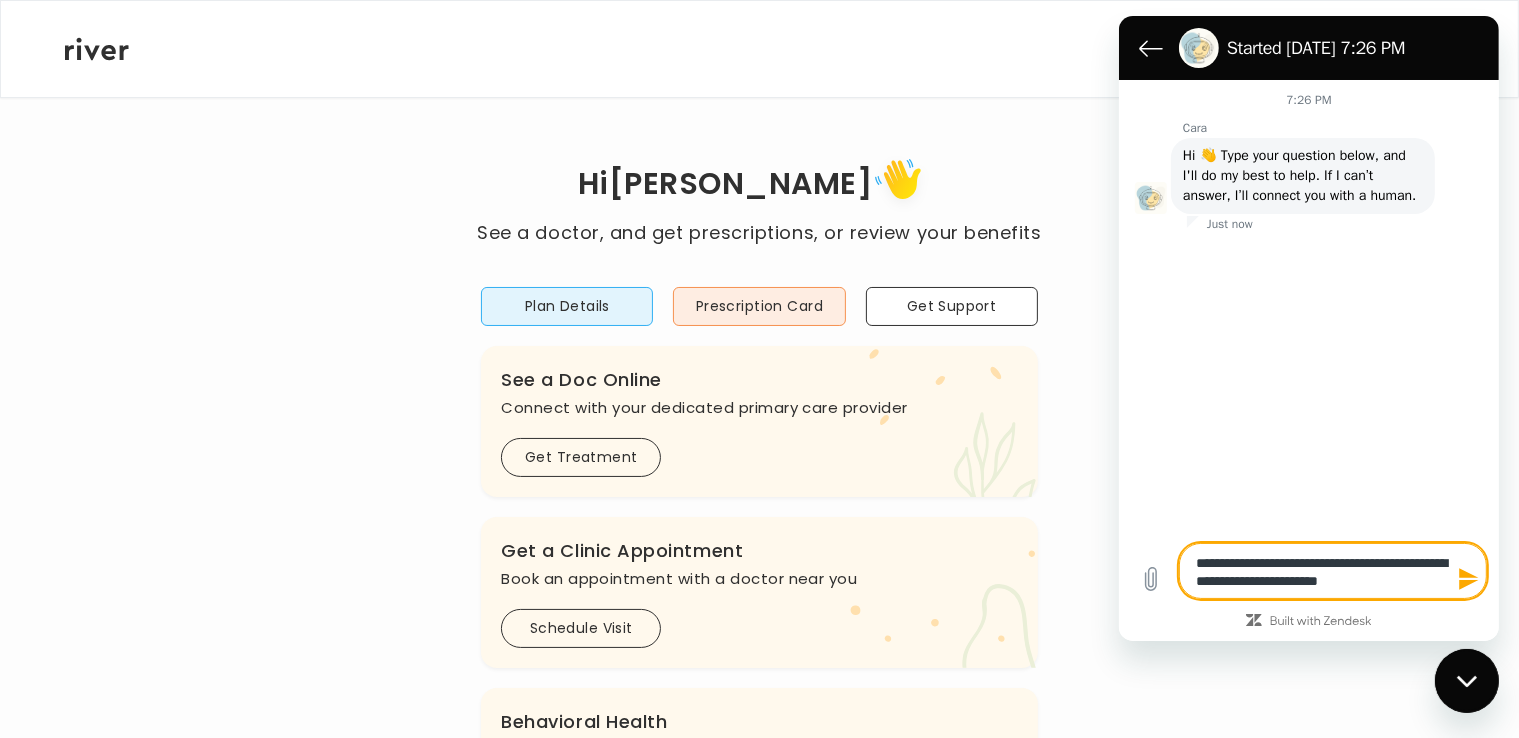 type on "**********" 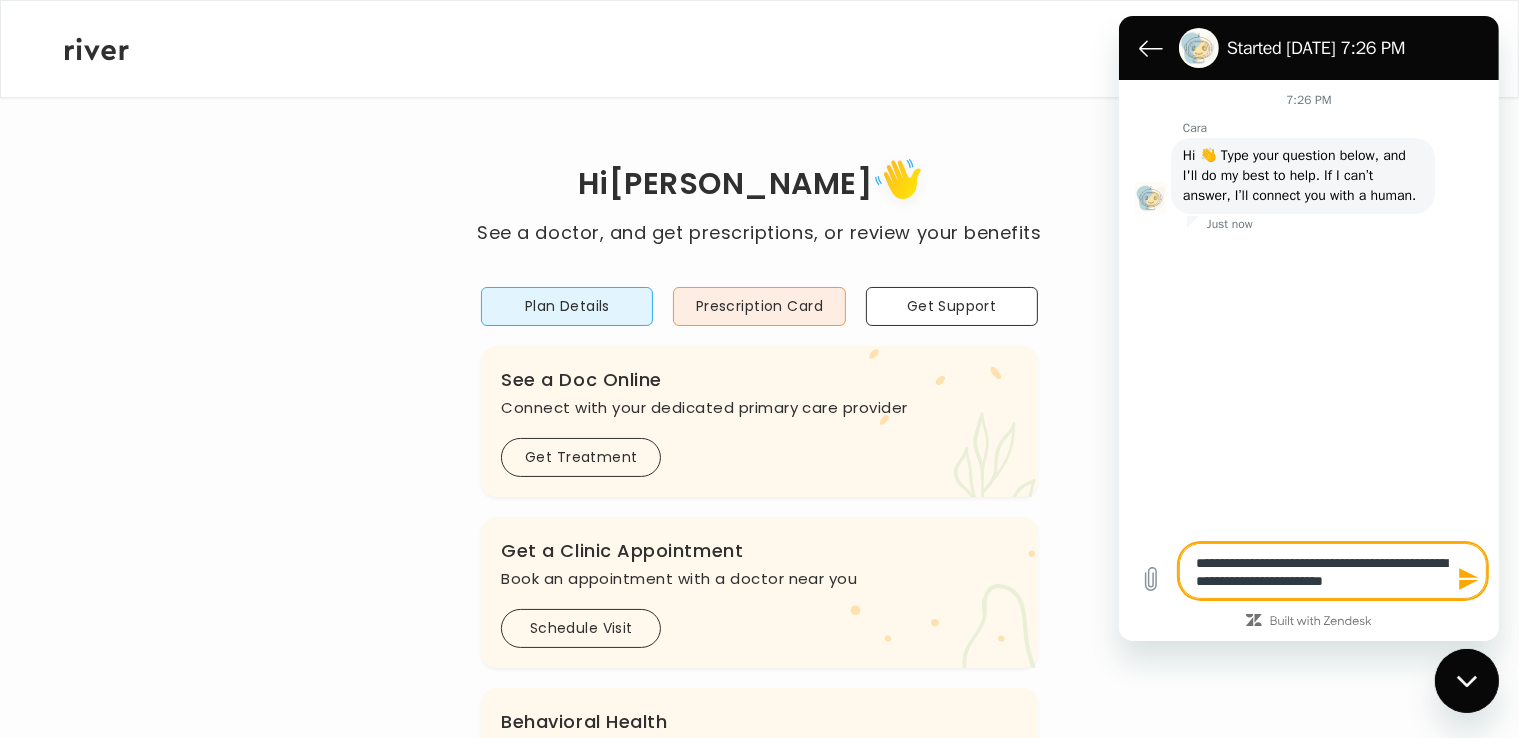 type on "*" 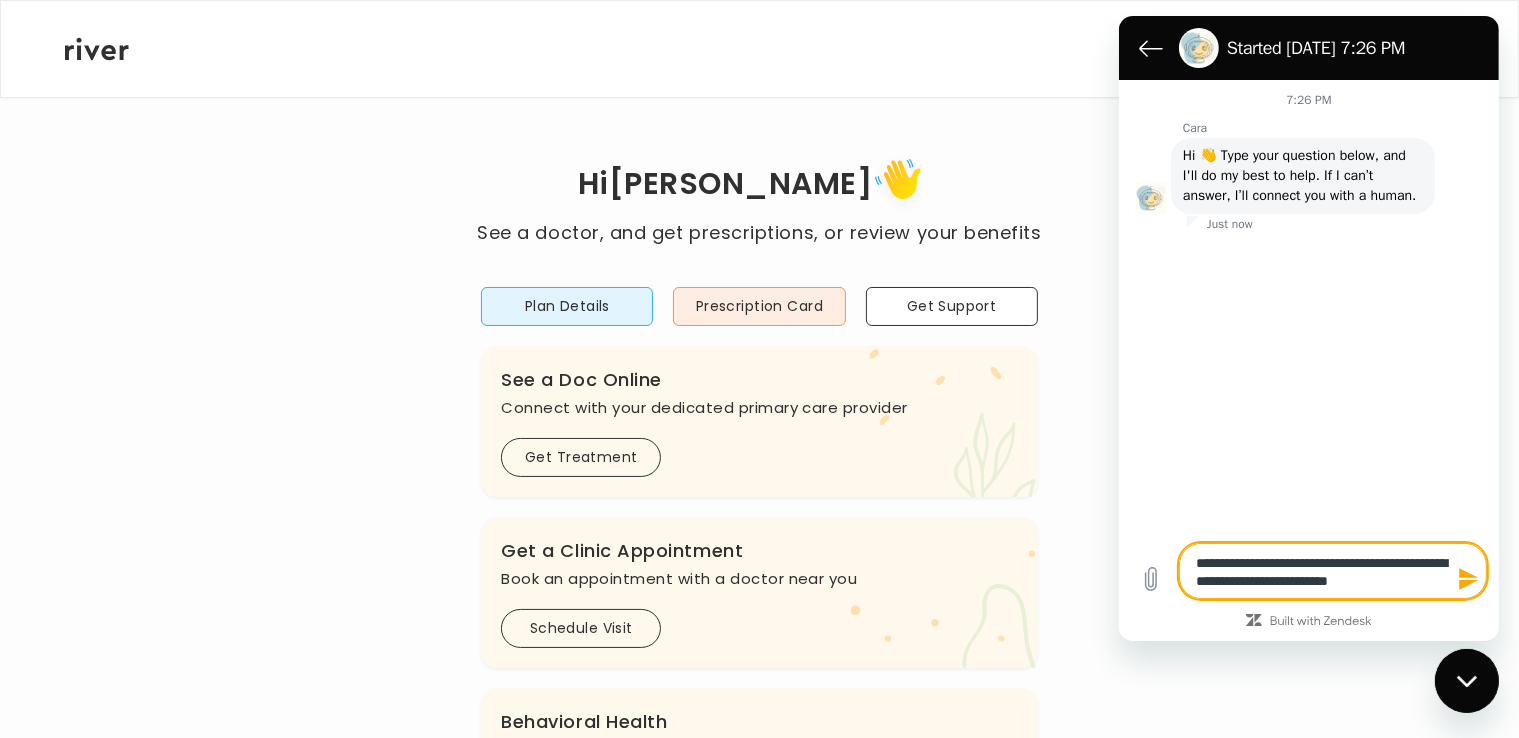 type on "**********" 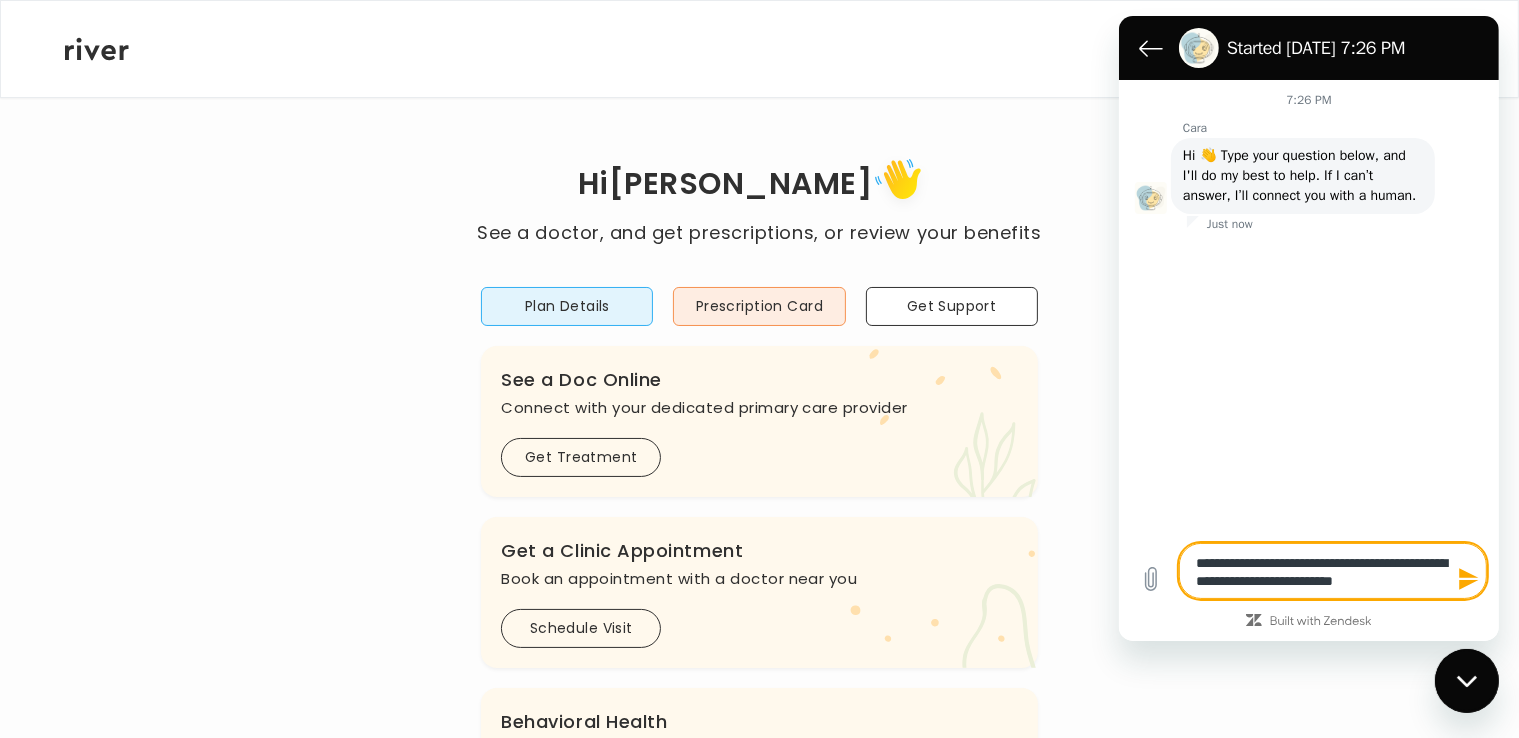 type on "*" 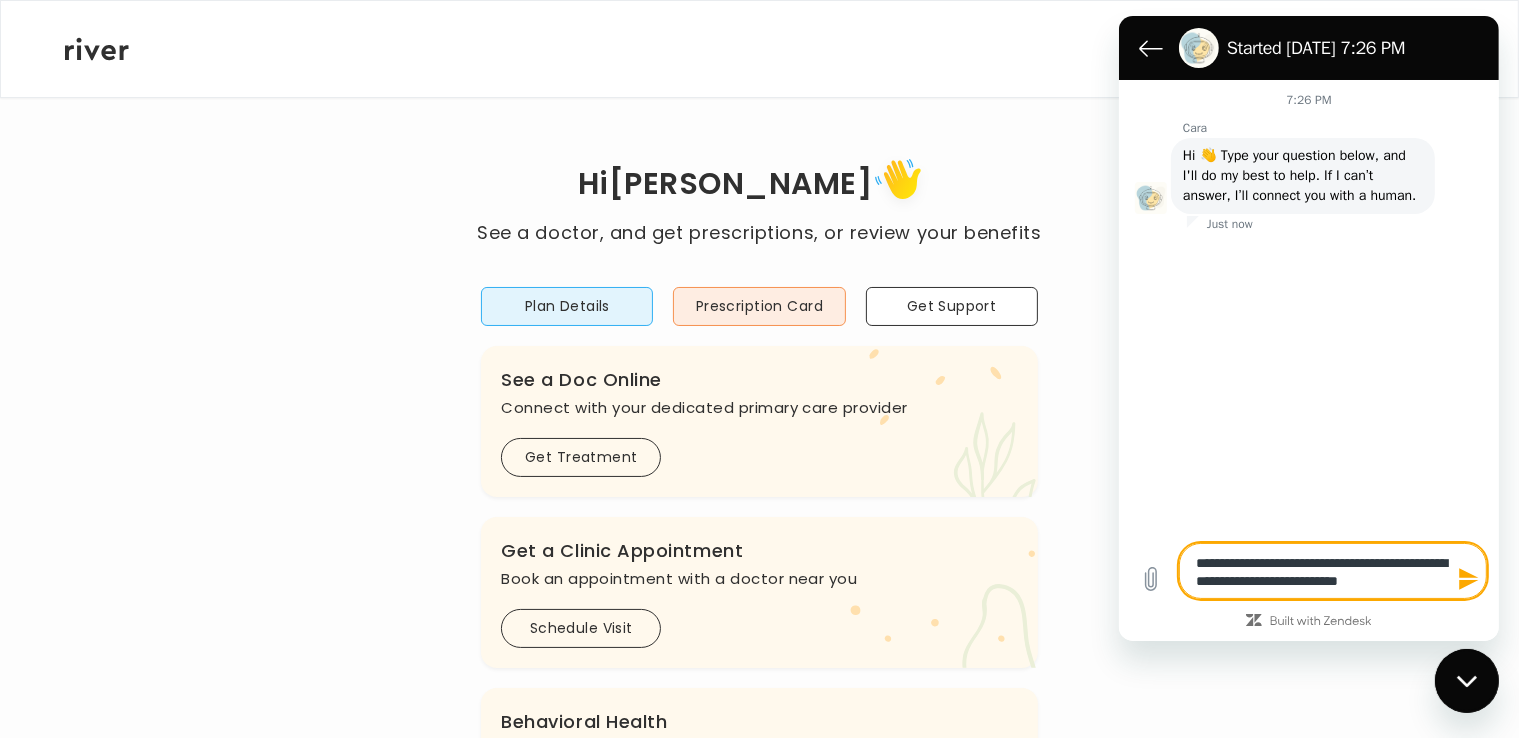 type on "*" 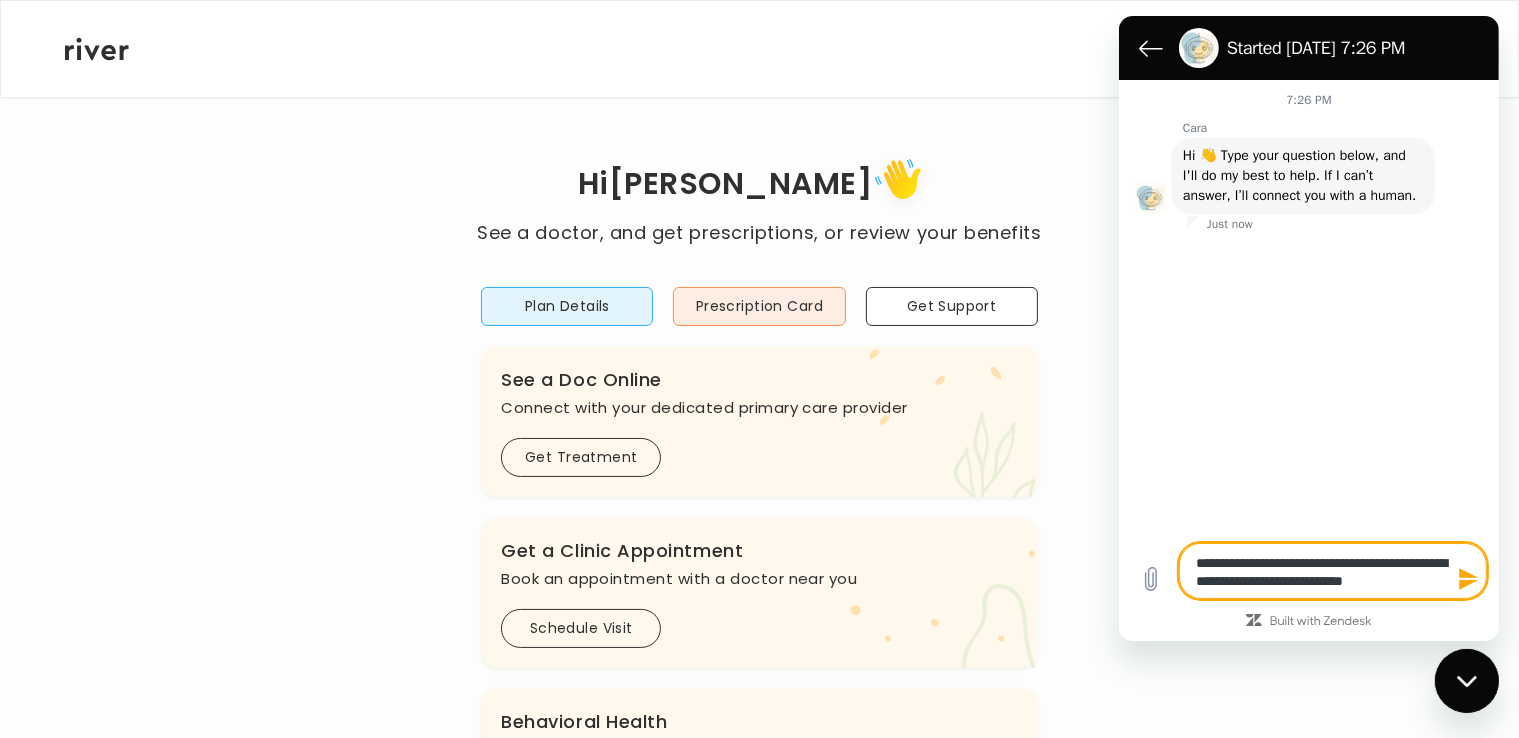 type on "**********" 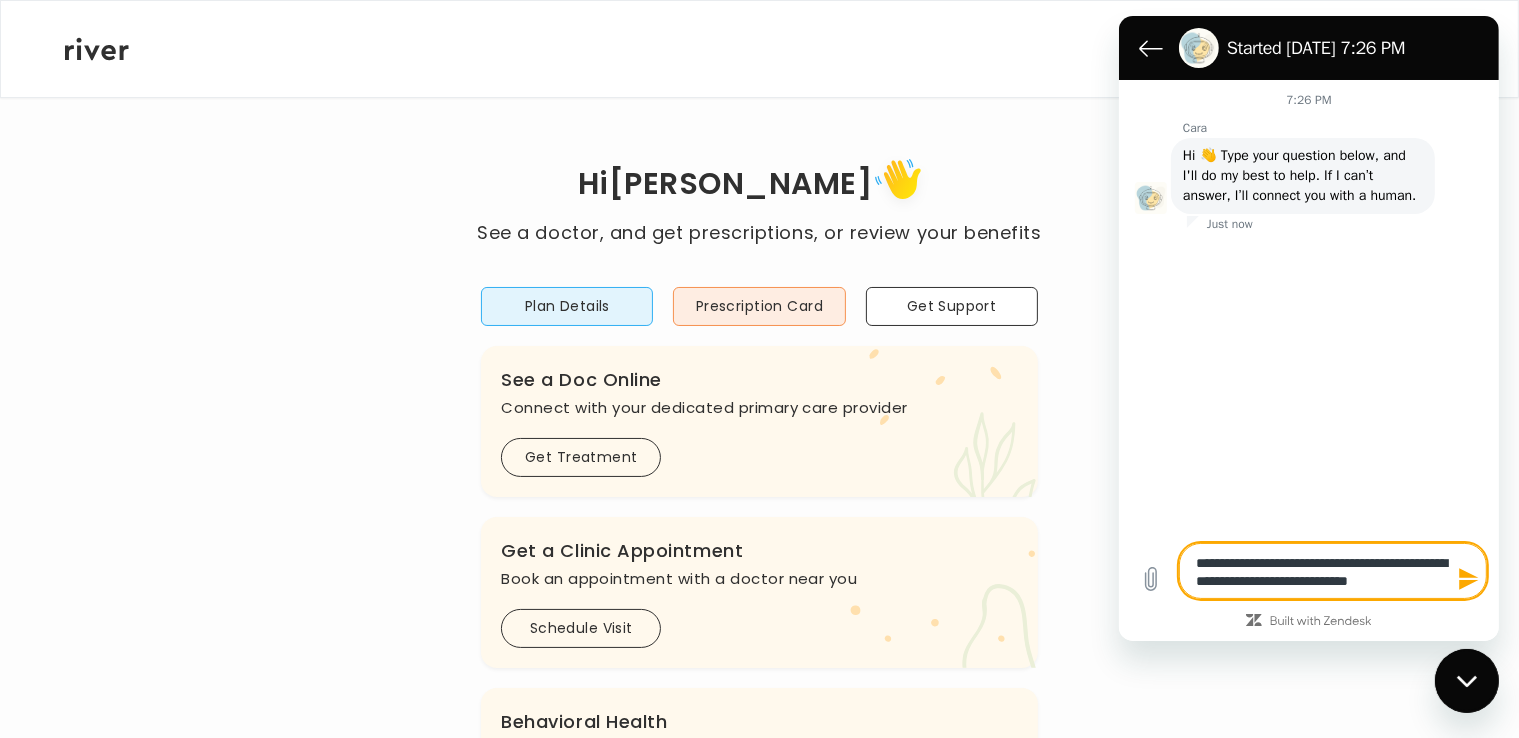 type on "*" 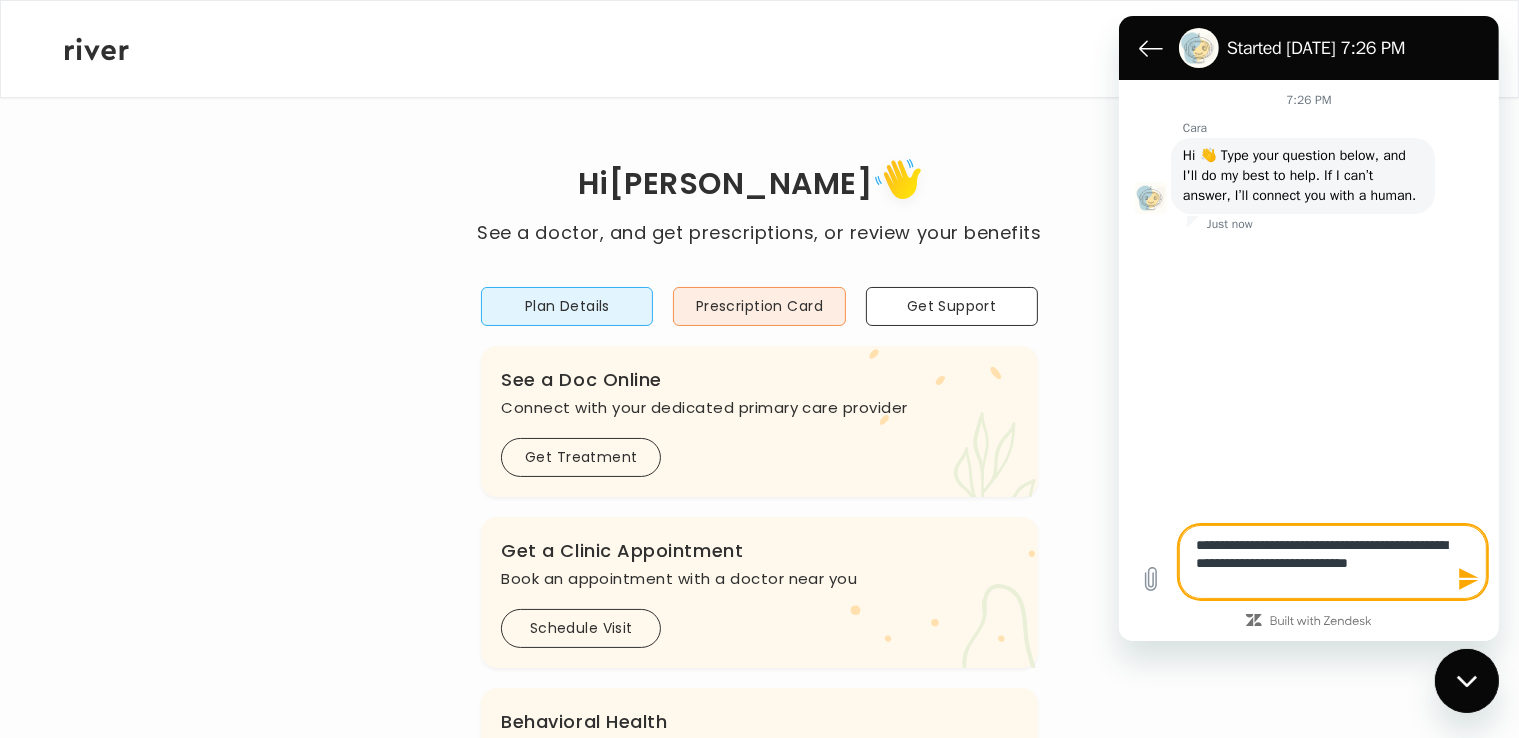 type on "**********" 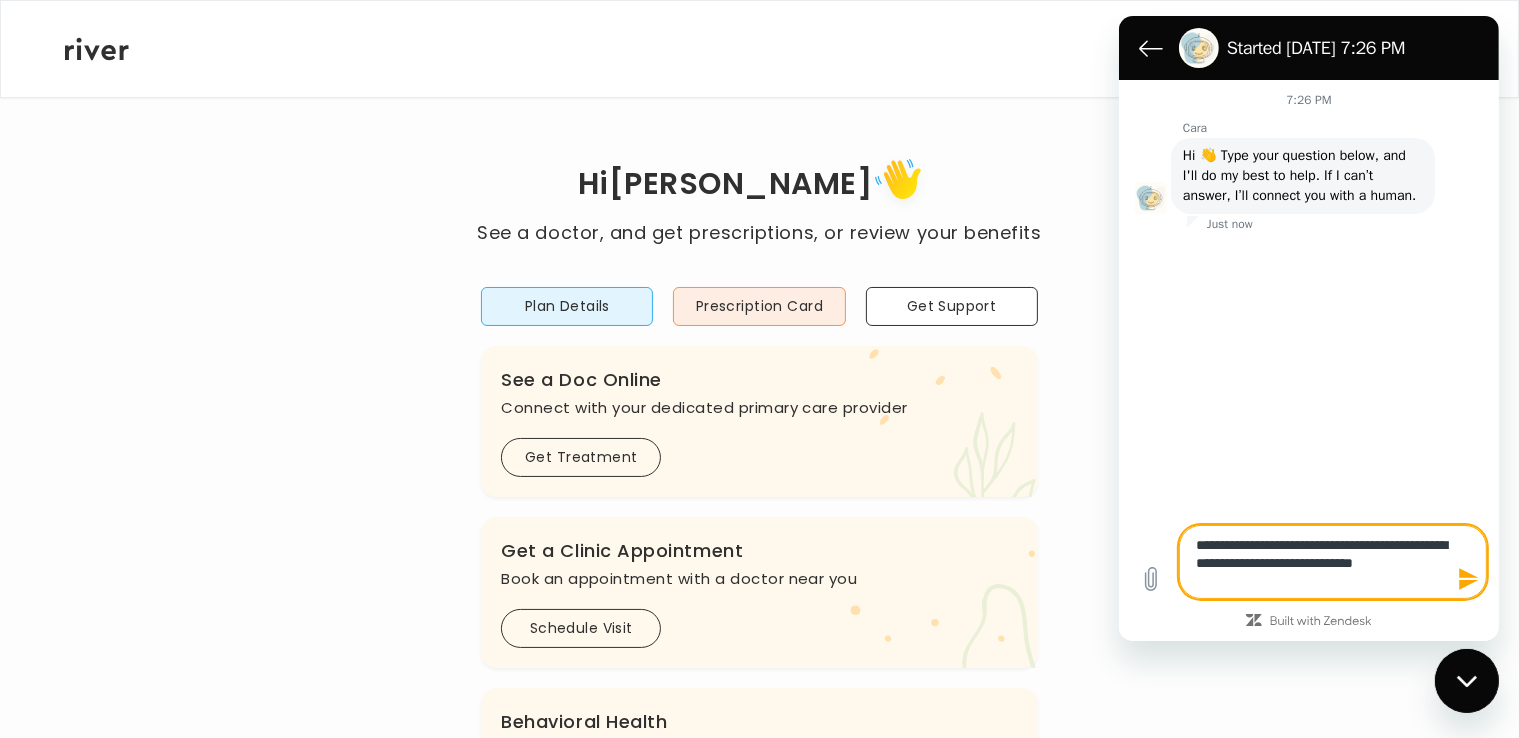 type on "**********" 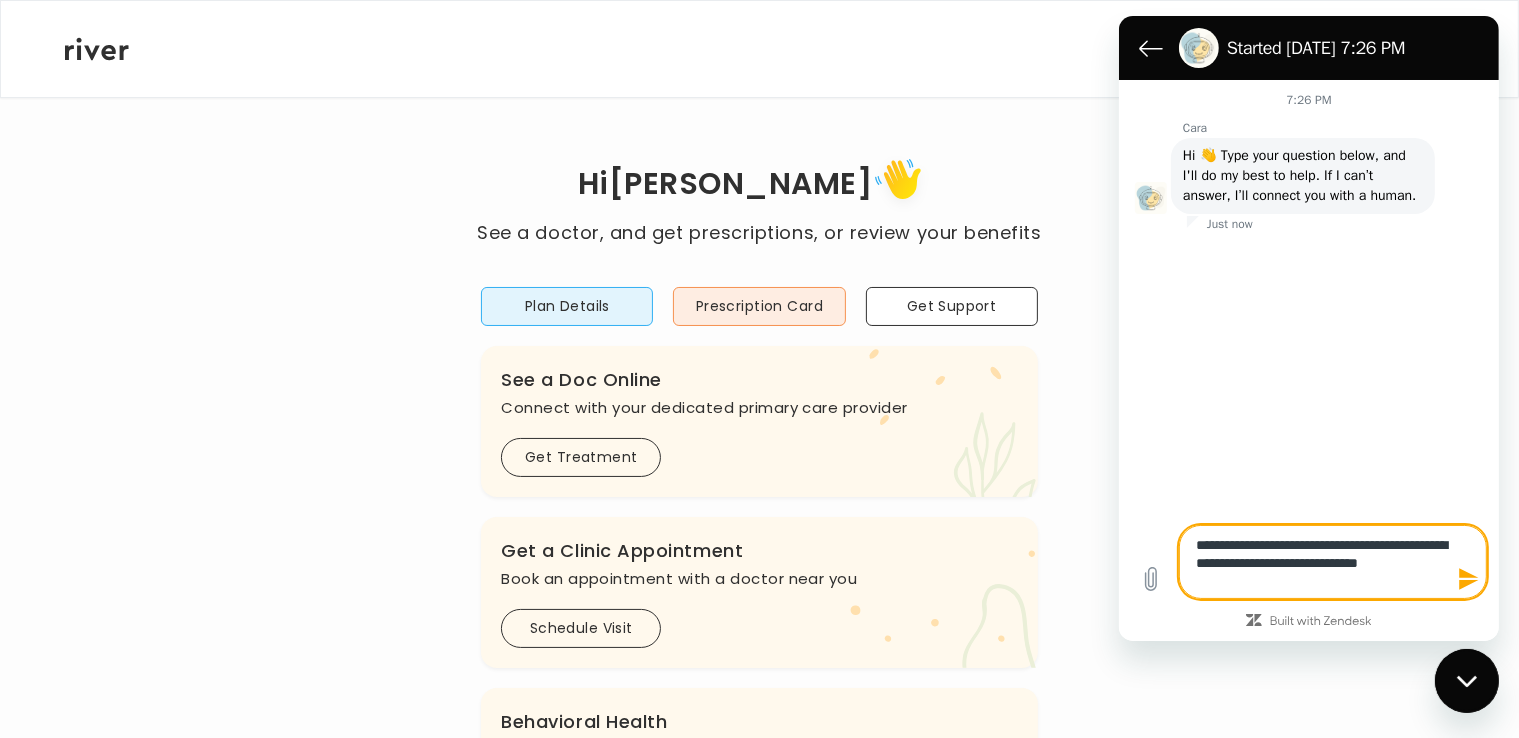 type on "**********" 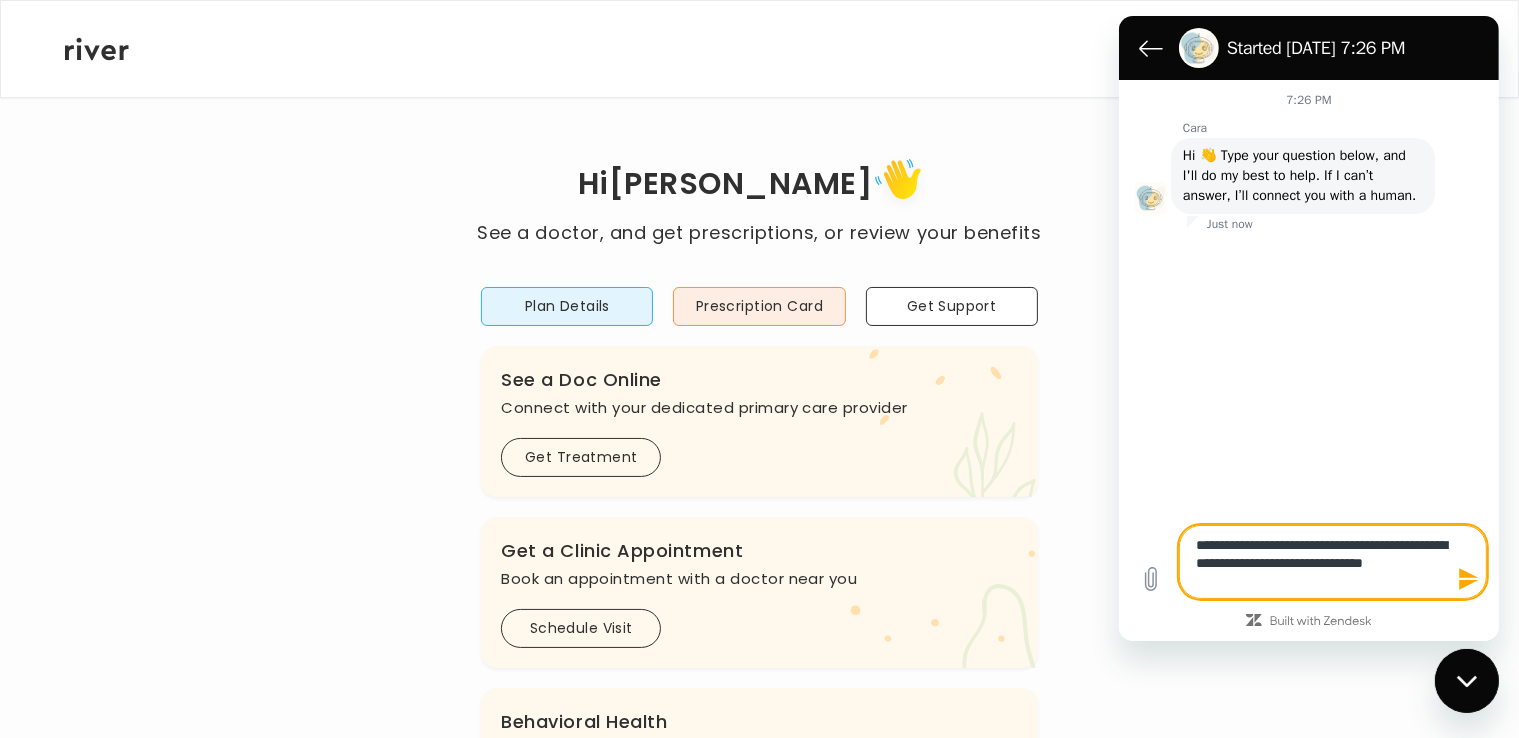 type on "**********" 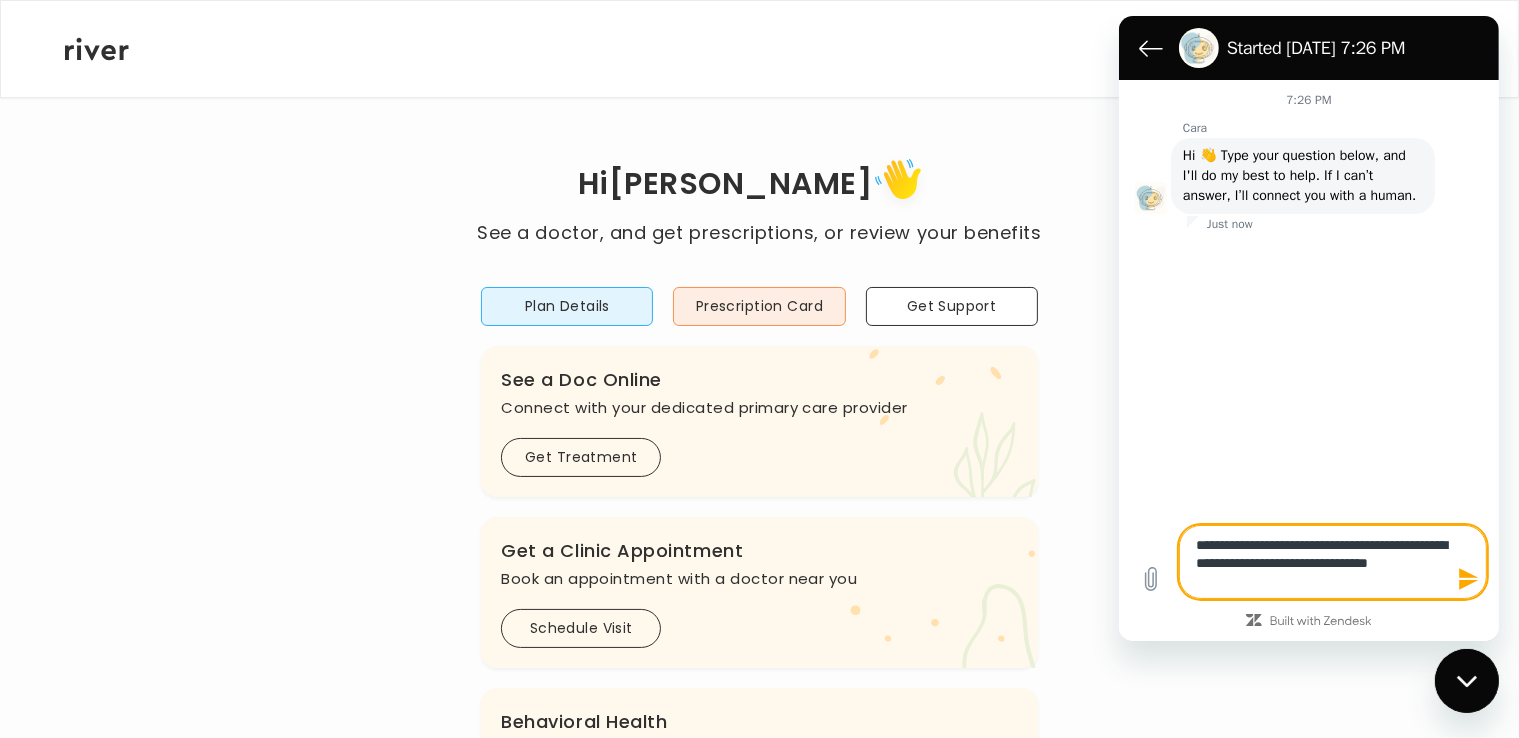 type on "*" 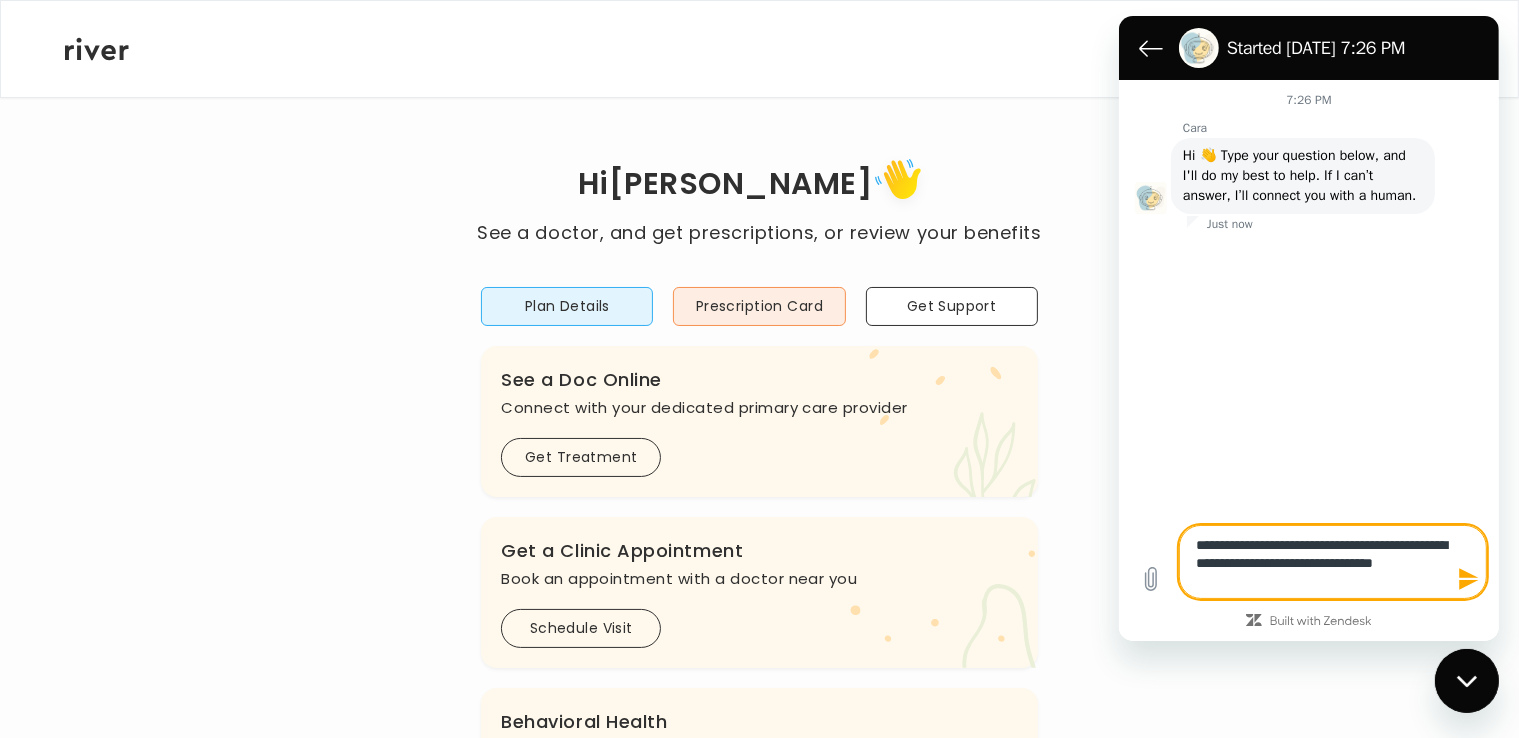 type on "**********" 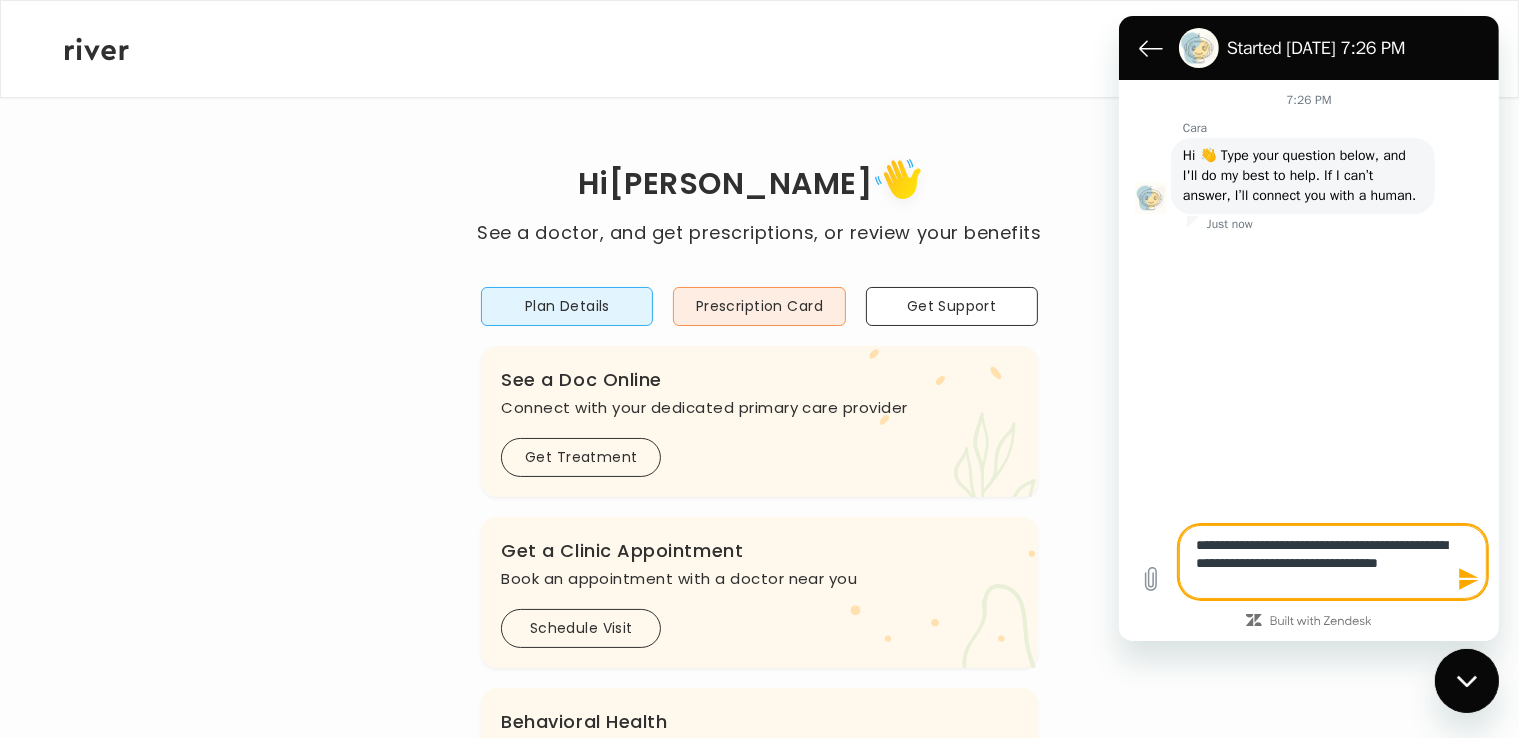 type on "**********" 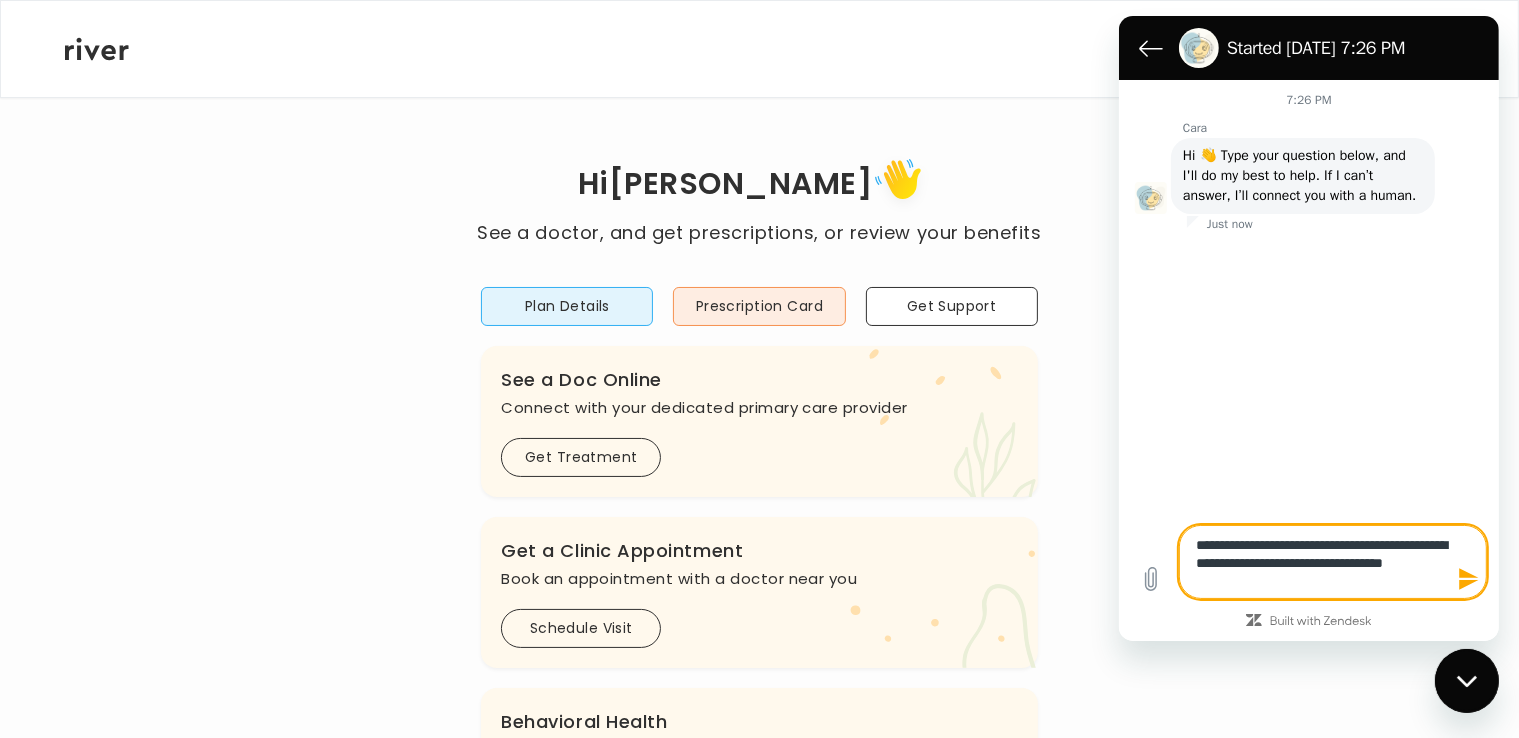 type on "*" 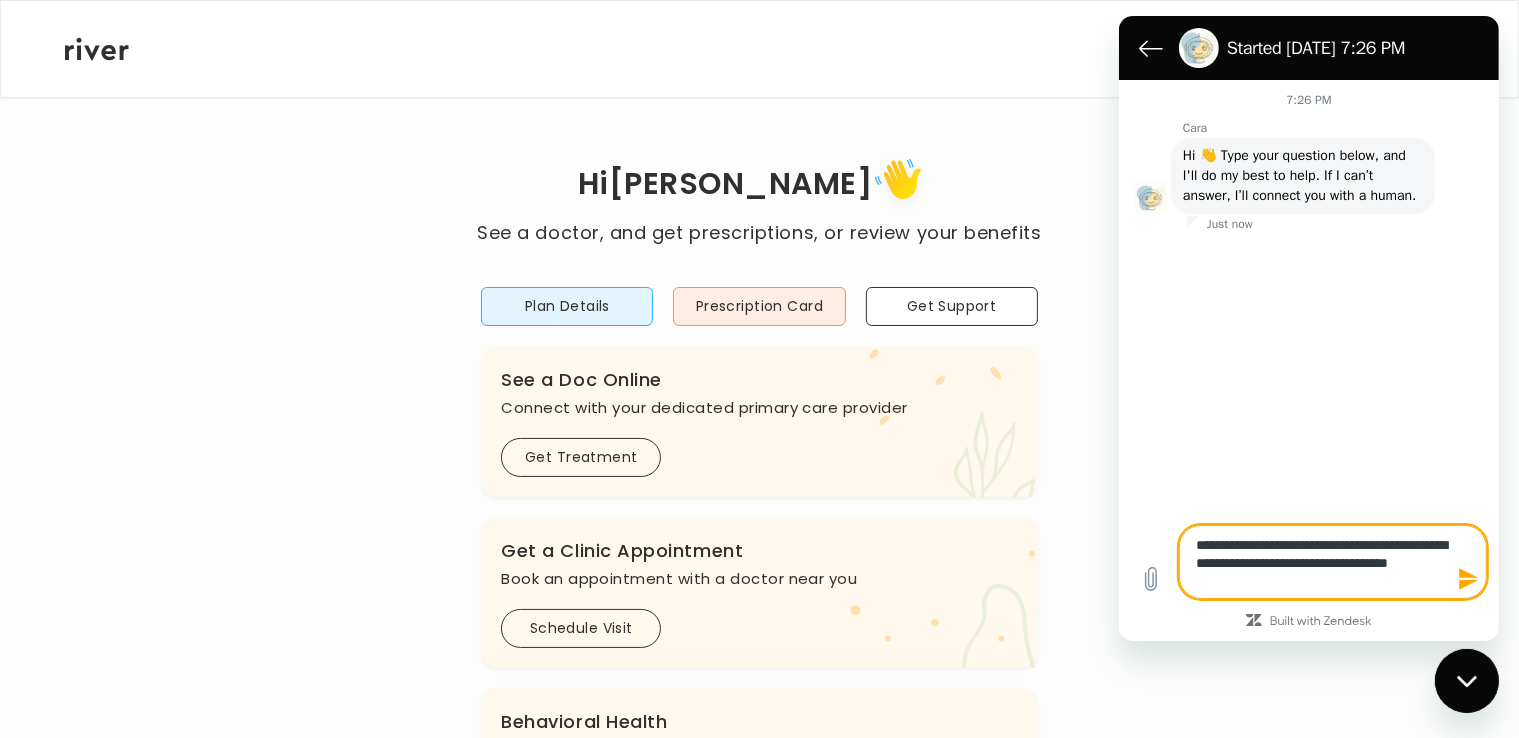type on "*" 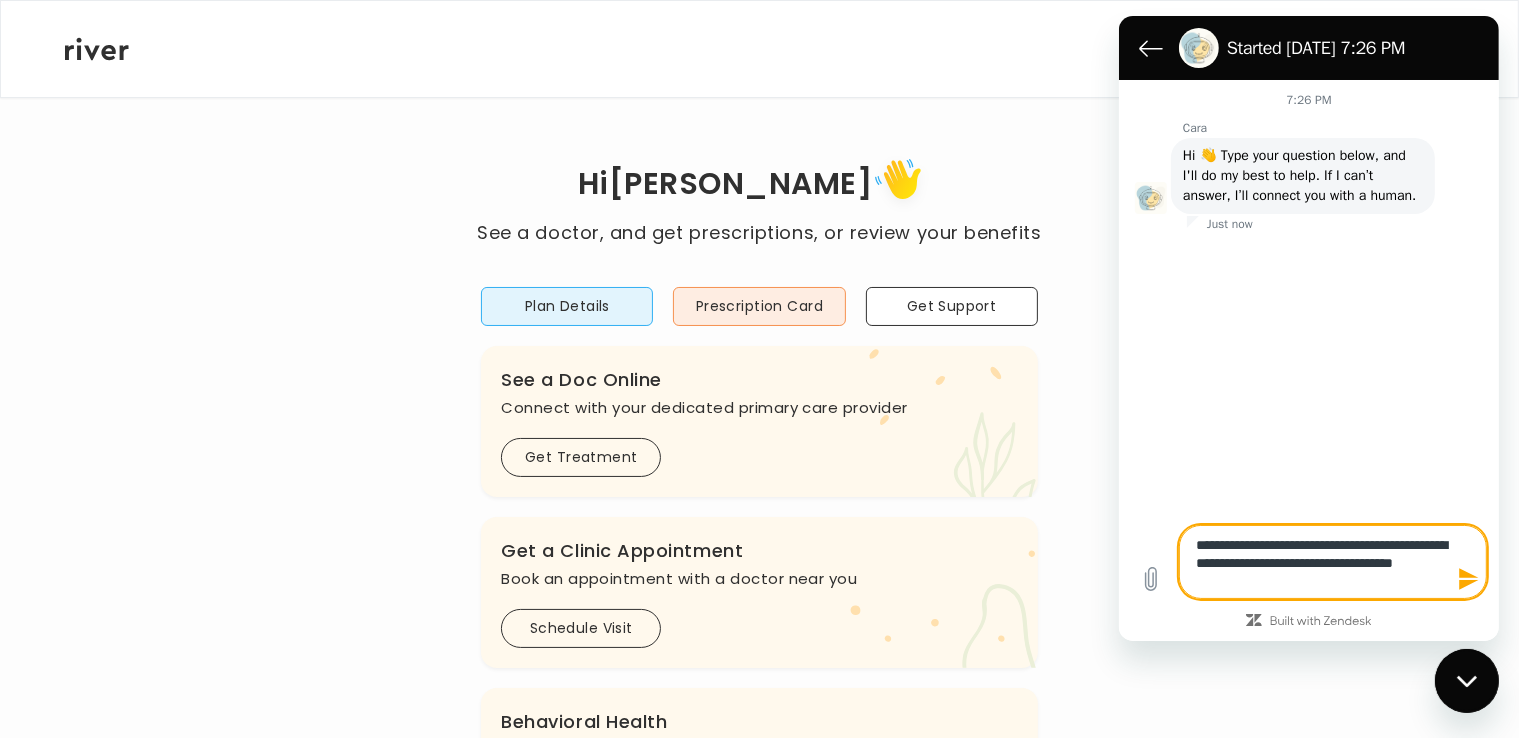 type 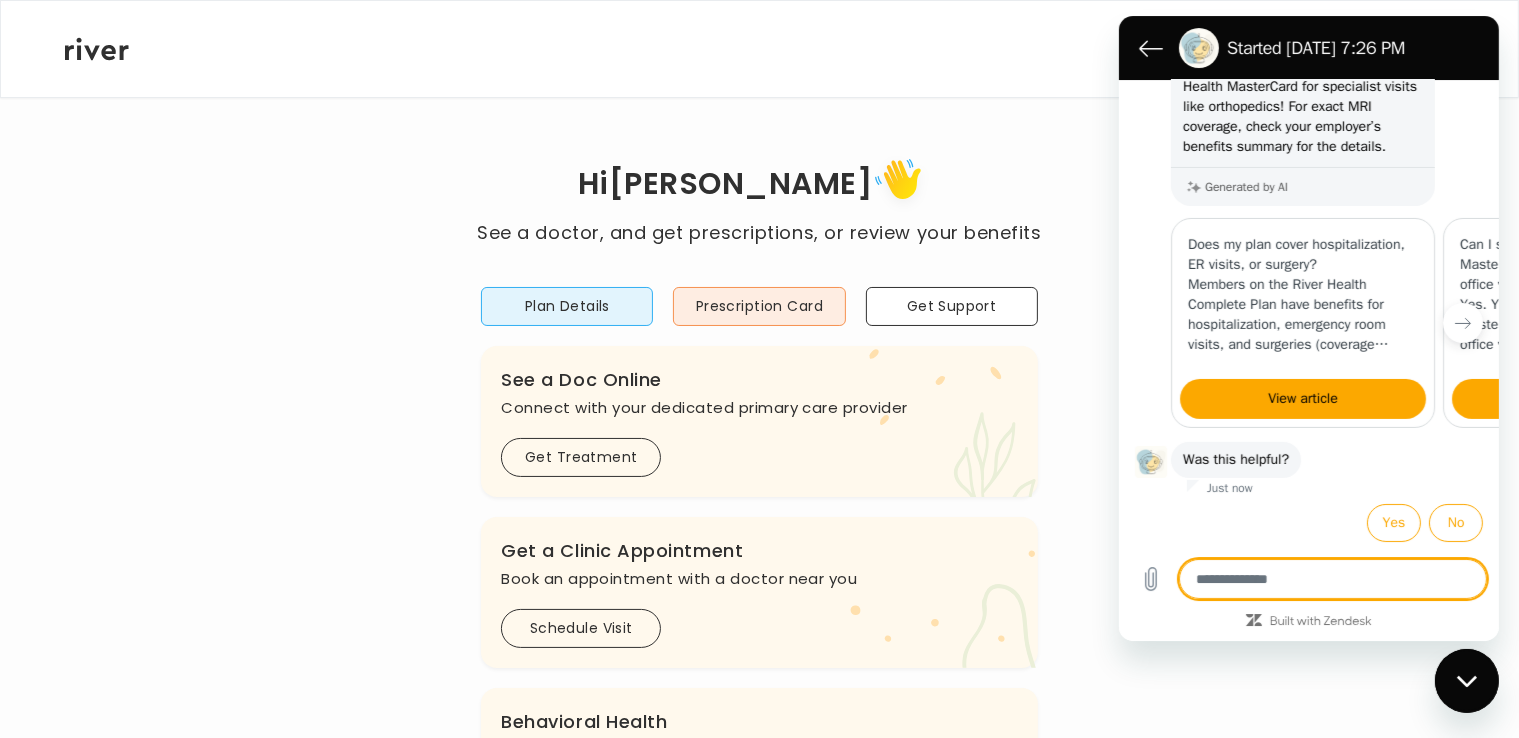 scroll, scrollTop: 441, scrollLeft: 0, axis: vertical 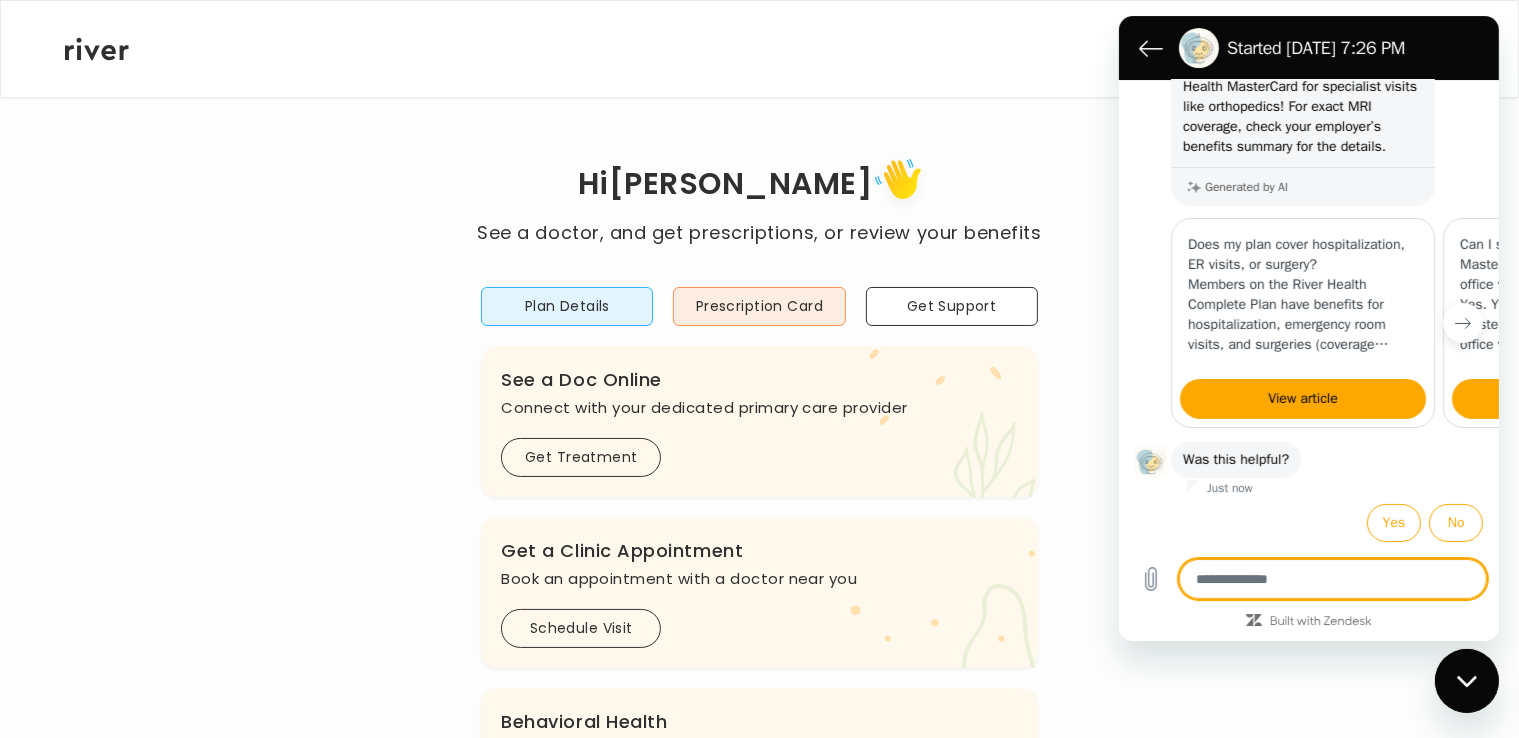 click at bounding box center (1462, 323) 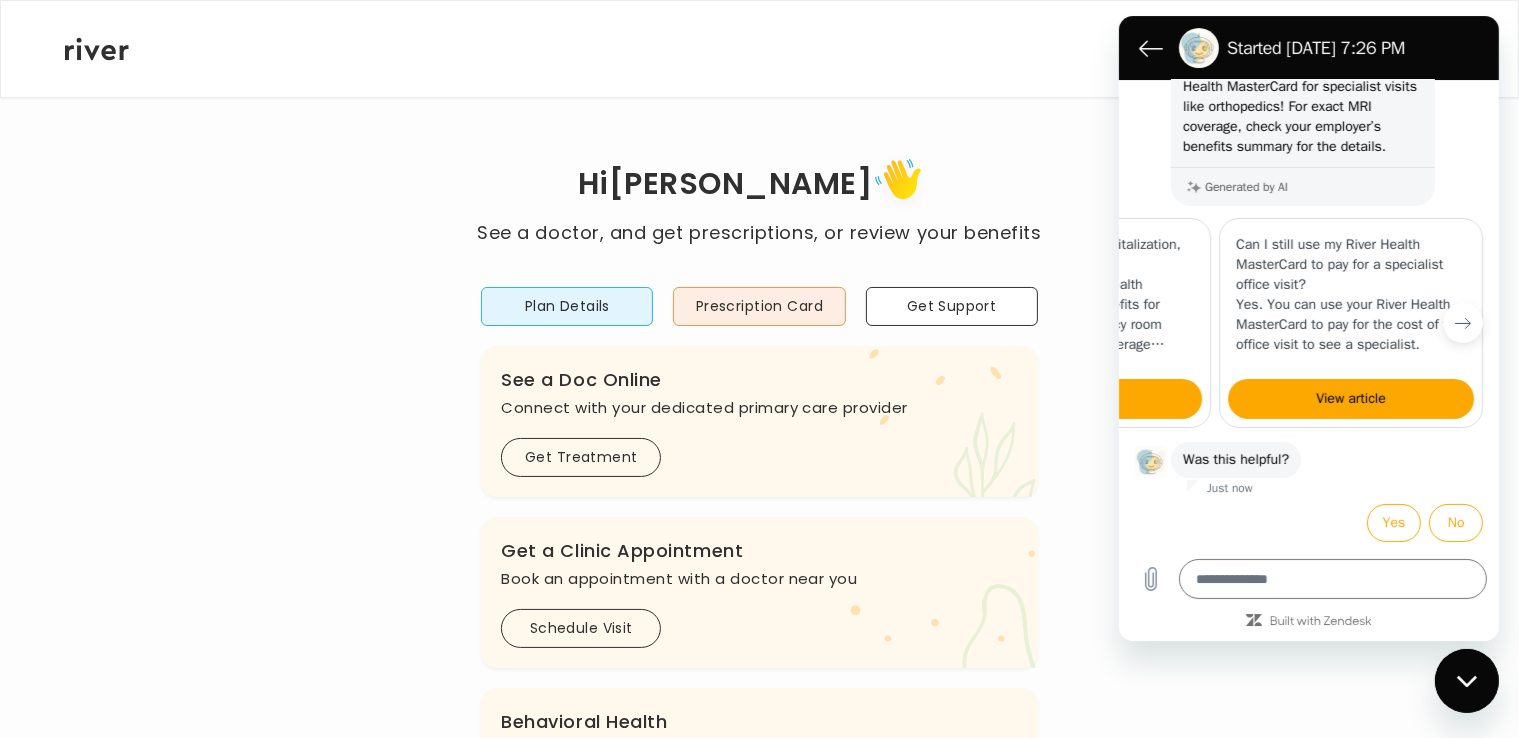 scroll, scrollTop: 0, scrollLeft: 244, axis: horizontal 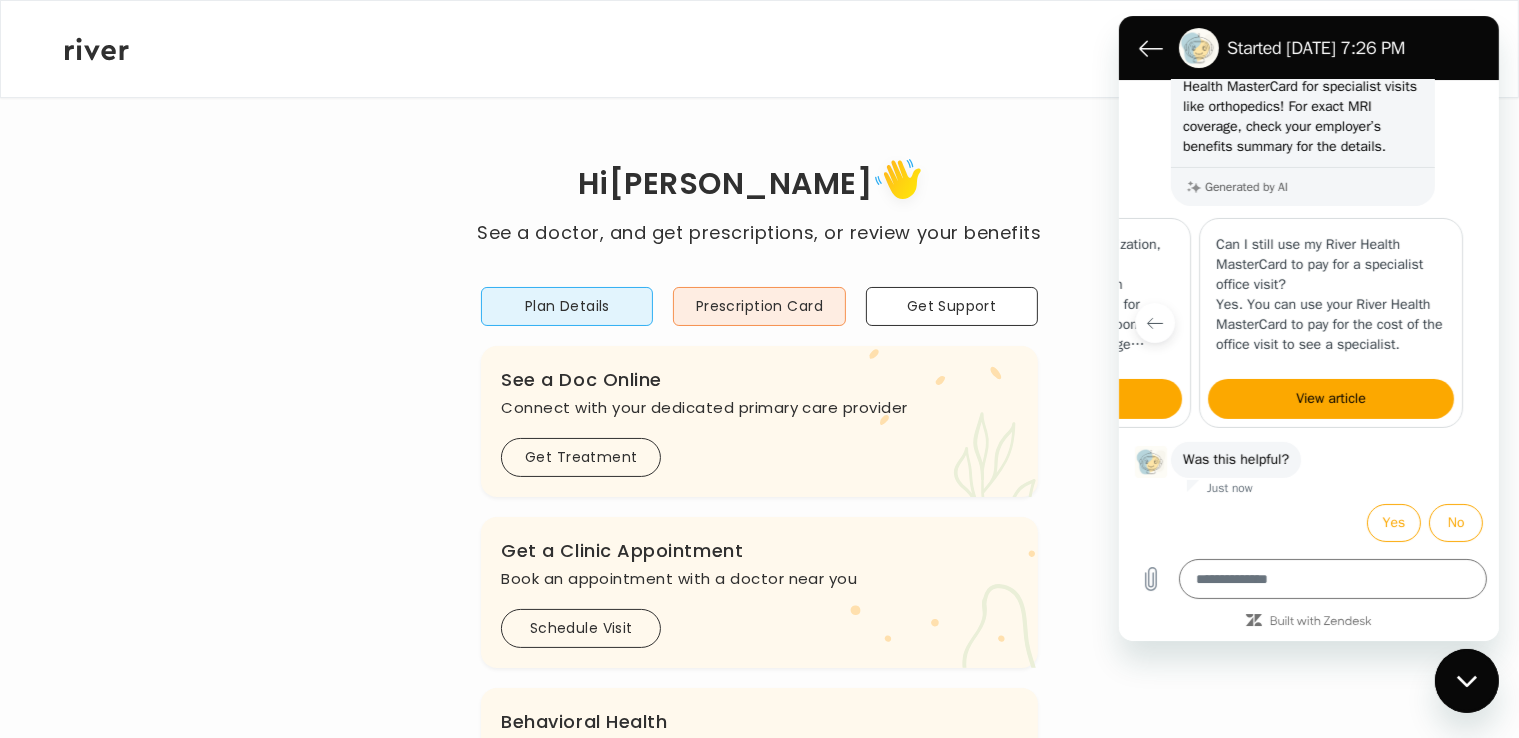 click 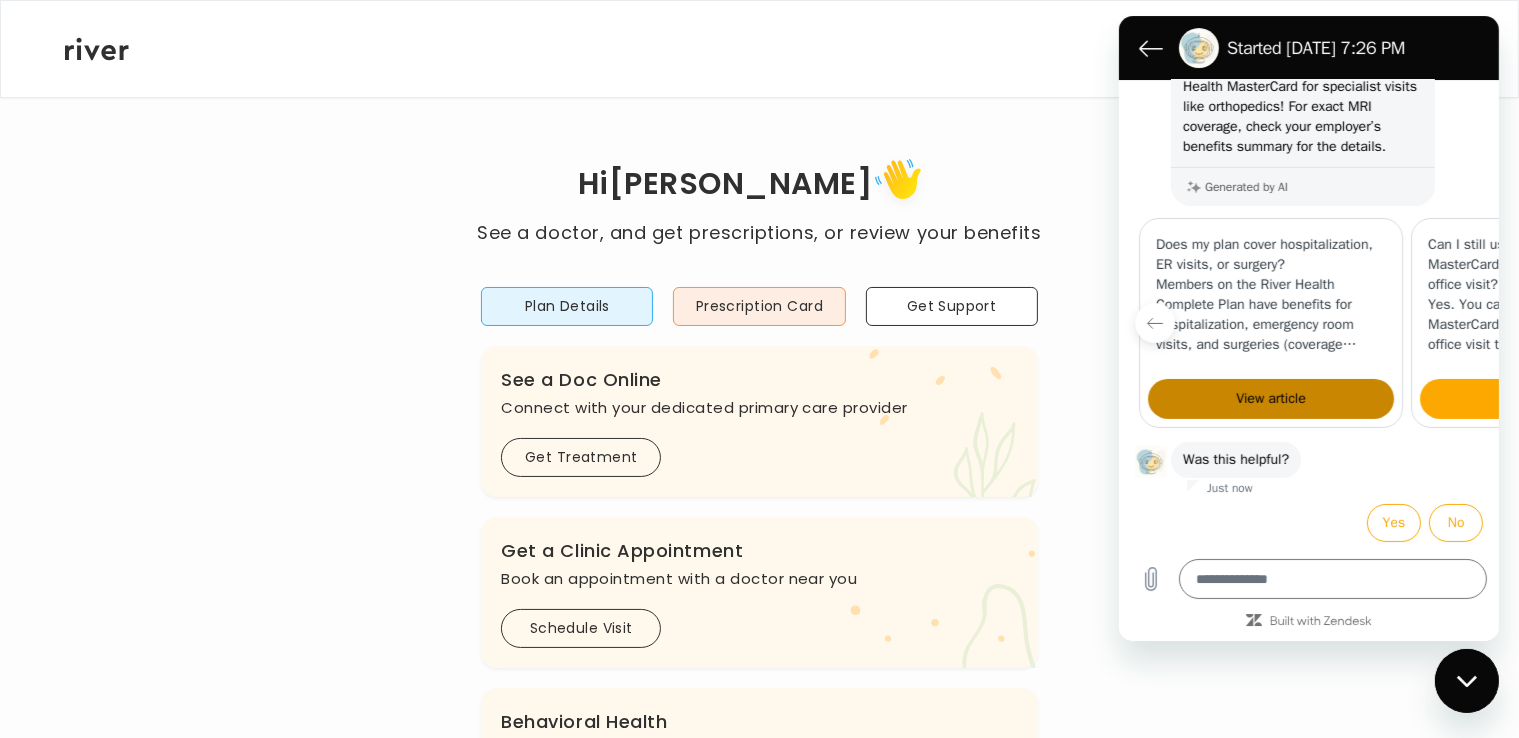 scroll, scrollTop: 0, scrollLeft: 0, axis: both 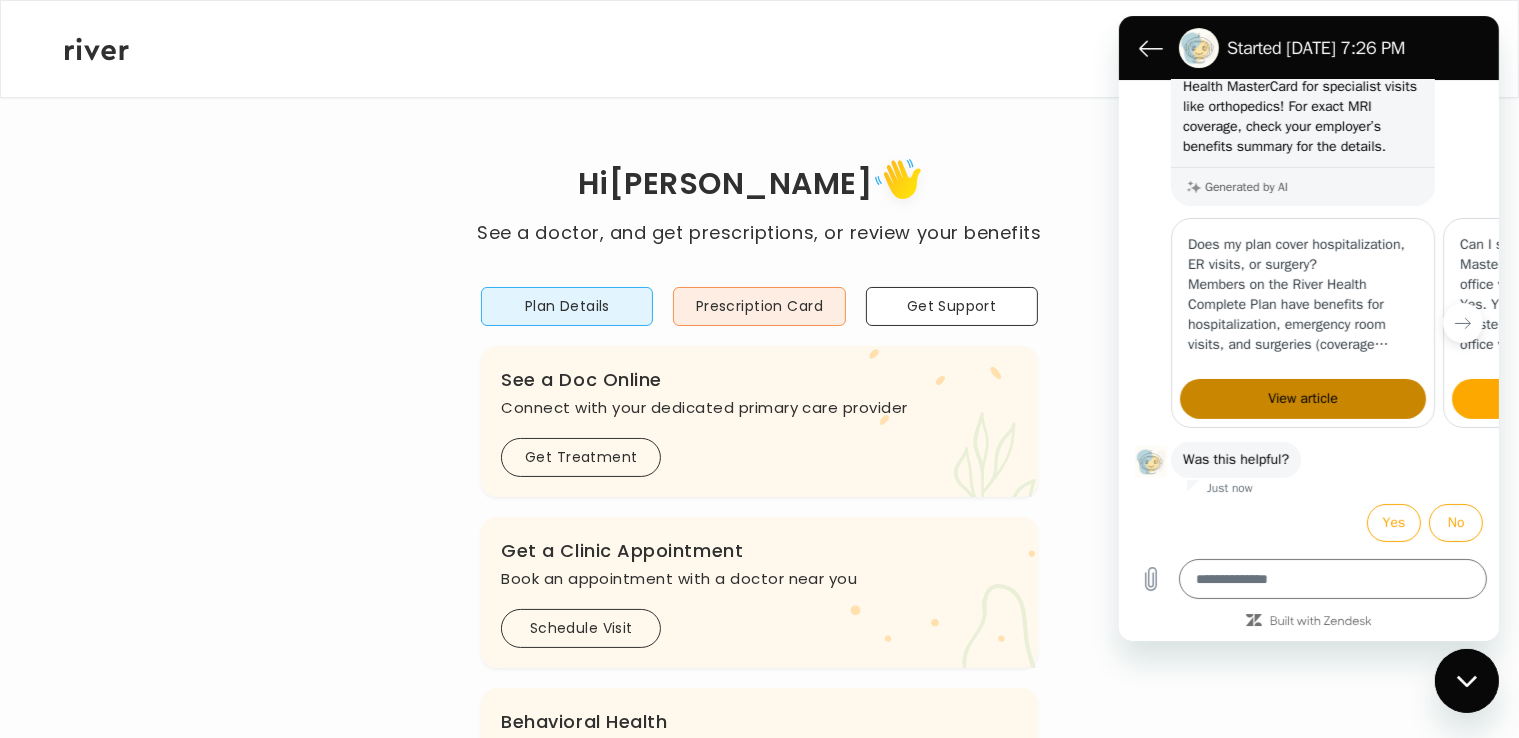 click on "View article" at bounding box center [1302, 399] 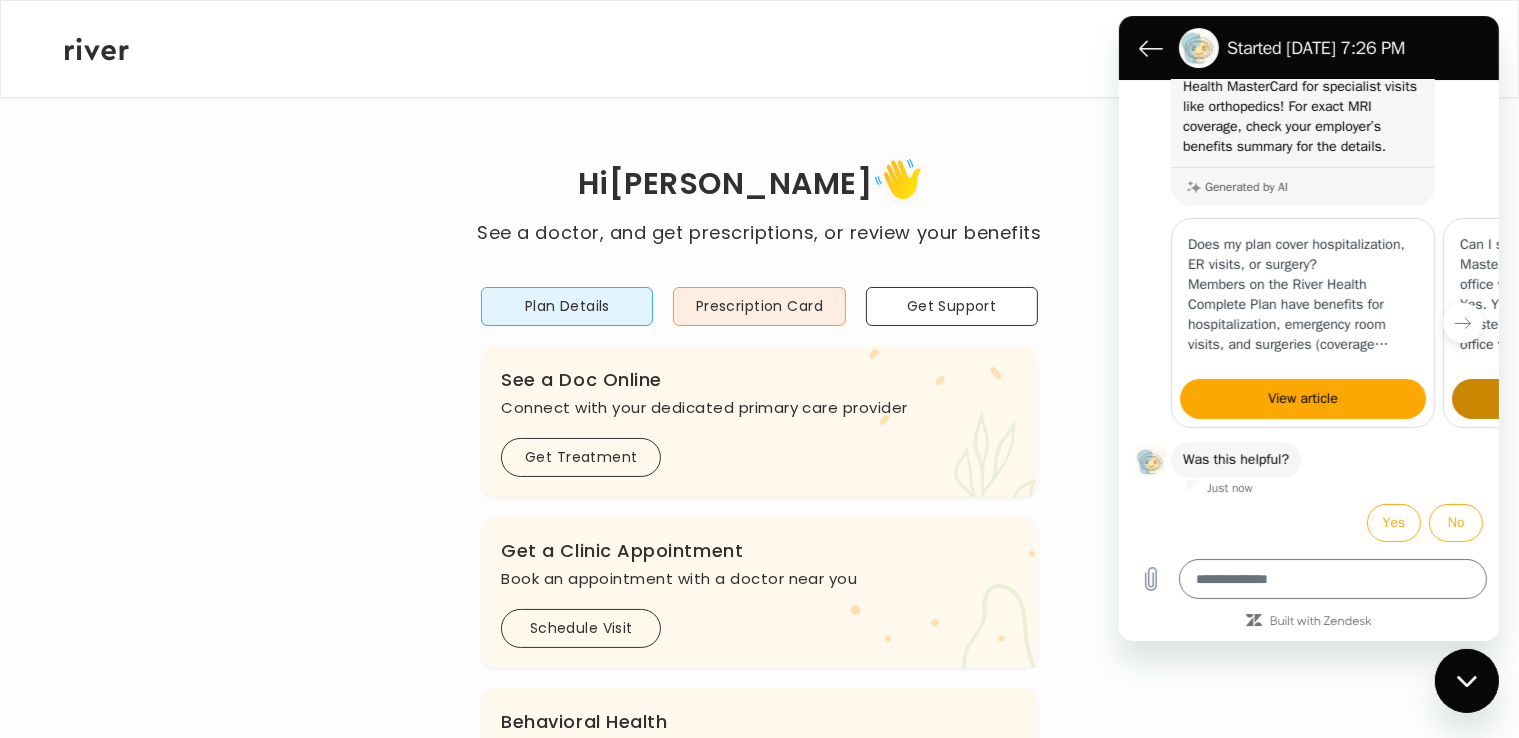 click on "View article" at bounding box center [1574, 399] 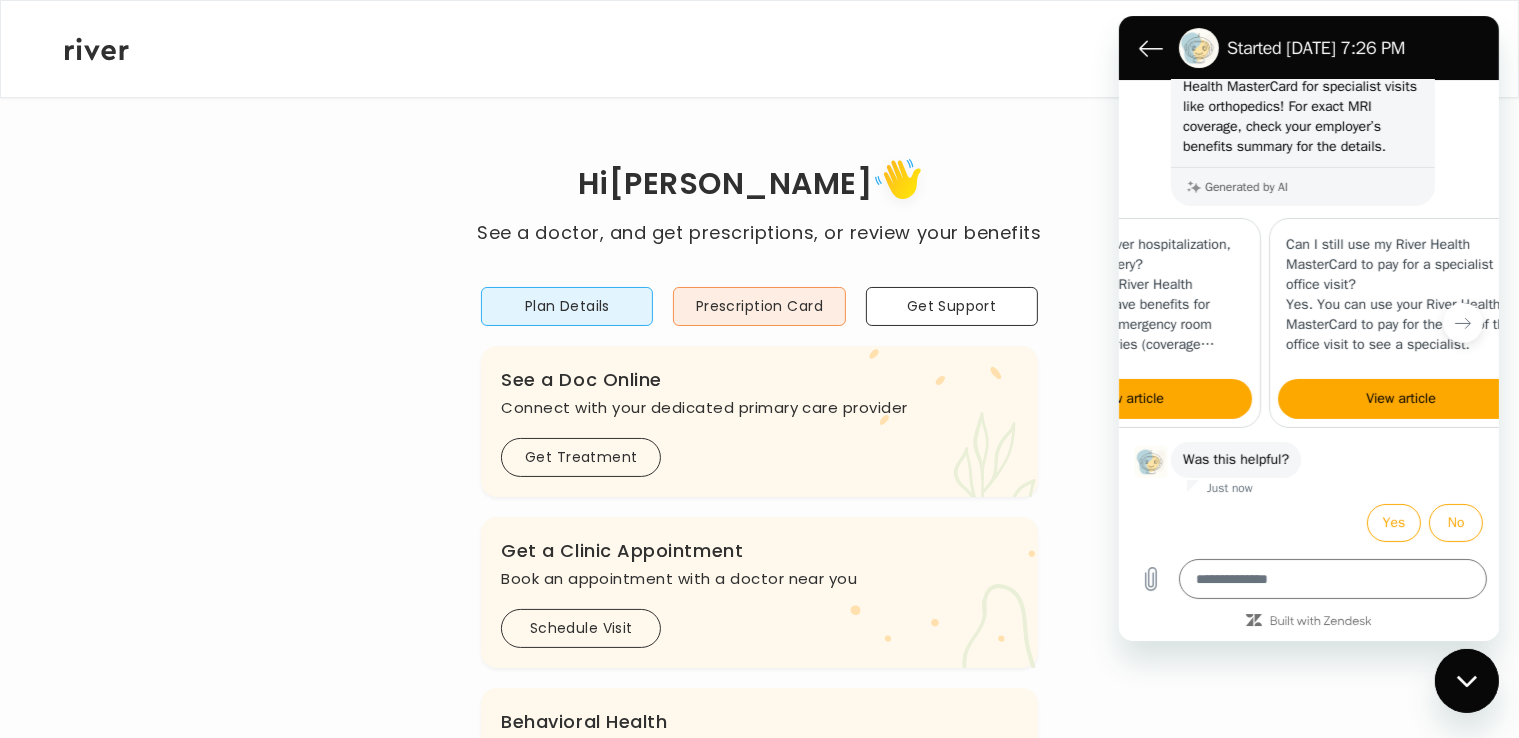 scroll, scrollTop: 0, scrollLeft: 244, axis: horizontal 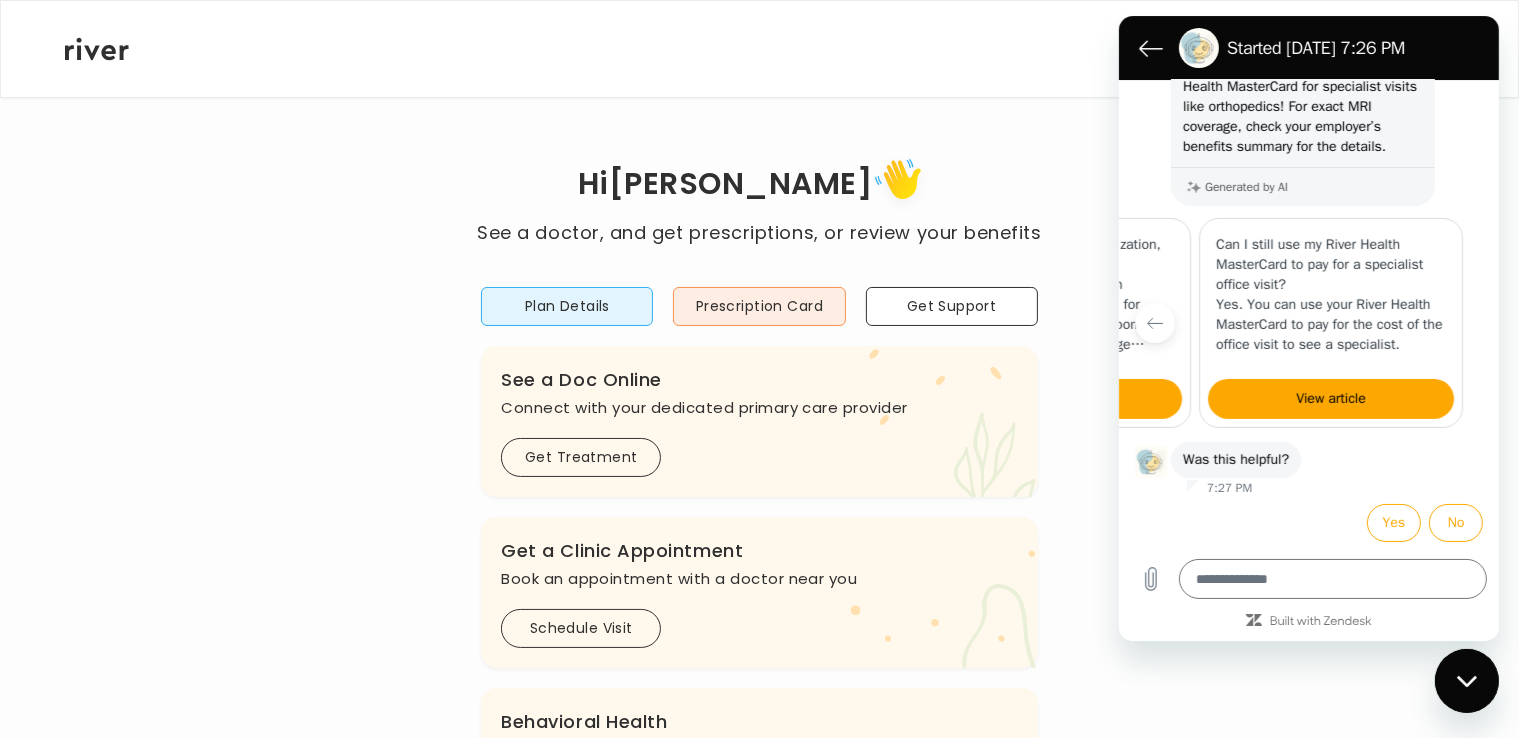 click on "Hi  [PERSON_NAME] See a doctor, and get prescriptions, or review your benefits Plan Details Prescription Card Get Support
.cls-1 {
fill: #ffe0ae;
}
.cls-2 {
fill: #eaefd8;
}
River Health Essential ACTIVE Employer Sponsored: One10 ([DEMOGRAPHIC_DATA] Employees)
.cls-see {
fill: #eaefd8;
}
.cls-see-doctor {
fill: #ffe0ae;
}
See a Doc Online Connect with your dedicated primary care provider Get Treatment
.cls-clinic {
fill: #eaefd8;
}
.cls-clinic-appt {
fill: #ffe0ae;
}
Get a Clinic Appointment Book an appointment with a doctor near you Schedule Visit
.cls-1 {
fill: #ffe0ae;
}
Behavioral Health Get help with anxiety, [MEDICAL_DATA], and more Get Started .cls-1{fill:#ffe0ae} Get a Prescription Refill Request a refill for current medications Get Prescription Your Health History View your medical history online View Visits" at bounding box center (759, 666) 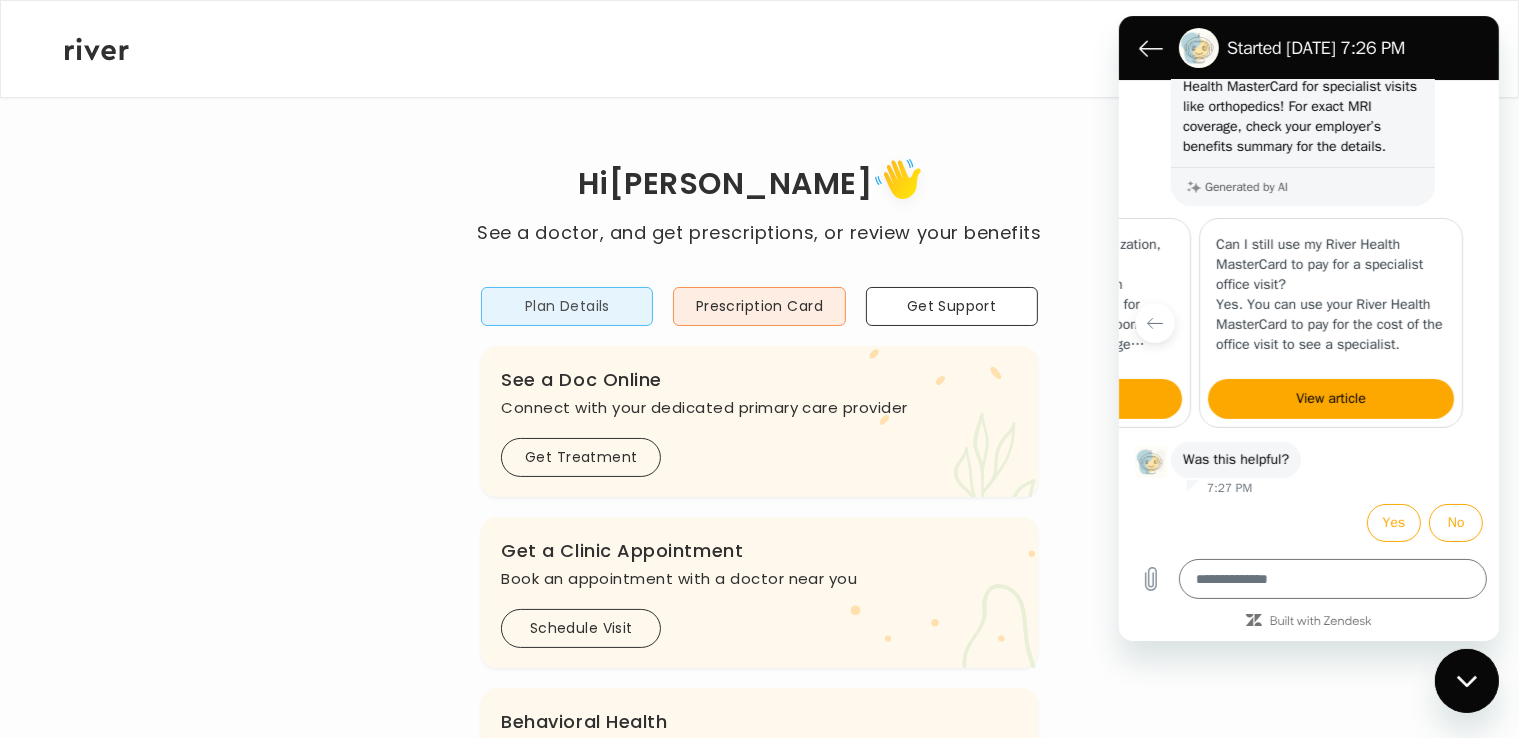 click on "Plan Details" at bounding box center [567, 306] 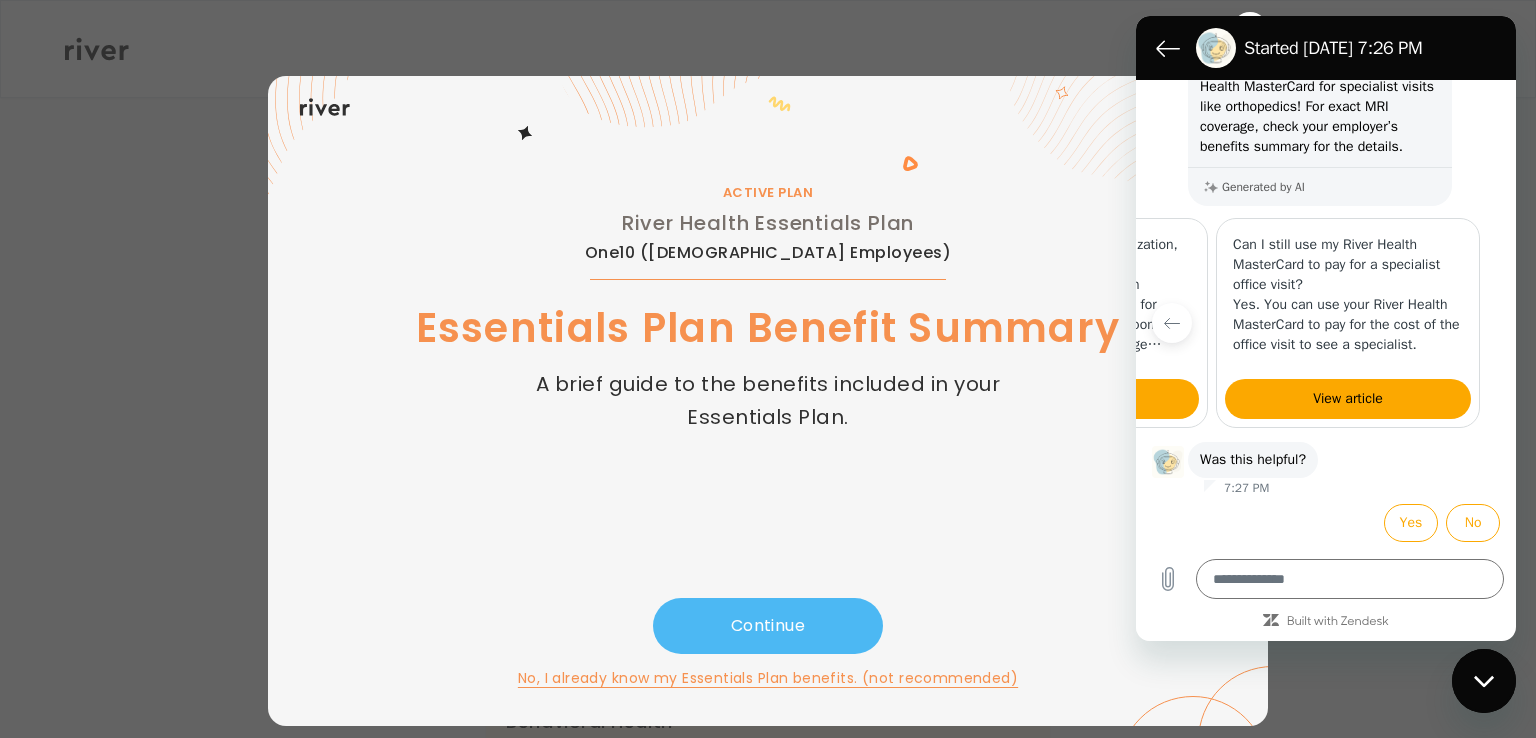 click on "Continue" at bounding box center (768, 626) 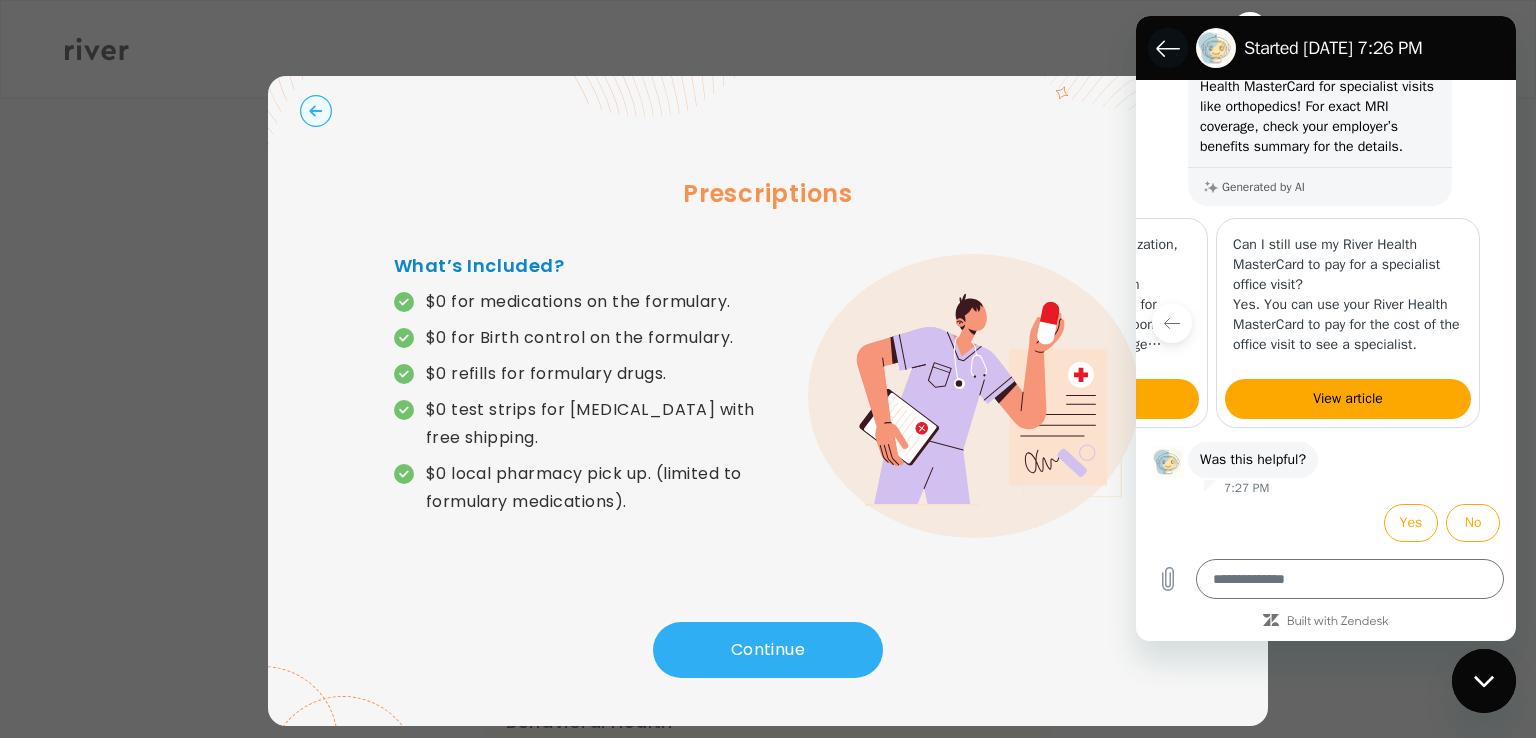 drag, startPoint x: 1163, startPoint y: 55, endPoint x: 2270, endPoint y: 88, distance: 1107.4918 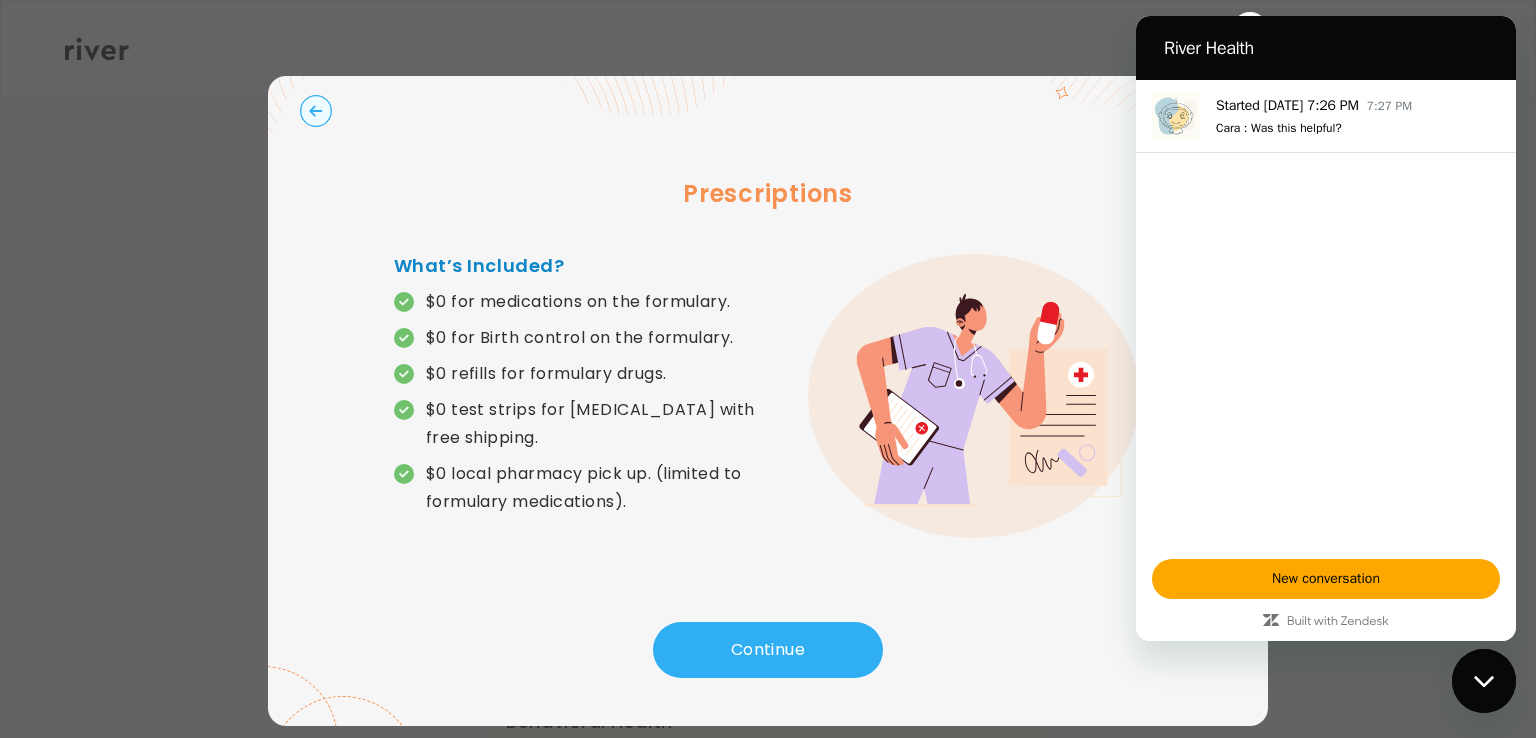 click at bounding box center [1484, 681] 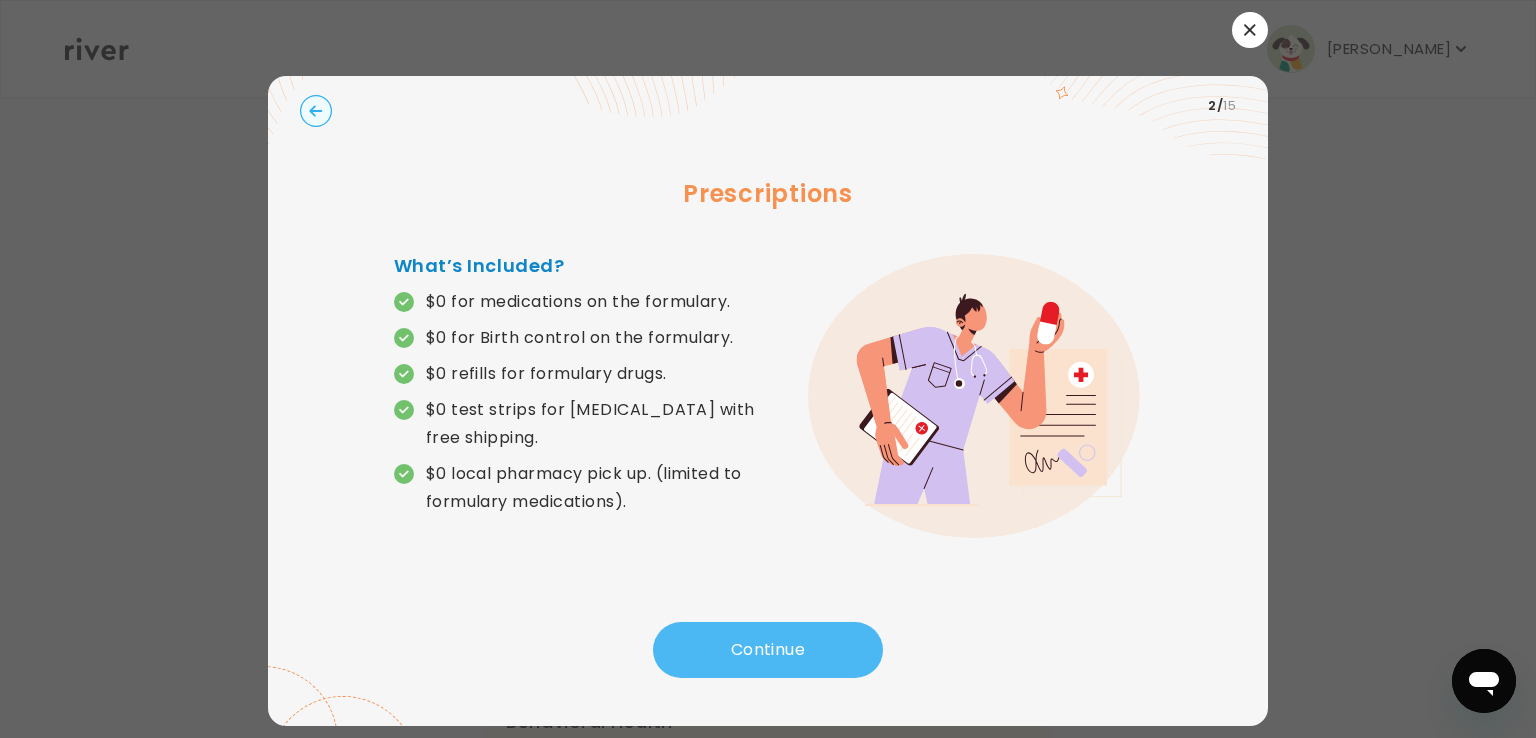 click on "Continue" at bounding box center [768, 650] 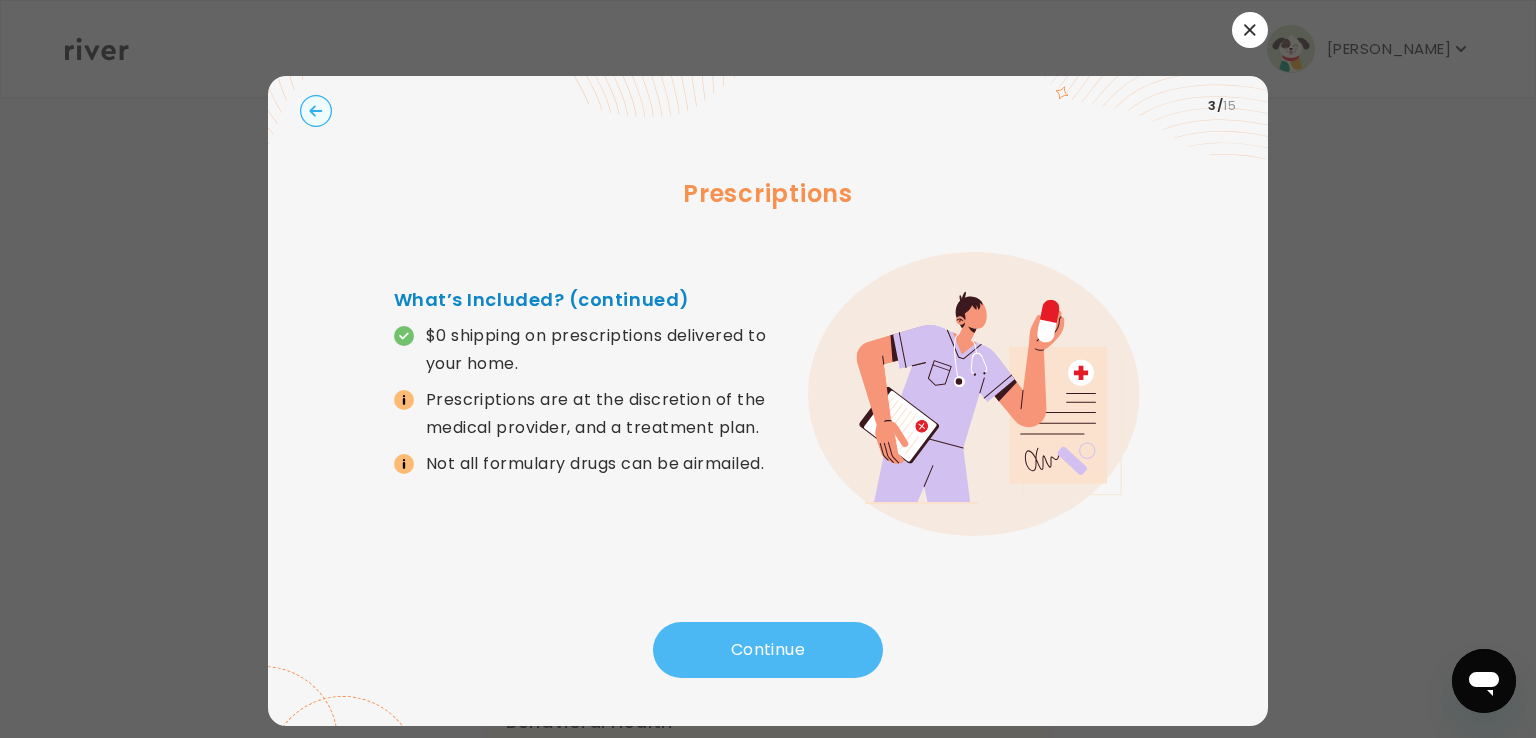 click on "Continue" at bounding box center (768, 650) 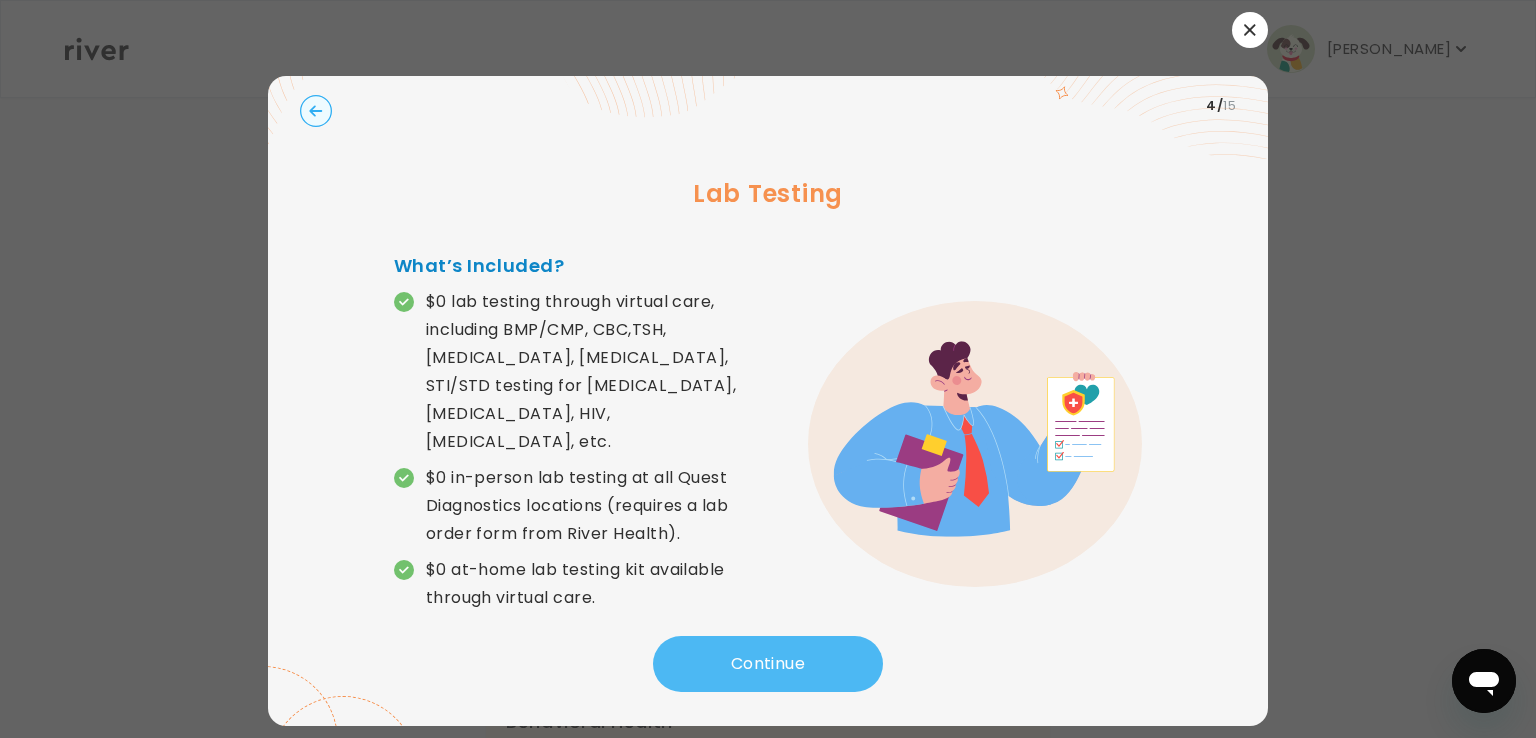 click on "Continue" at bounding box center [768, 664] 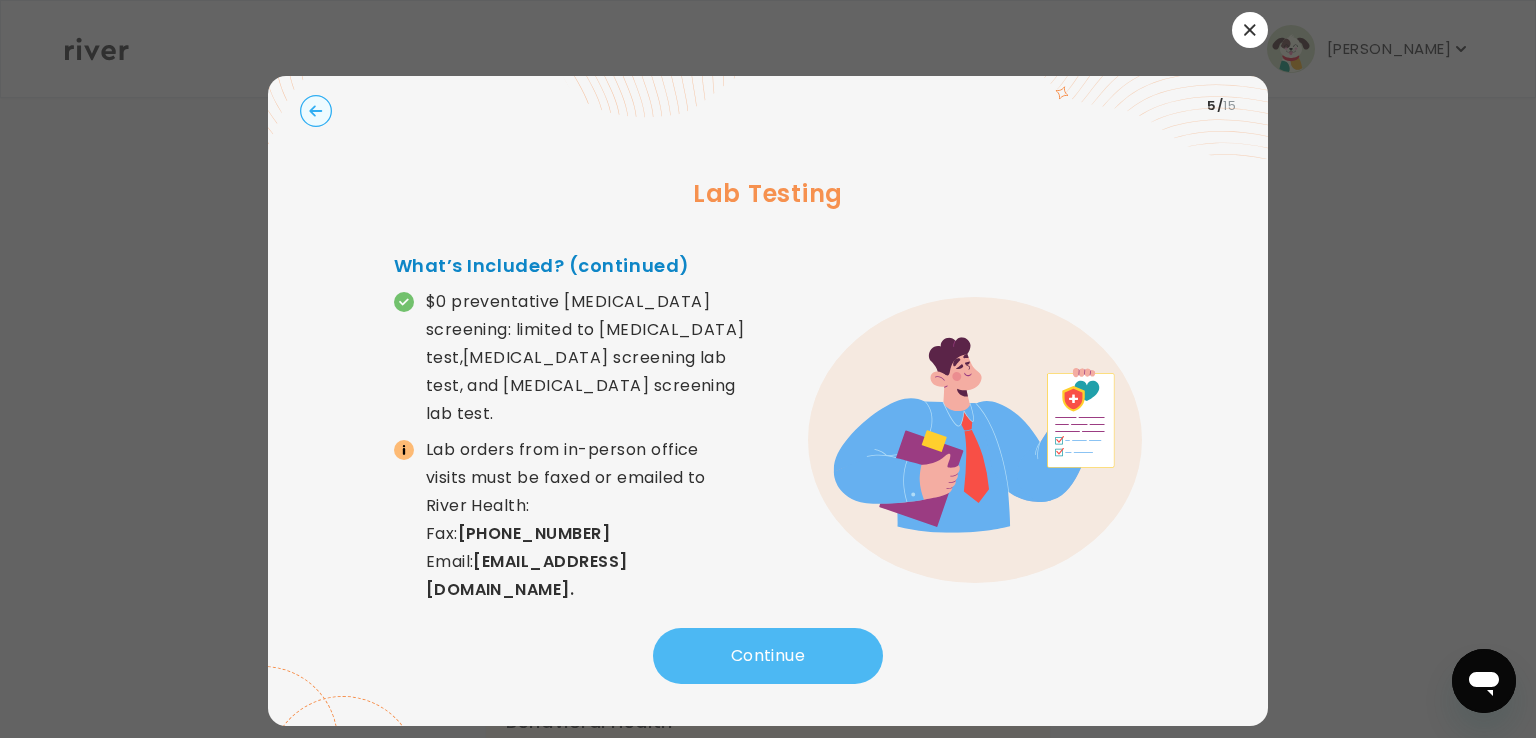 click on "Continue" at bounding box center [768, 656] 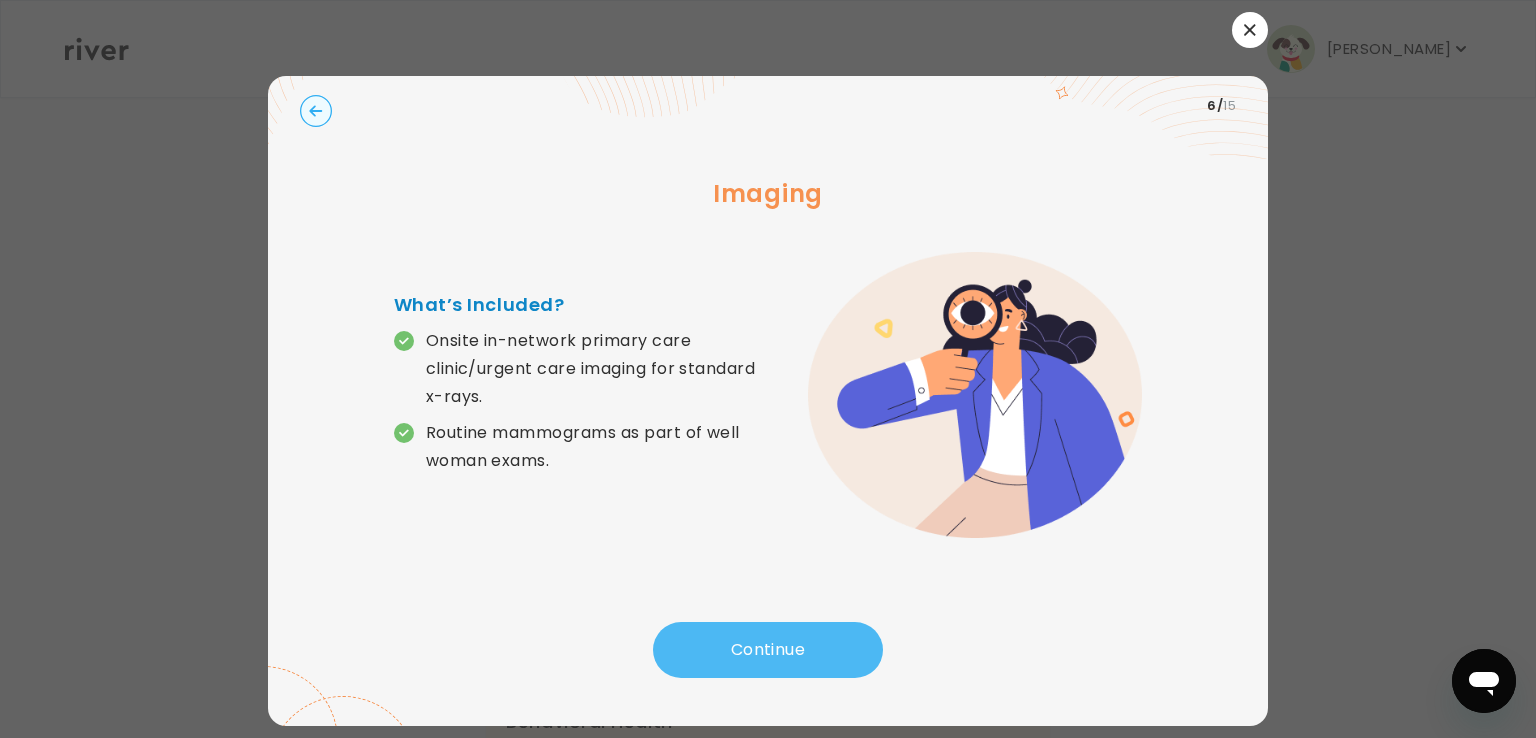click on "Continue" at bounding box center [768, 650] 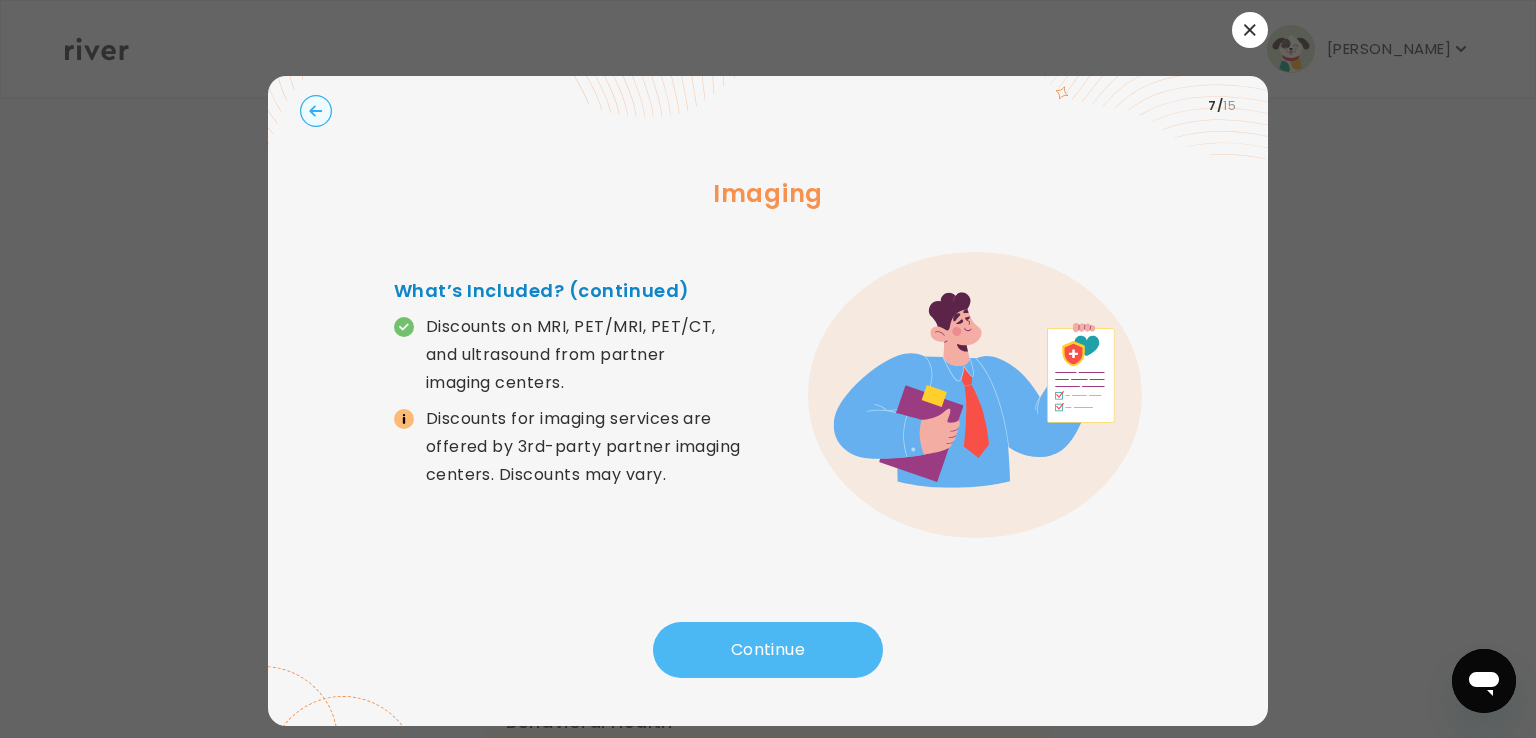 click on "Continue" at bounding box center [768, 650] 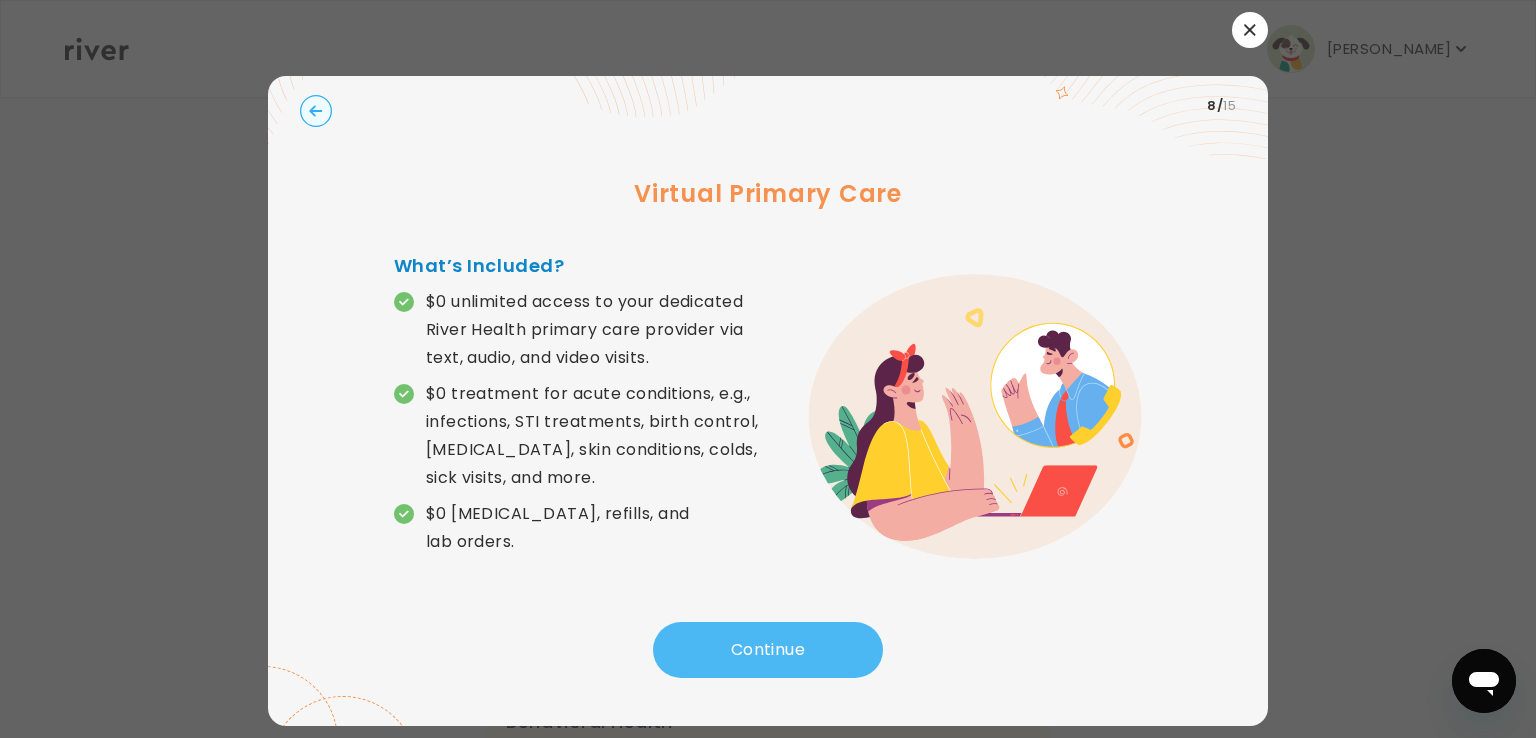 click on "Continue" at bounding box center [768, 650] 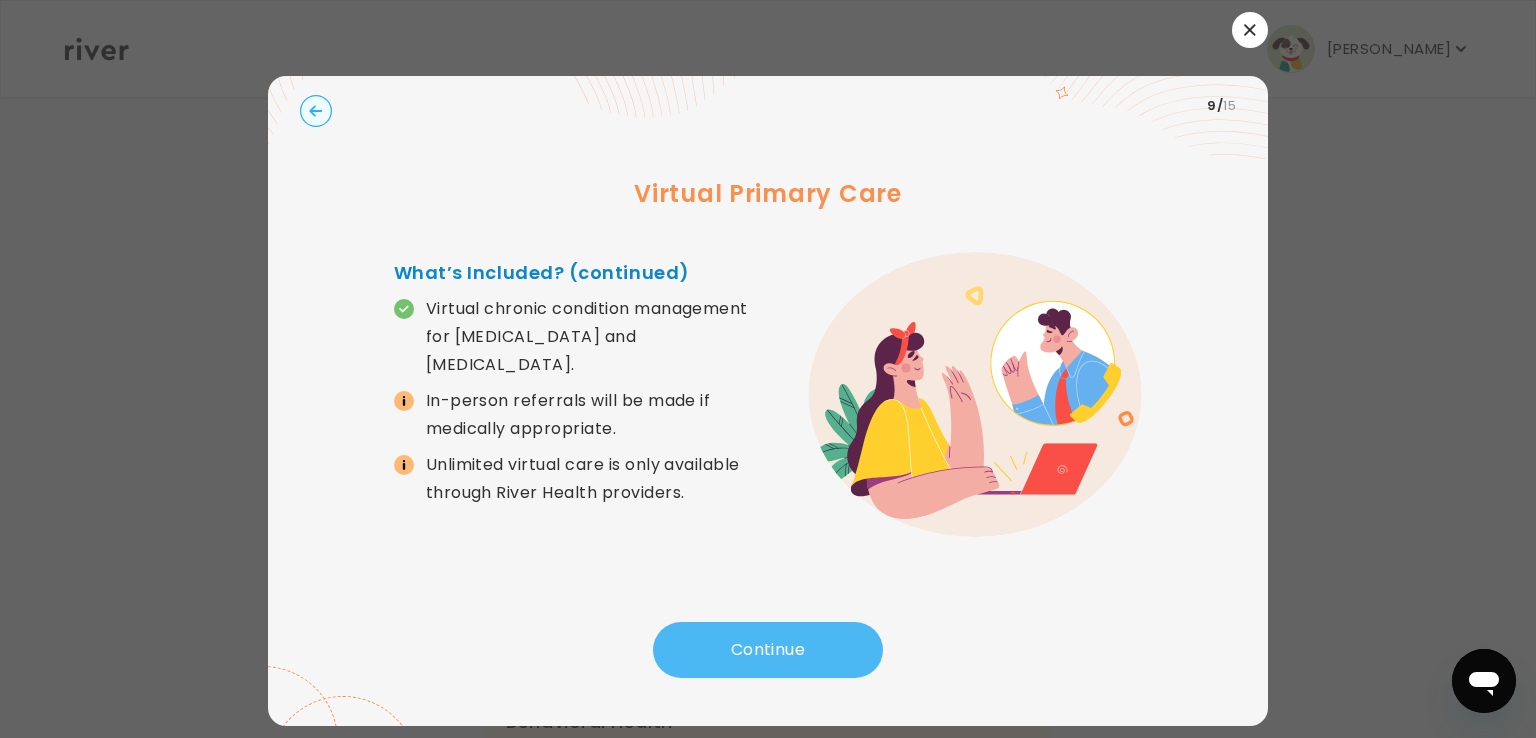 click on "Continue" at bounding box center [768, 650] 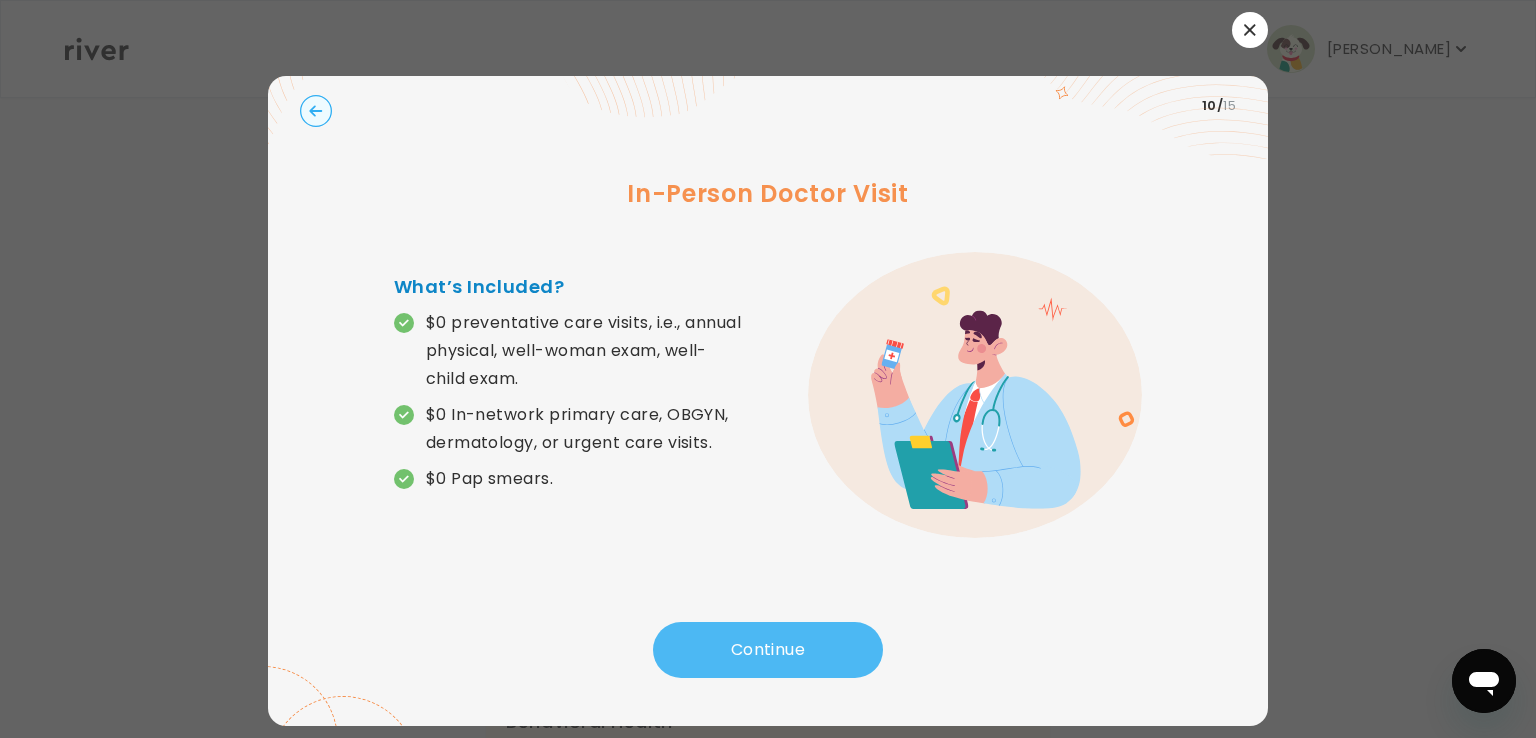 click on "Continue" at bounding box center [768, 650] 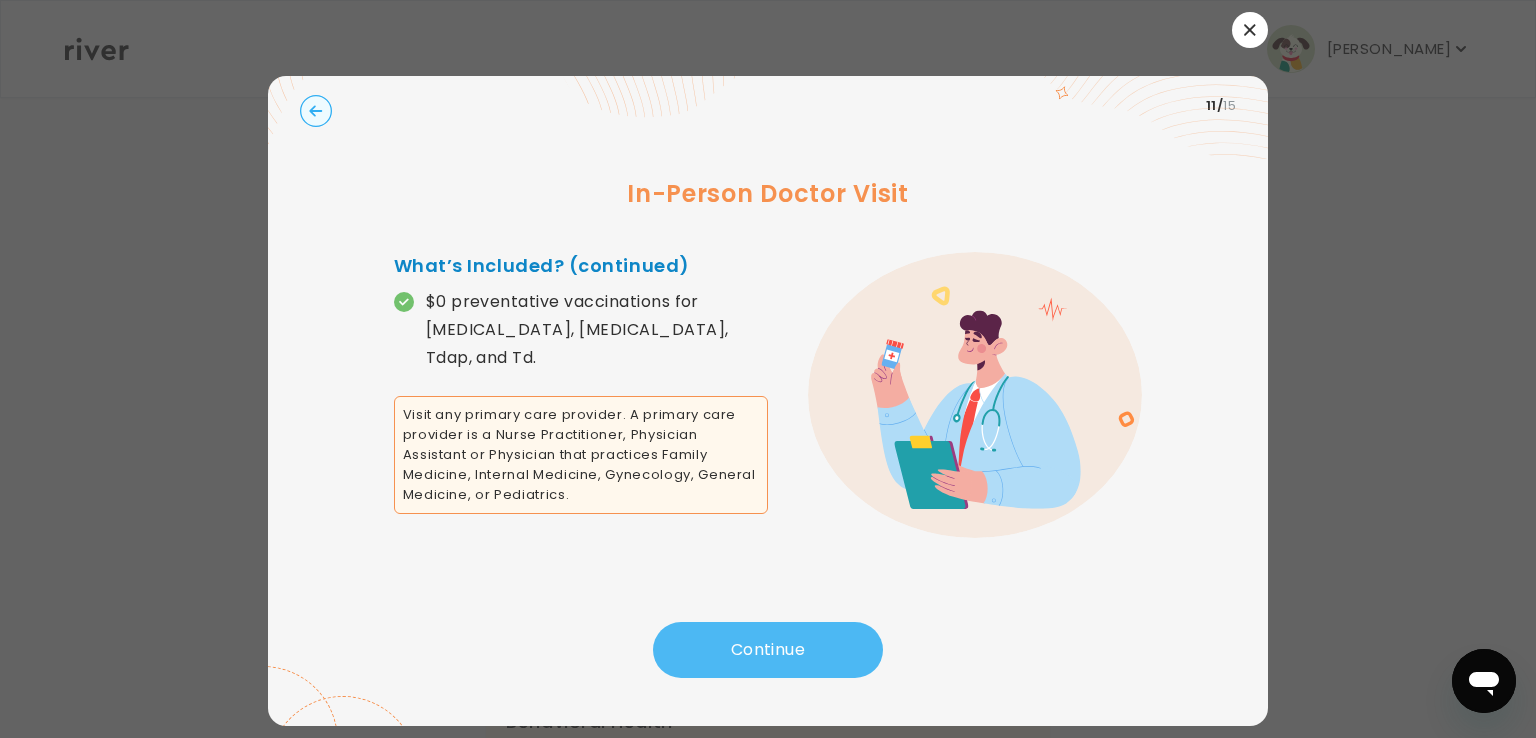 click on "Continue" at bounding box center (768, 650) 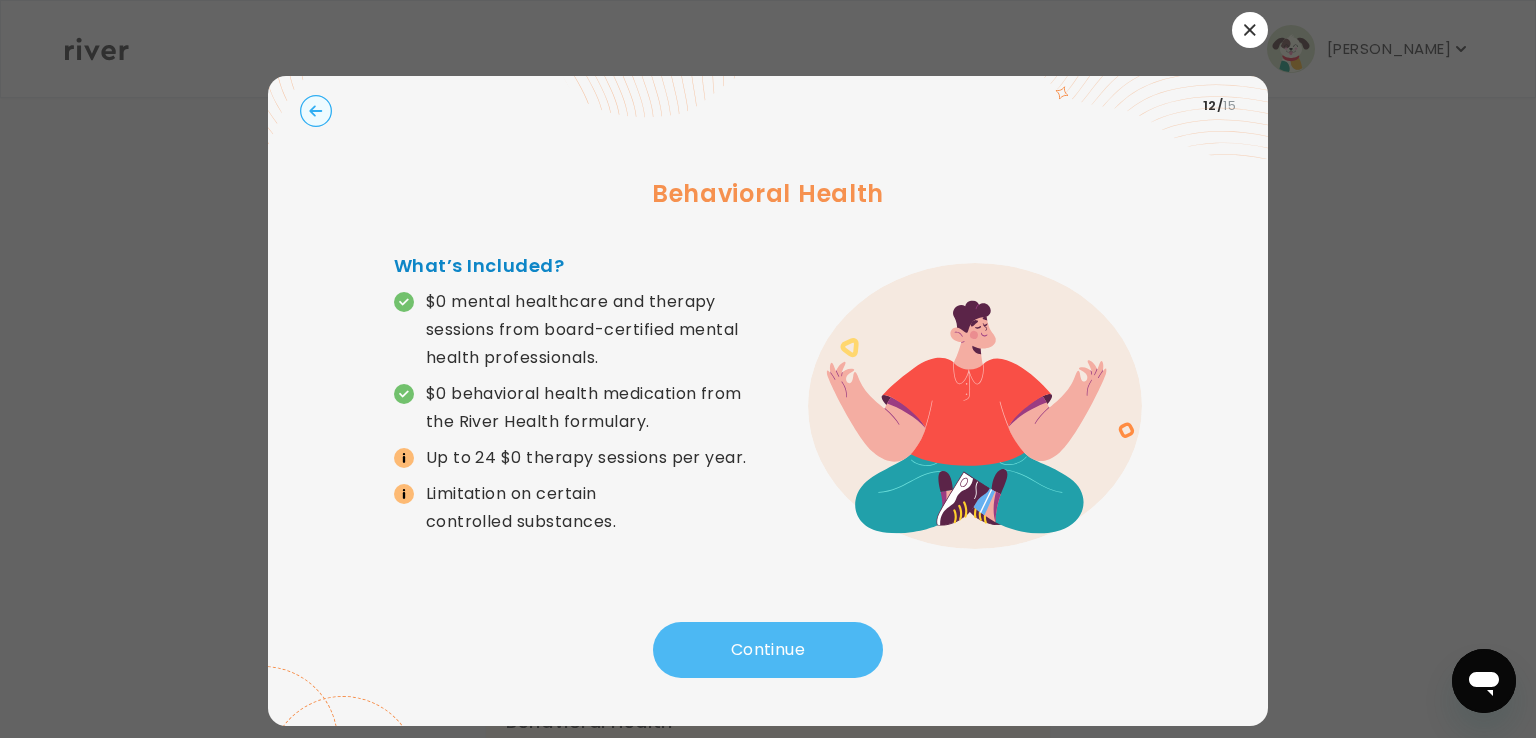 click on "Continue" at bounding box center [768, 650] 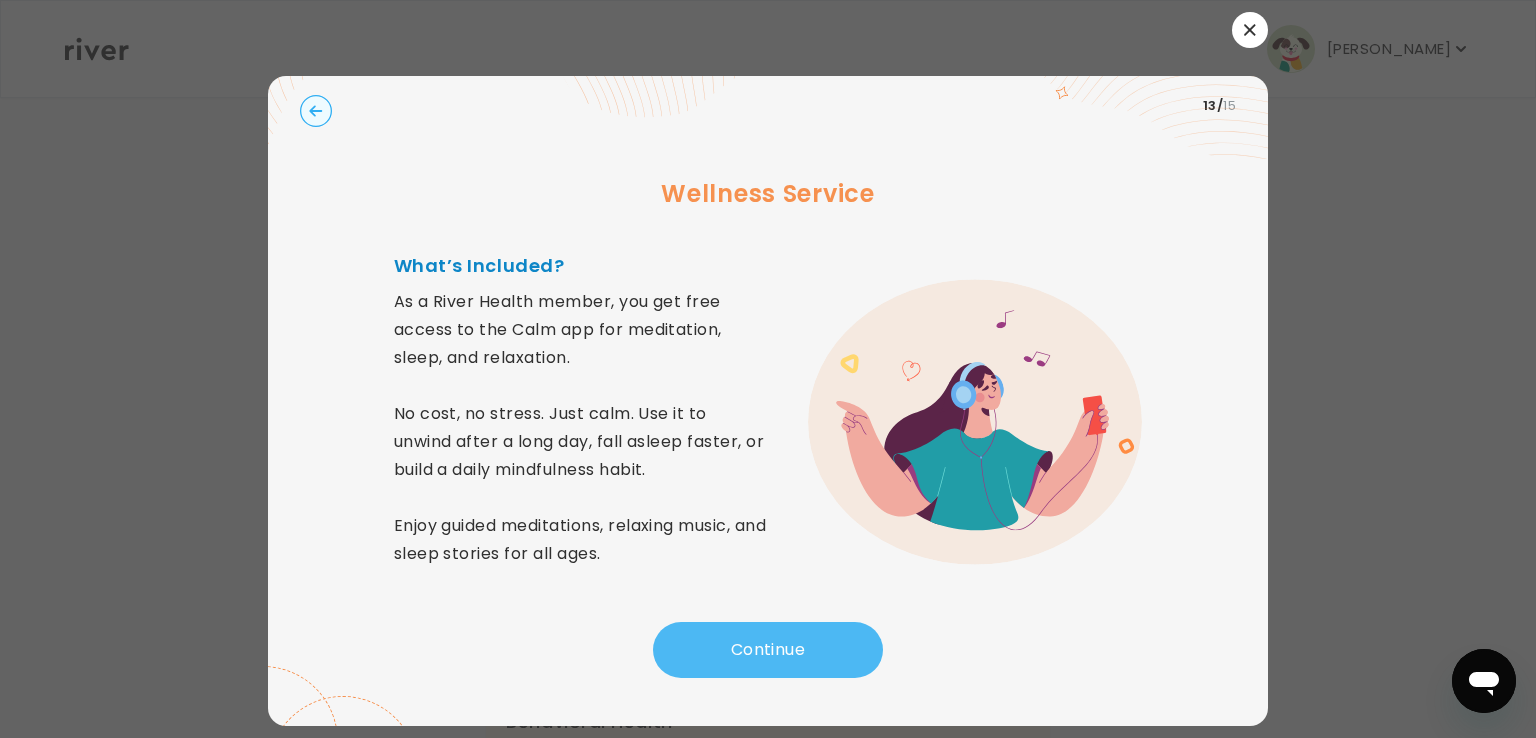 click on "Continue" at bounding box center [768, 650] 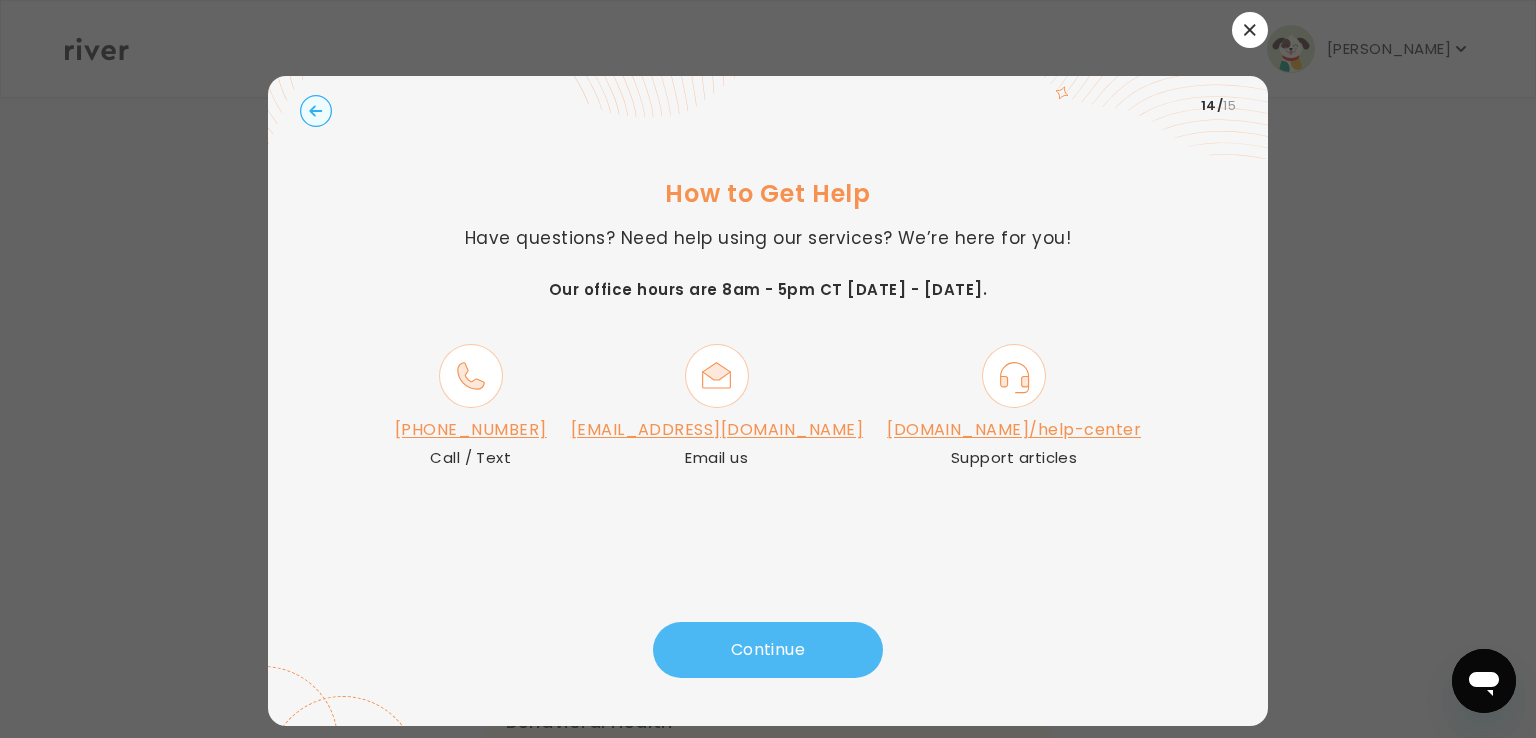 click on "Continue" at bounding box center (768, 650) 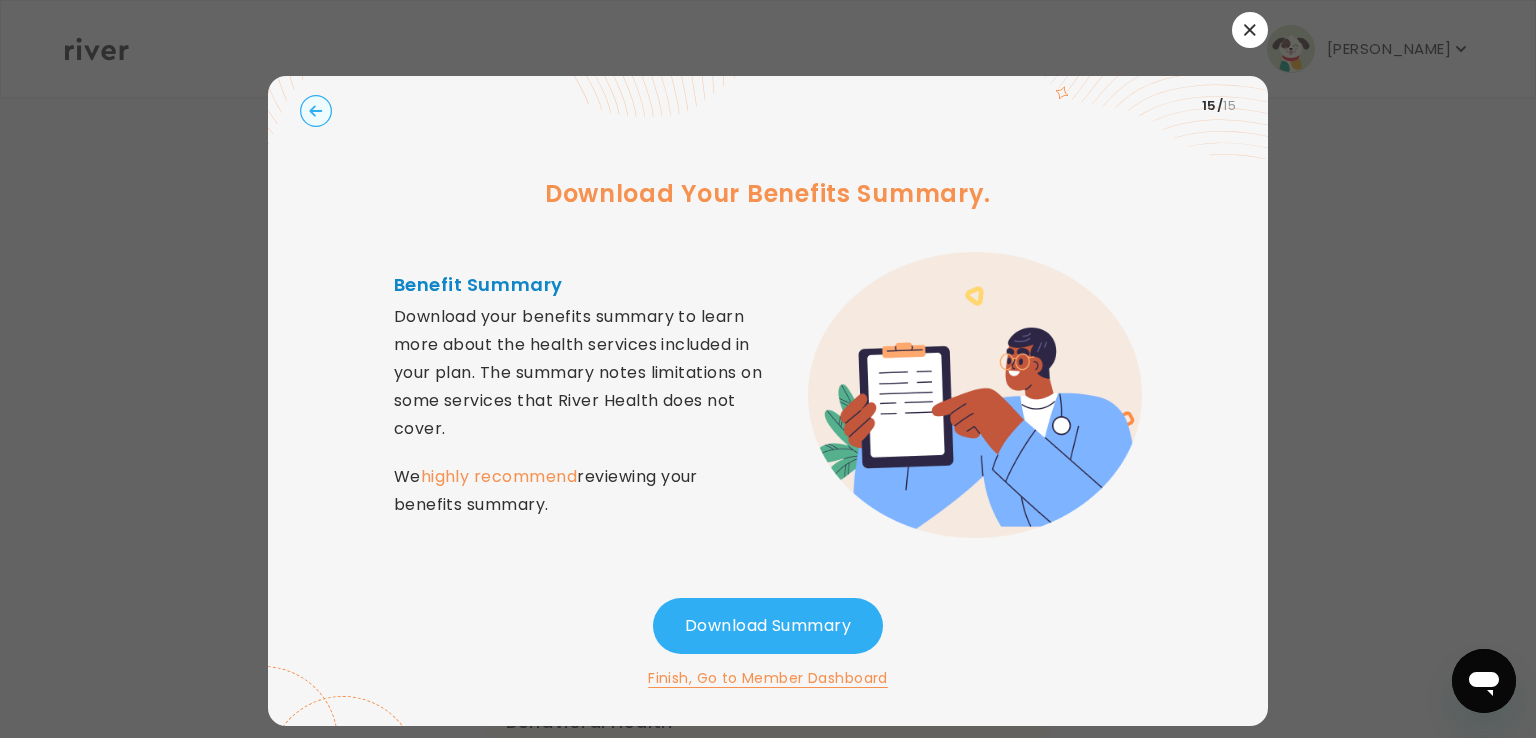 click on "Finish, Go to Member Dashboard" at bounding box center (768, 678) 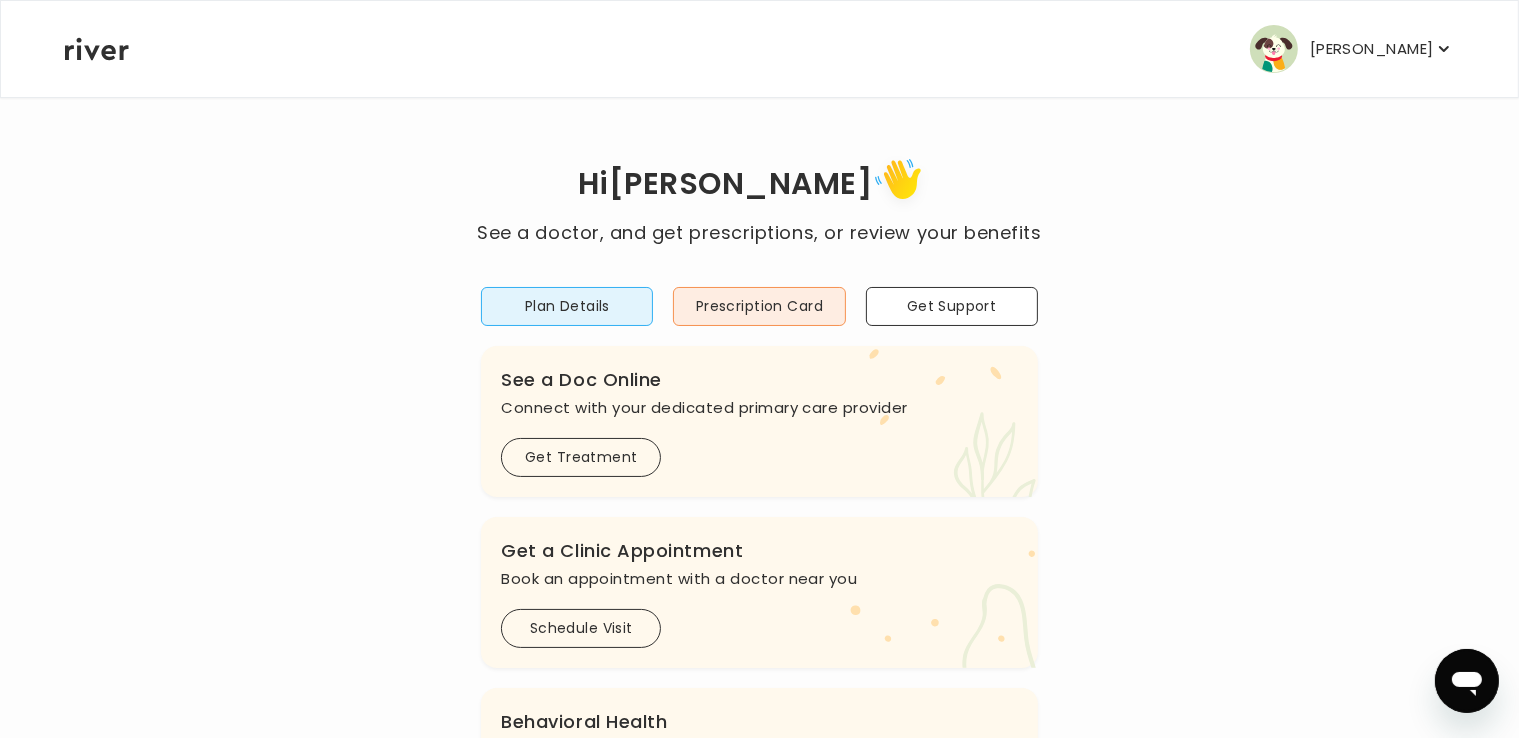 click on "Hi  [PERSON_NAME] See a doctor, and get prescriptions, or review your benefits Plan Details Prescription Card Get Support
.cls-1 {
fill: #ffe0ae;
}
.cls-2 {
fill: #eaefd8;
}
River Health Essential ACTIVE Employer Sponsored: One10 ([DEMOGRAPHIC_DATA] Employees)
.cls-see {
fill: #eaefd8;
}
.cls-see-doctor {
fill: #ffe0ae;
}
See a Doc Online Connect with your dedicated primary care provider Get Treatment
.cls-clinic {
fill: #eaefd8;
}
.cls-clinic-appt {
fill: #ffe0ae;
}
Get a Clinic Appointment Book an appointment with a doctor near you Schedule Visit
.cls-1 {
fill: #ffe0ae;
}
Behavioral Health Get help with anxiety, [MEDICAL_DATA], and more Get Started .cls-1{fill:#ffe0ae} Get a Prescription Refill Request a refill for current medications Get Prescription Your Health History View your medical history online View Visits" at bounding box center [759, 666] 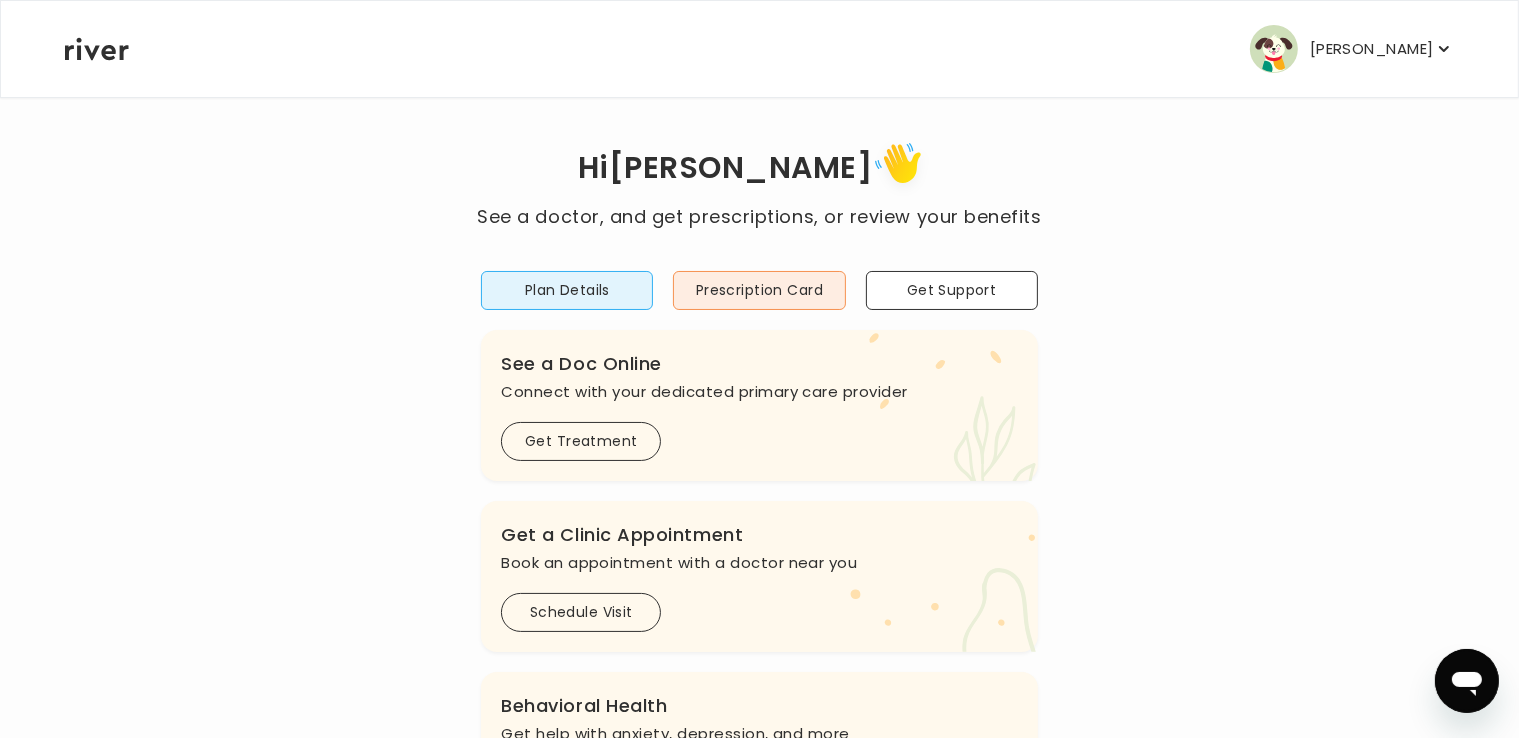 scroll, scrollTop: 0, scrollLeft: 0, axis: both 